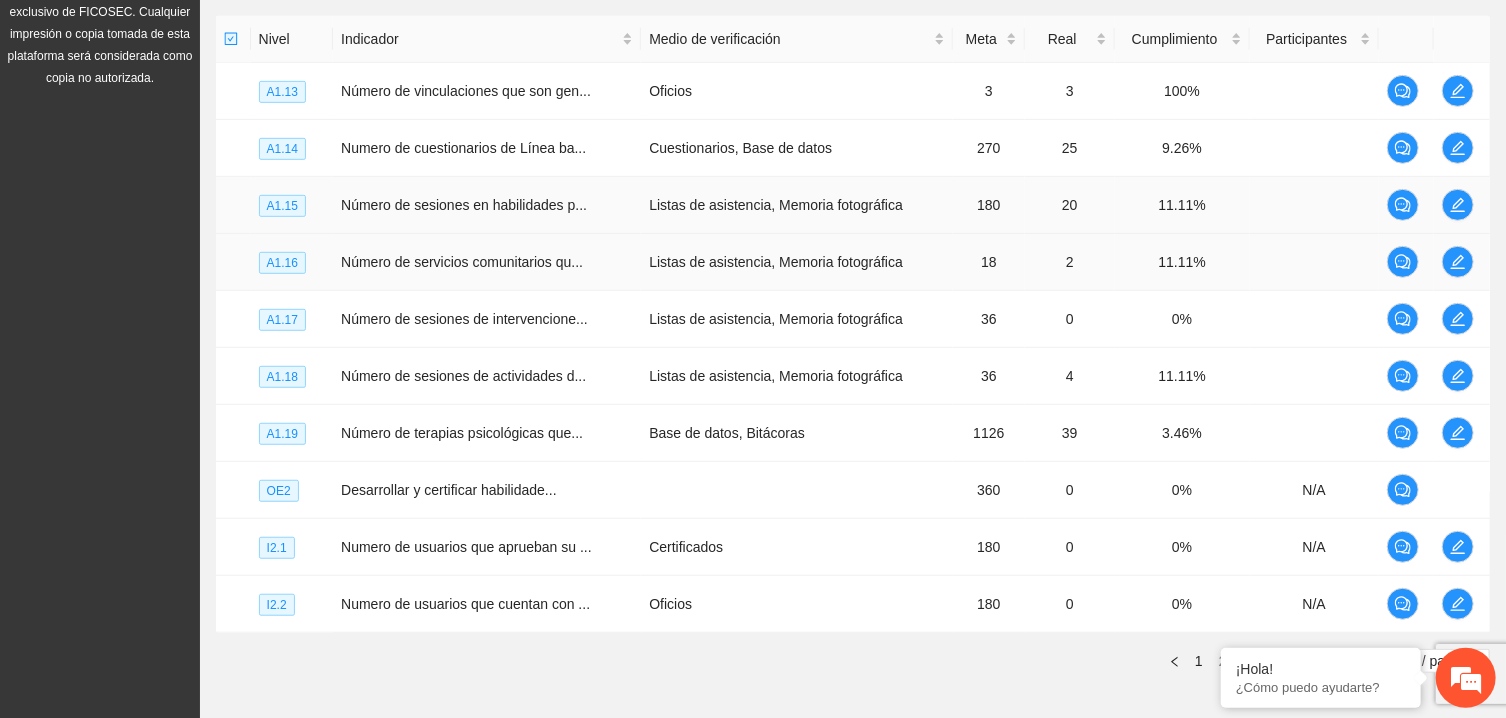 scroll, scrollTop: 482, scrollLeft: 0, axis: vertical 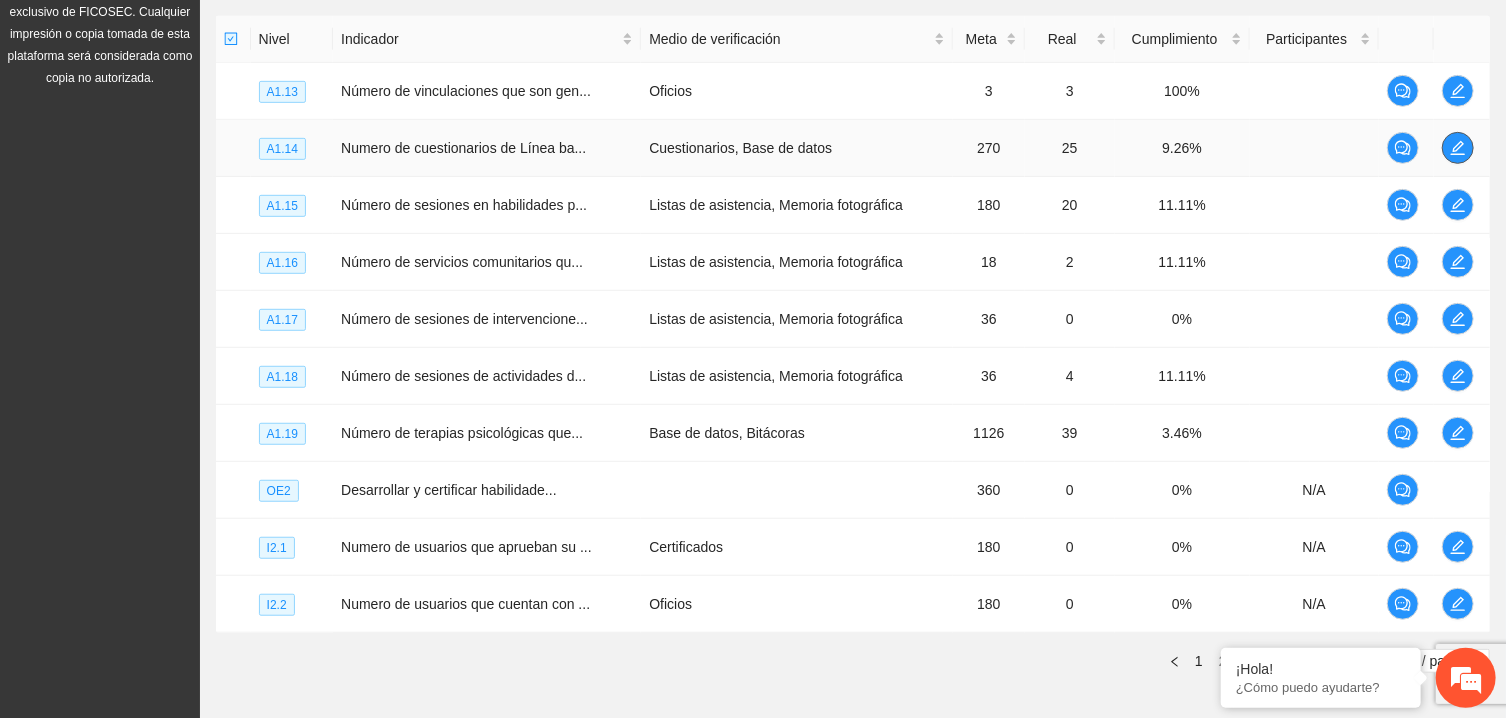 click 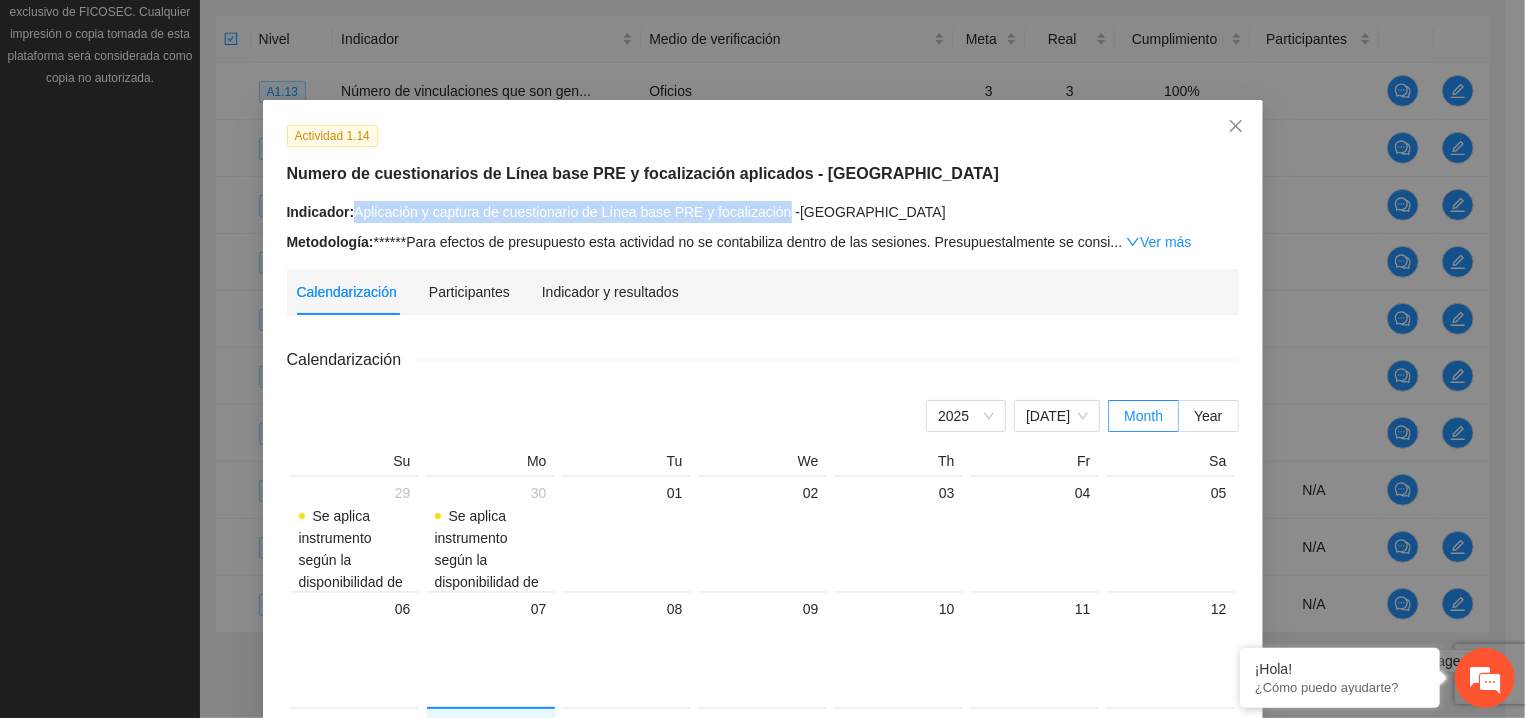 drag, startPoint x: 353, startPoint y: 212, endPoint x: 798, endPoint y: 213, distance: 445.00113 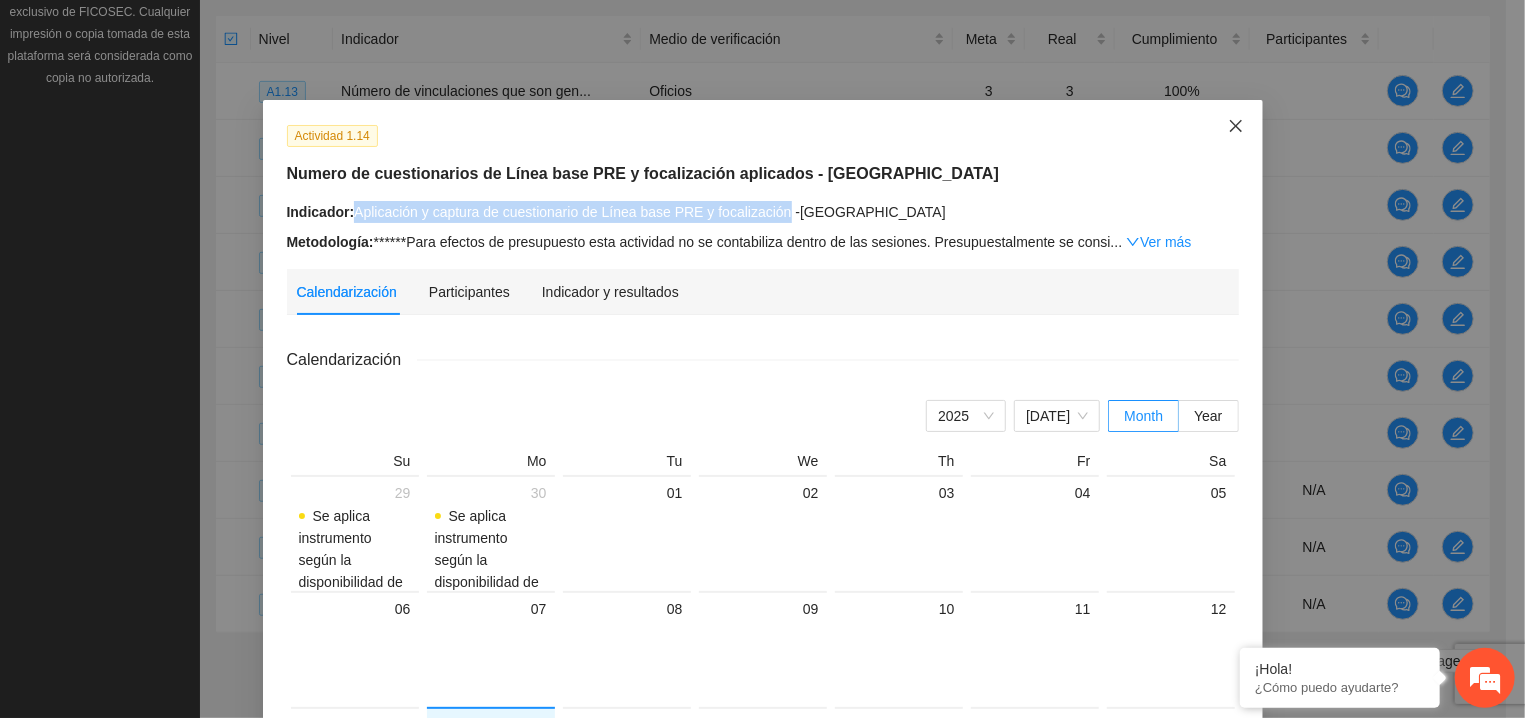 click 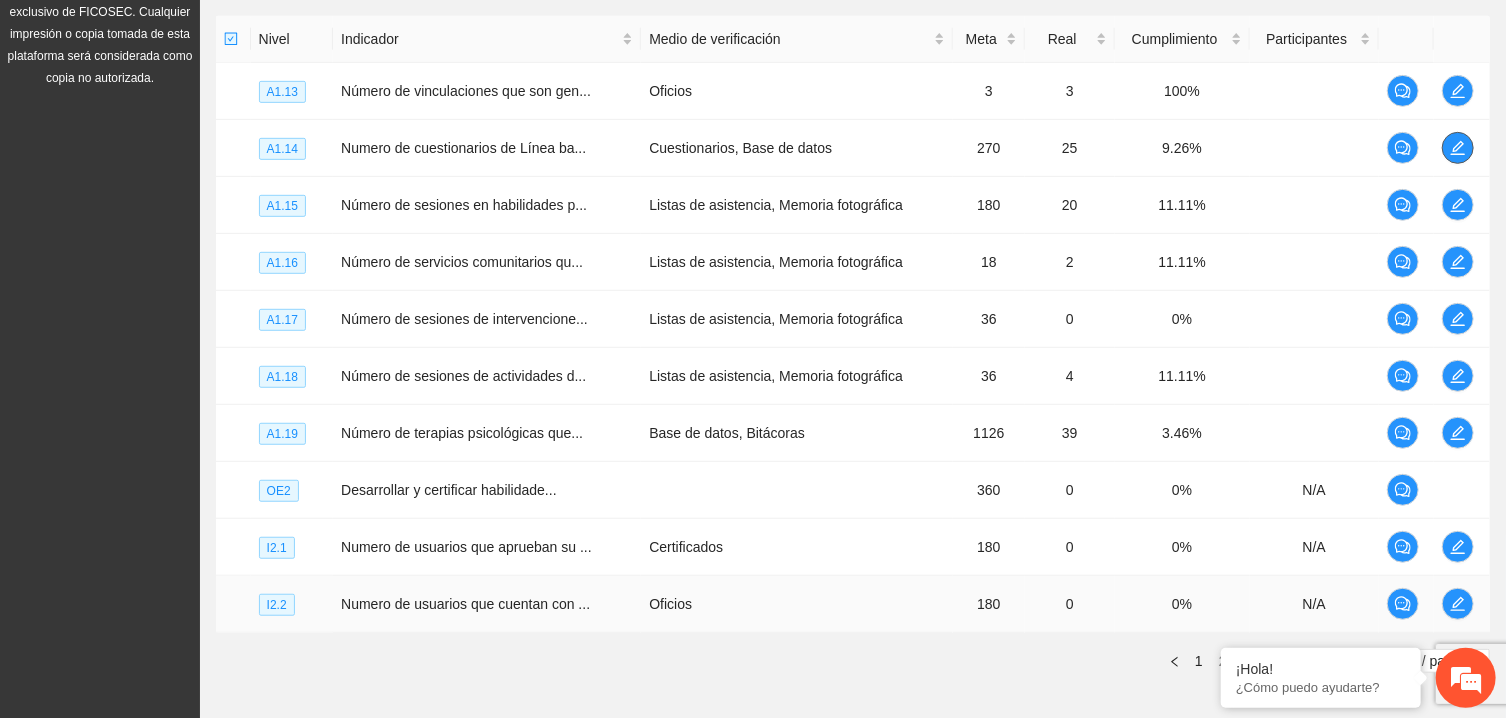 scroll, scrollTop: 589, scrollLeft: 0, axis: vertical 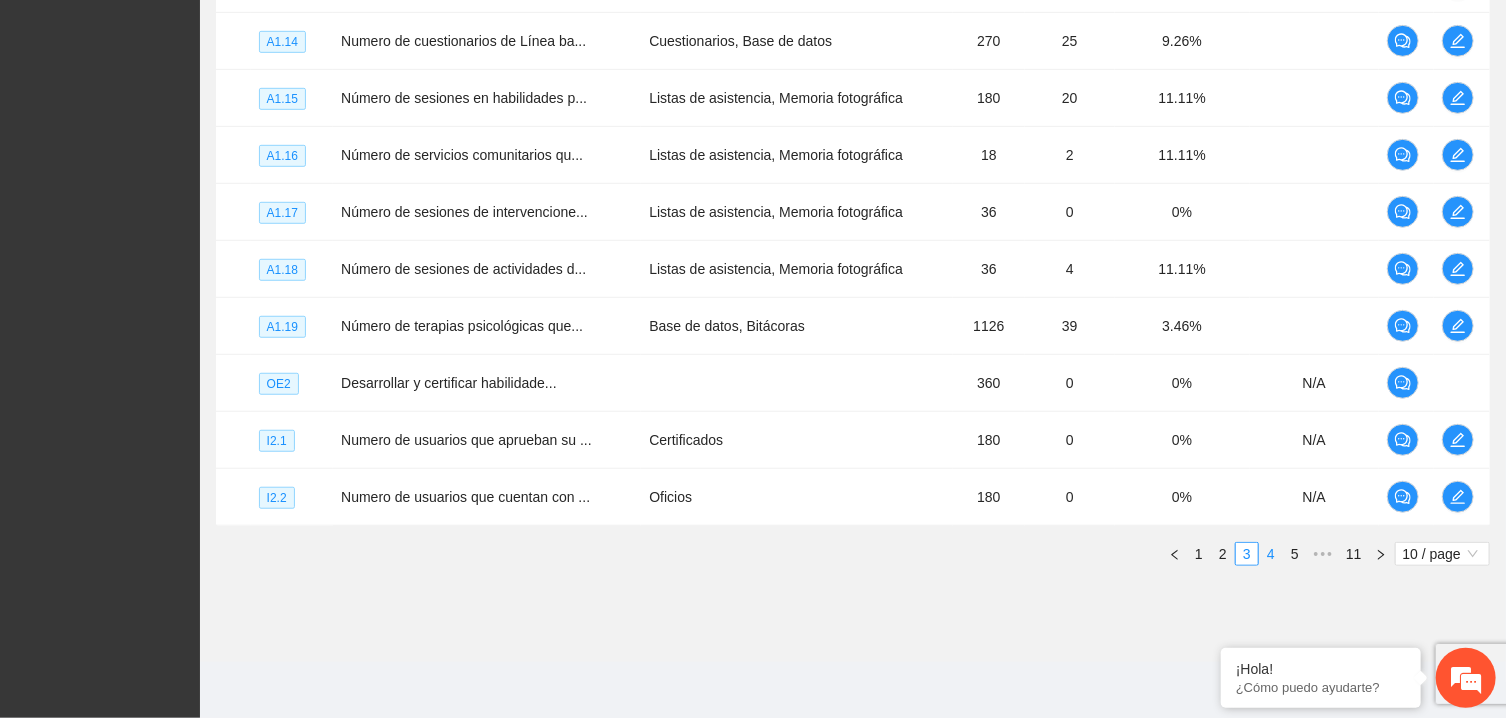 click on "4" at bounding box center [1271, 554] 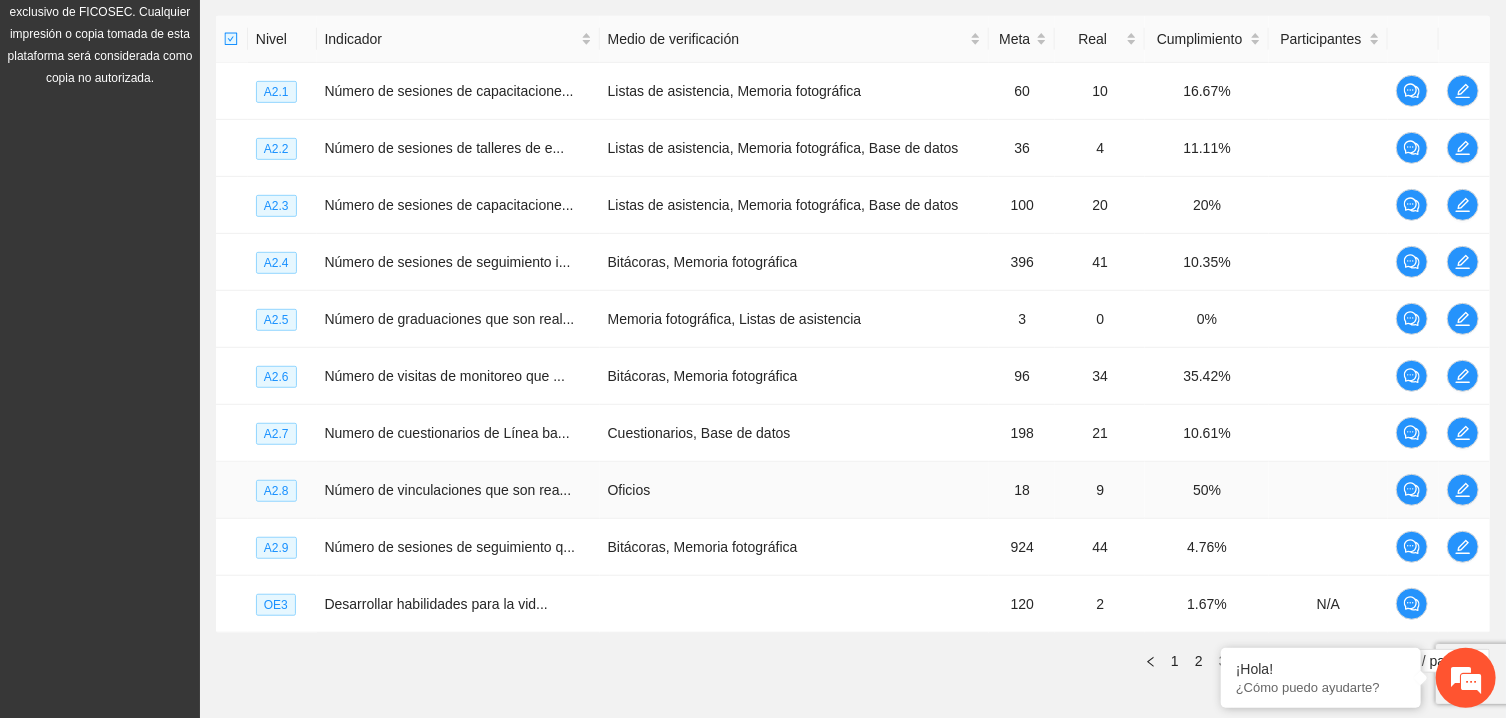 scroll, scrollTop: 589, scrollLeft: 0, axis: vertical 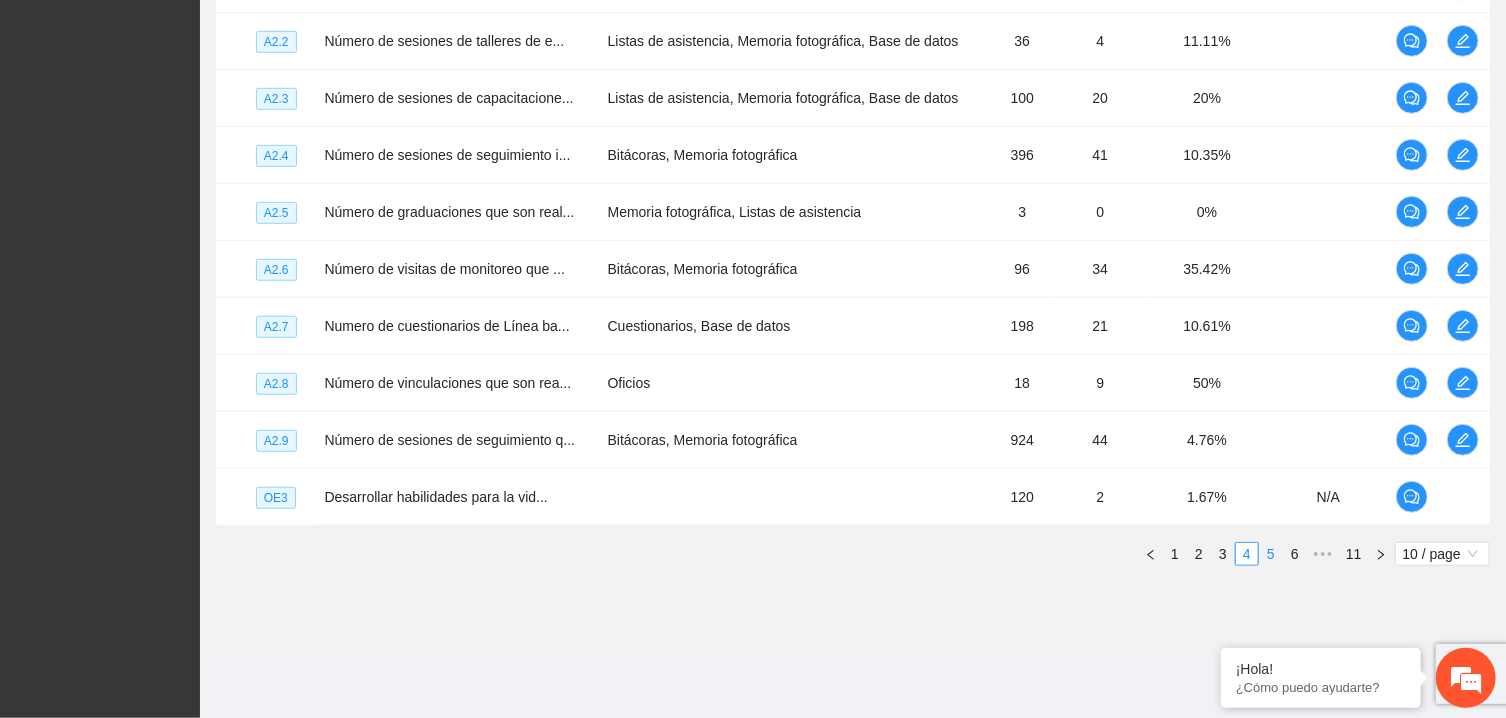click on "5" at bounding box center [1271, 554] 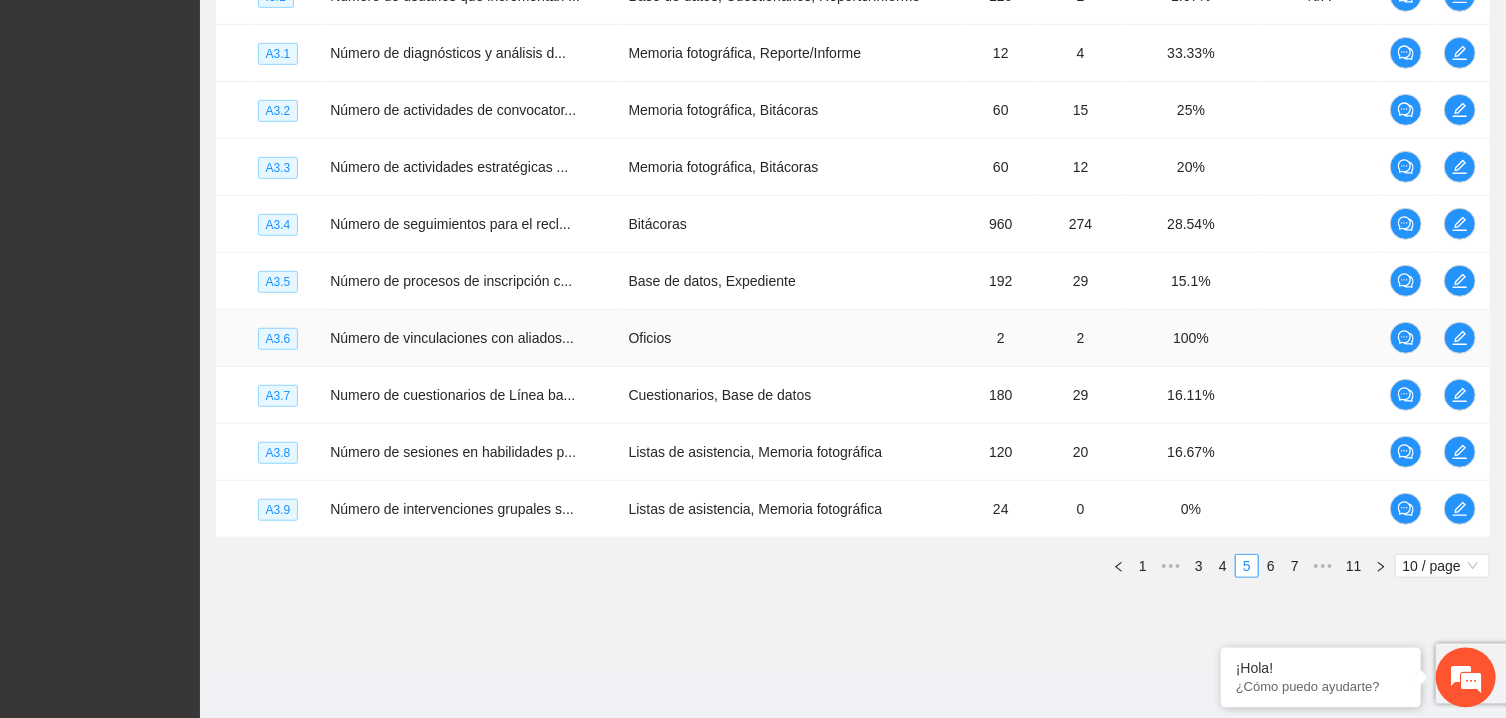 scroll, scrollTop: 589, scrollLeft: 0, axis: vertical 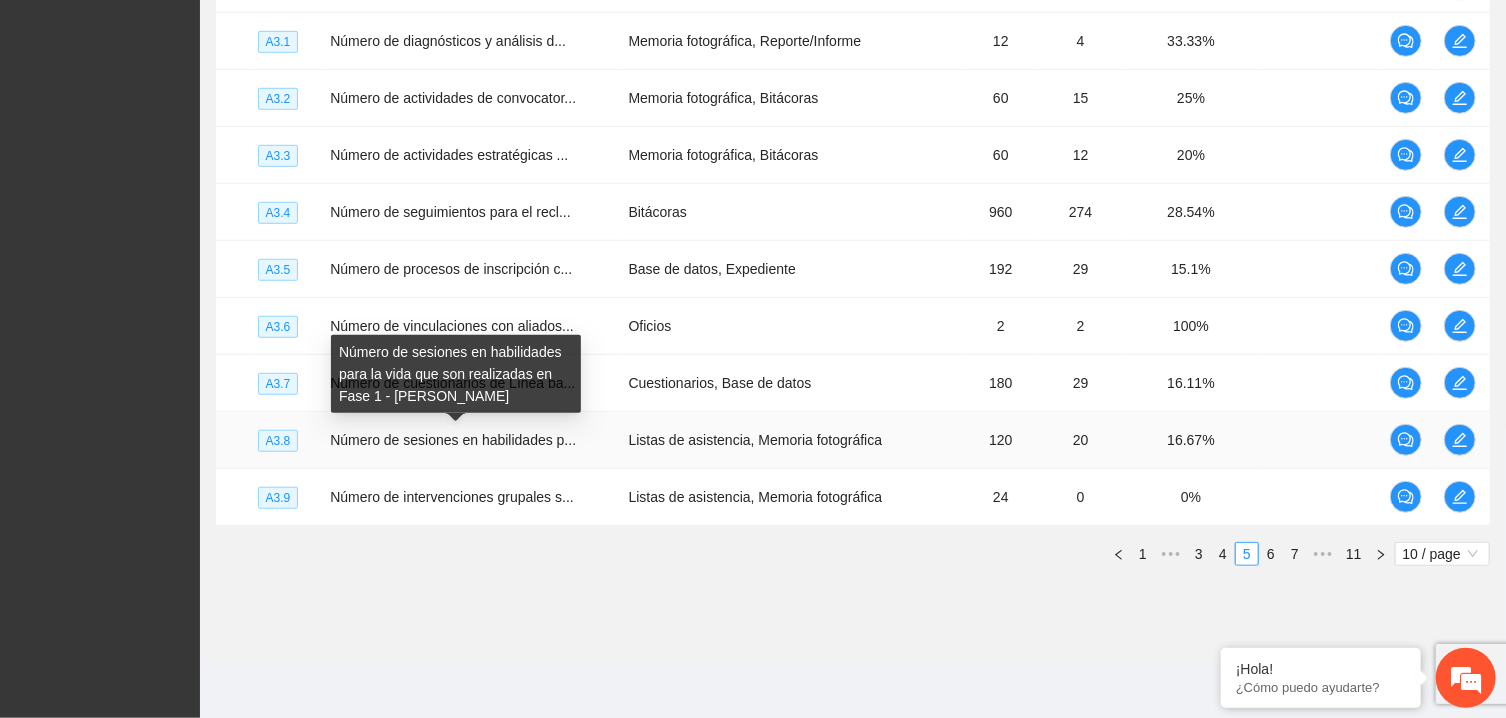 click on "Número de sesiones en habilidades p..." at bounding box center (453, 440) 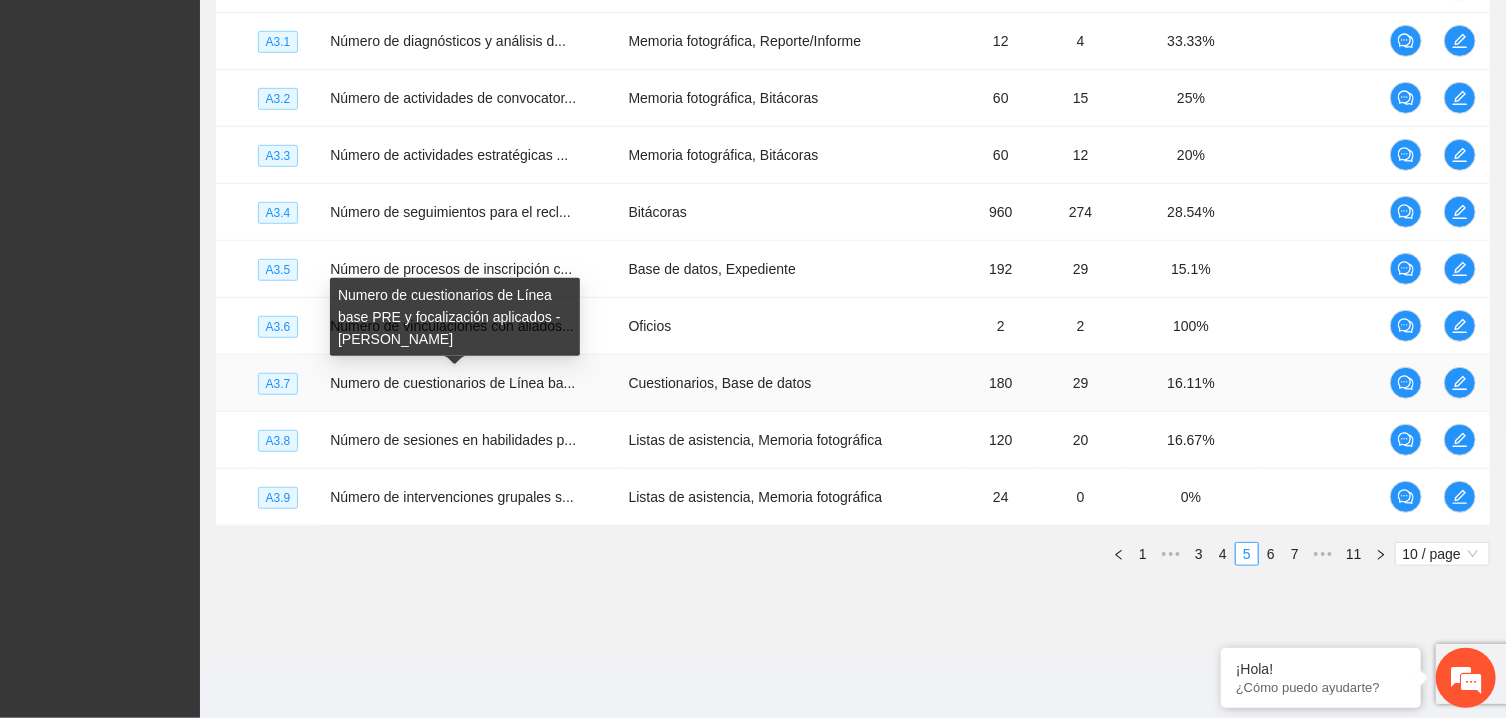 click on "Numero de cuestionarios de Línea ba..." at bounding box center [452, 383] 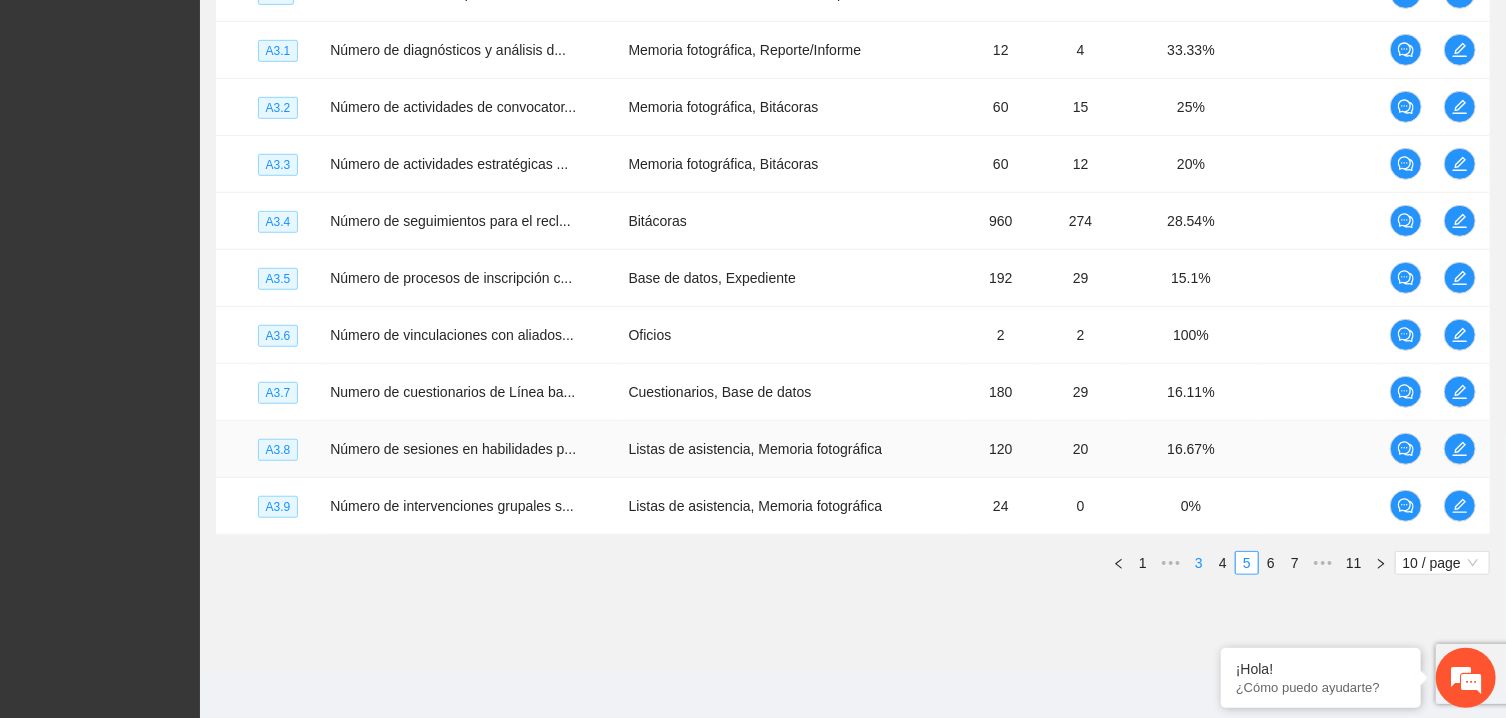 scroll, scrollTop: 589, scrollLeft: 0, axis: vertical 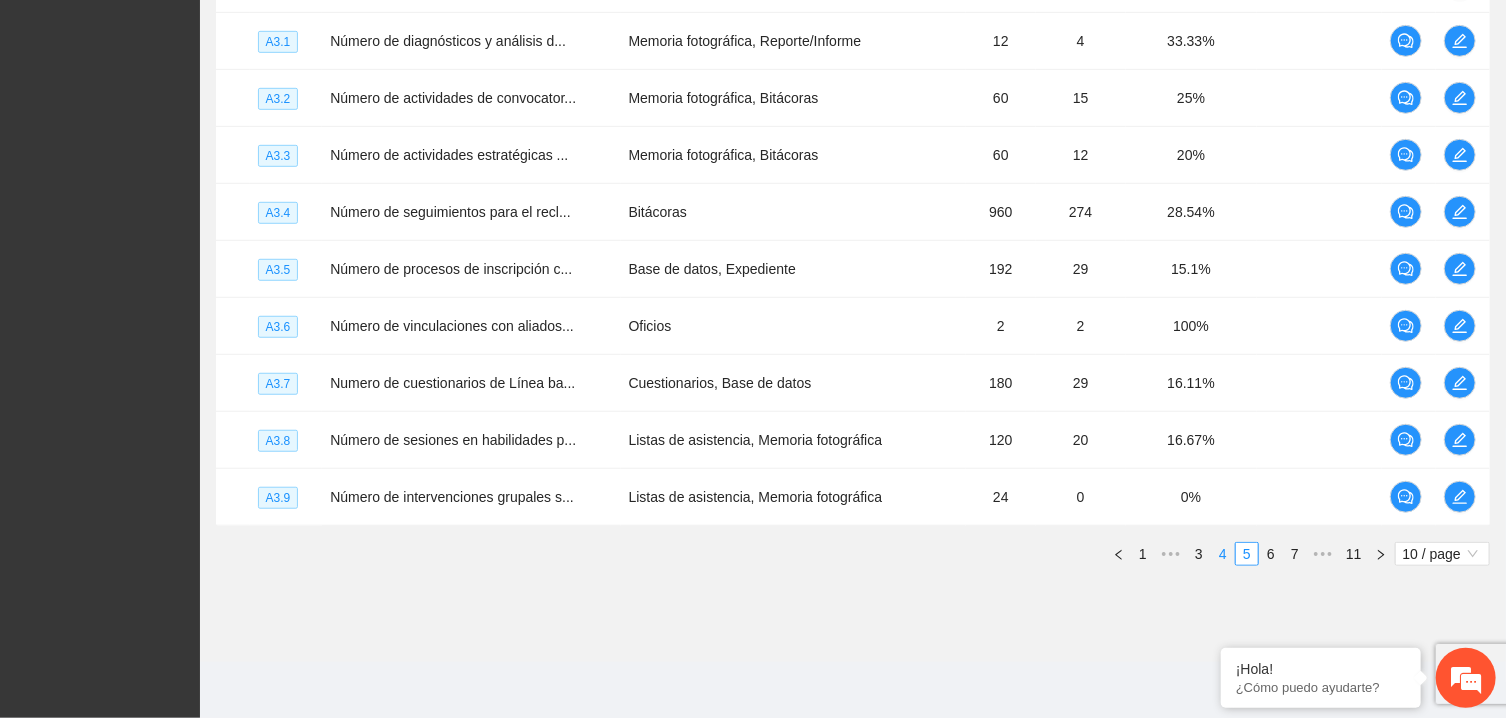 click on "4" at bounding box center (1223, 554) 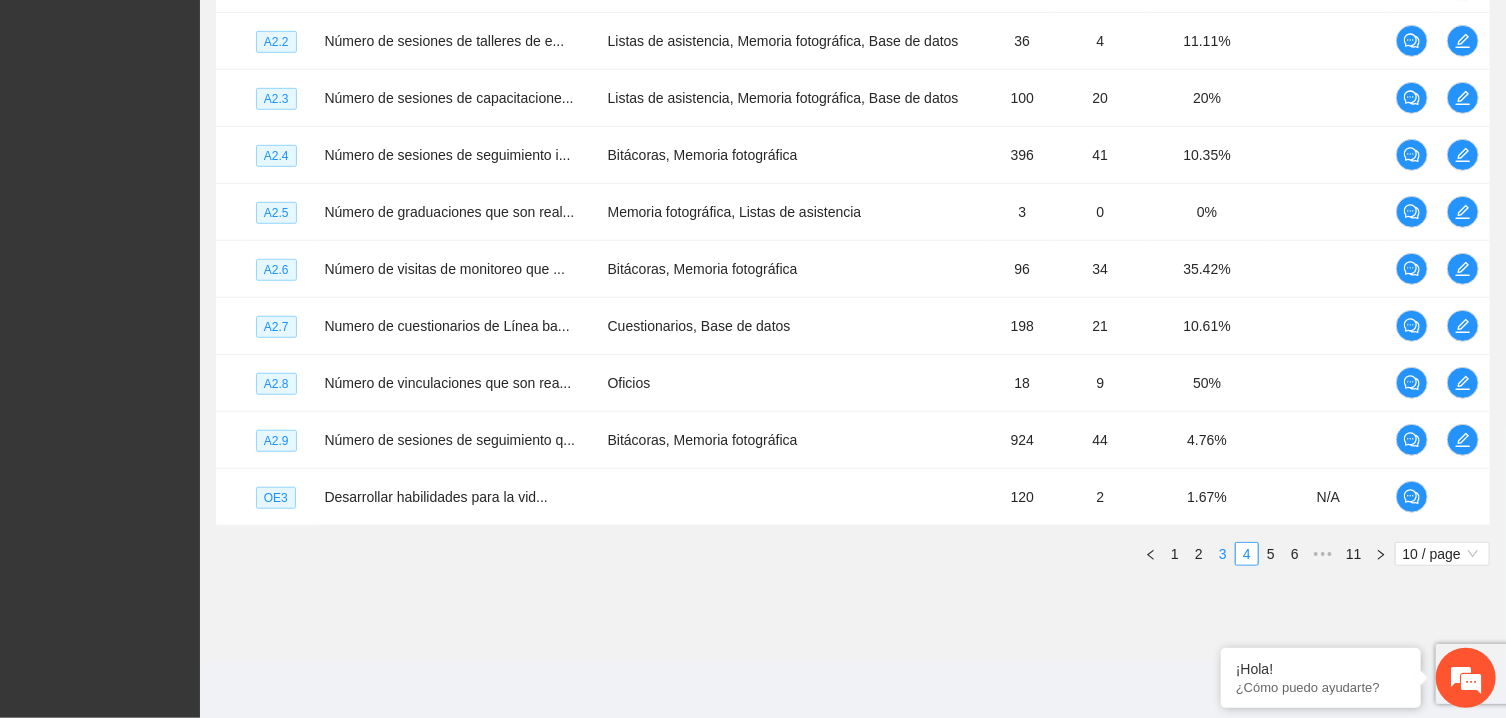 click on "3" at bounding box center (1223, 554) 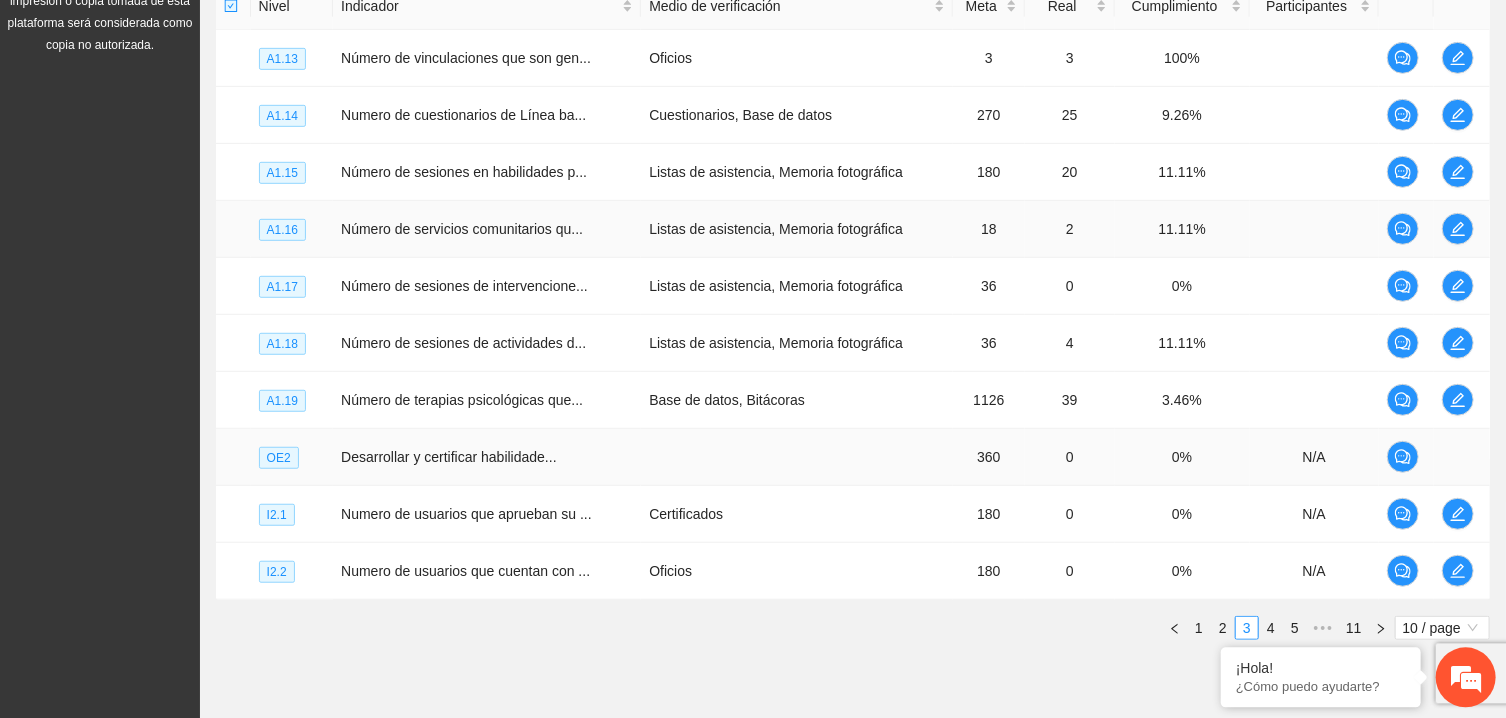 scroll, scrollTop: 589, scrollLeft: 0, axis: vertical 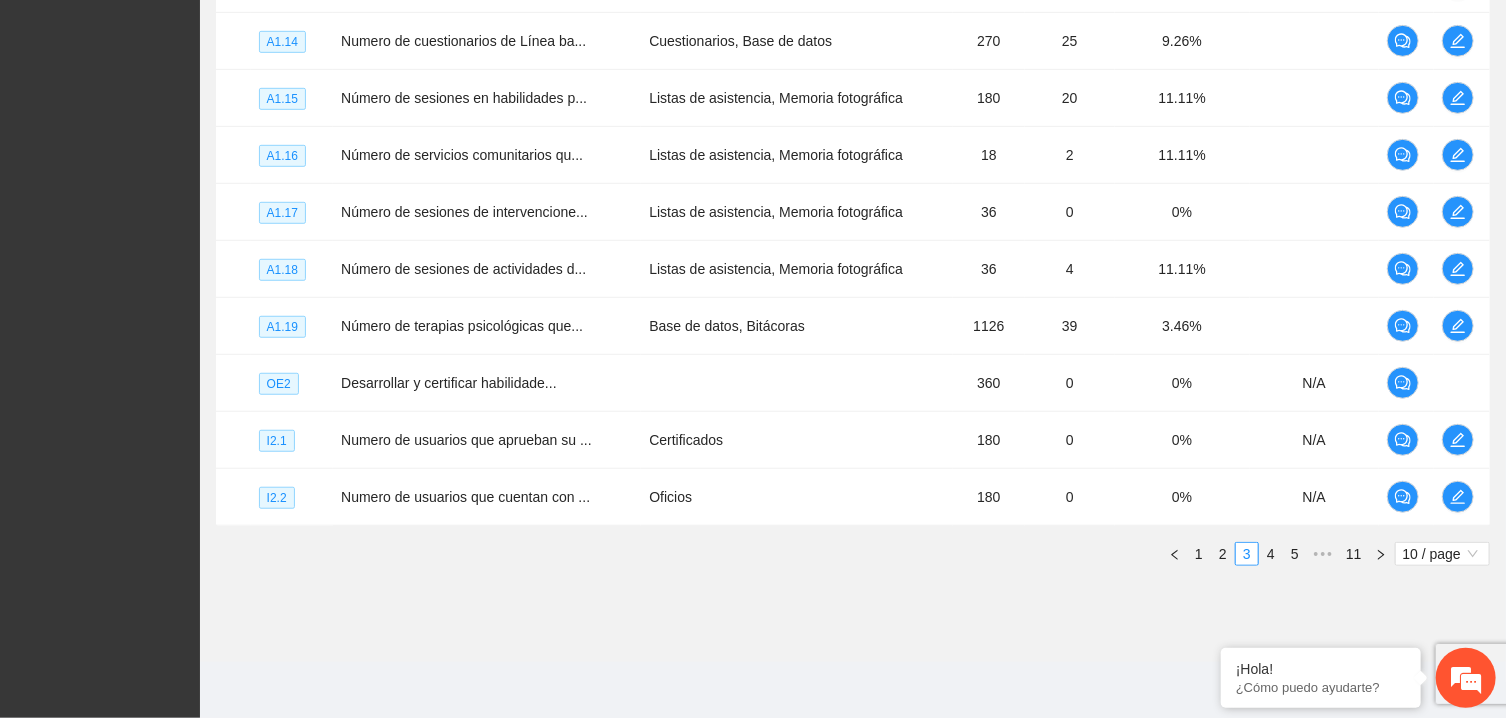 drag, startPoint x: 1263, startPoint y: 555, endPoint x: 1242, endPoint y: 533, distance: 30.413813 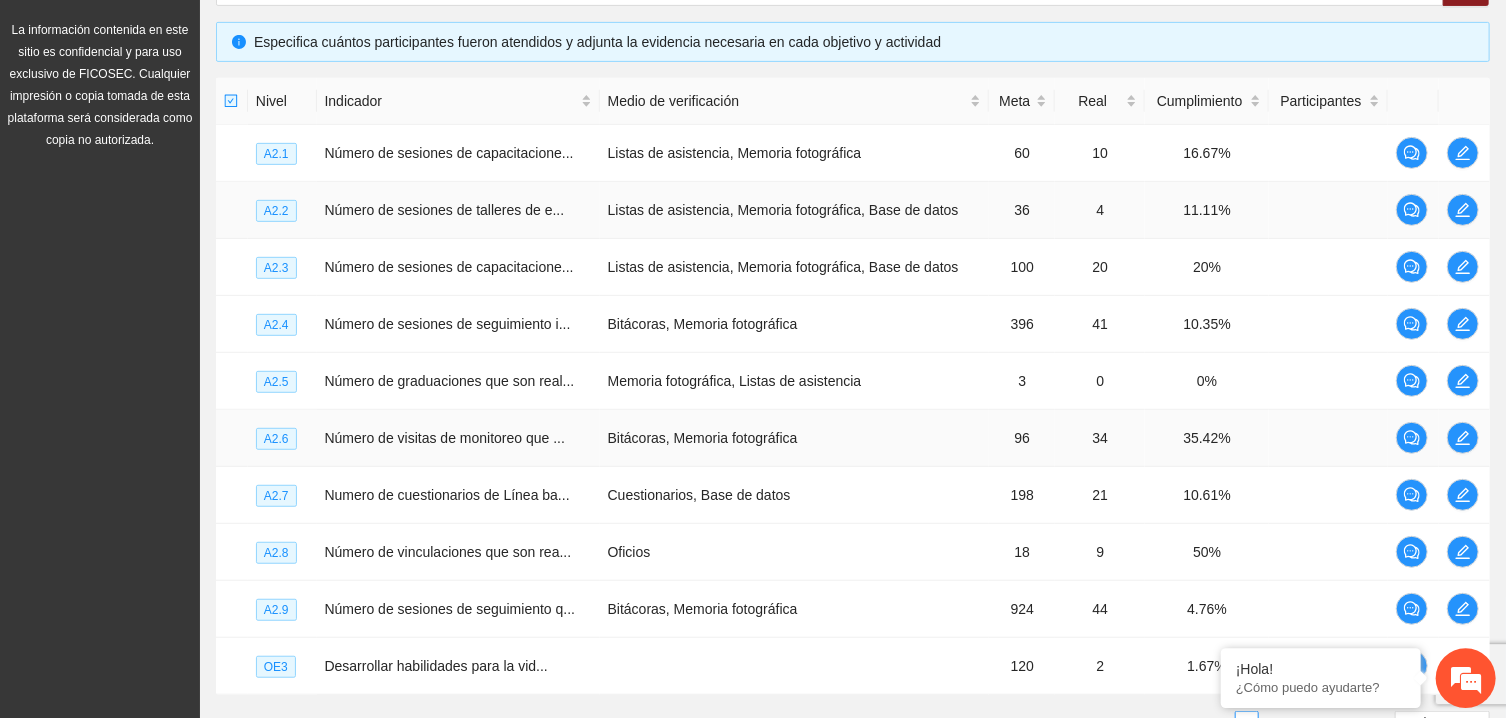 scroll, scrollTop: 375, scrollLeft: 0, axis: vertical 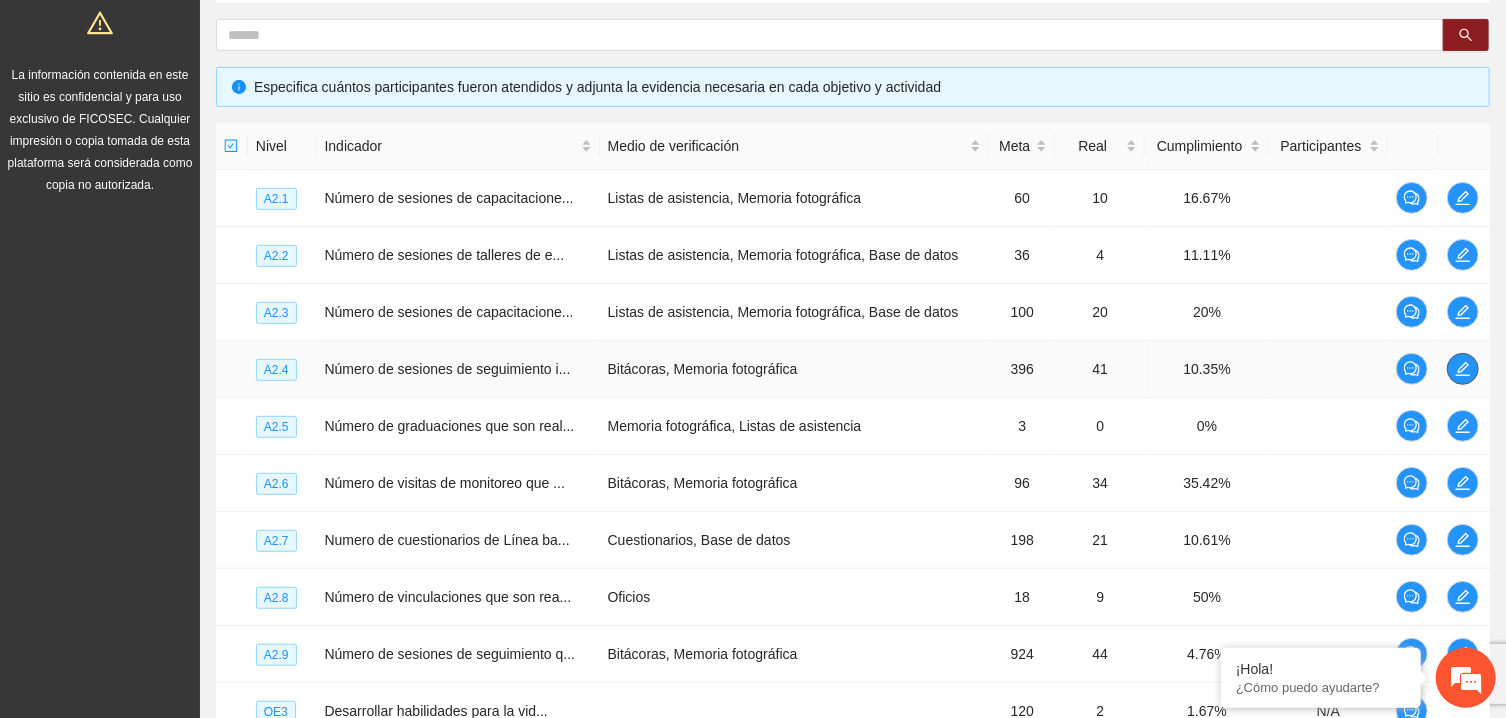 click at bounding box center (1463, 369) 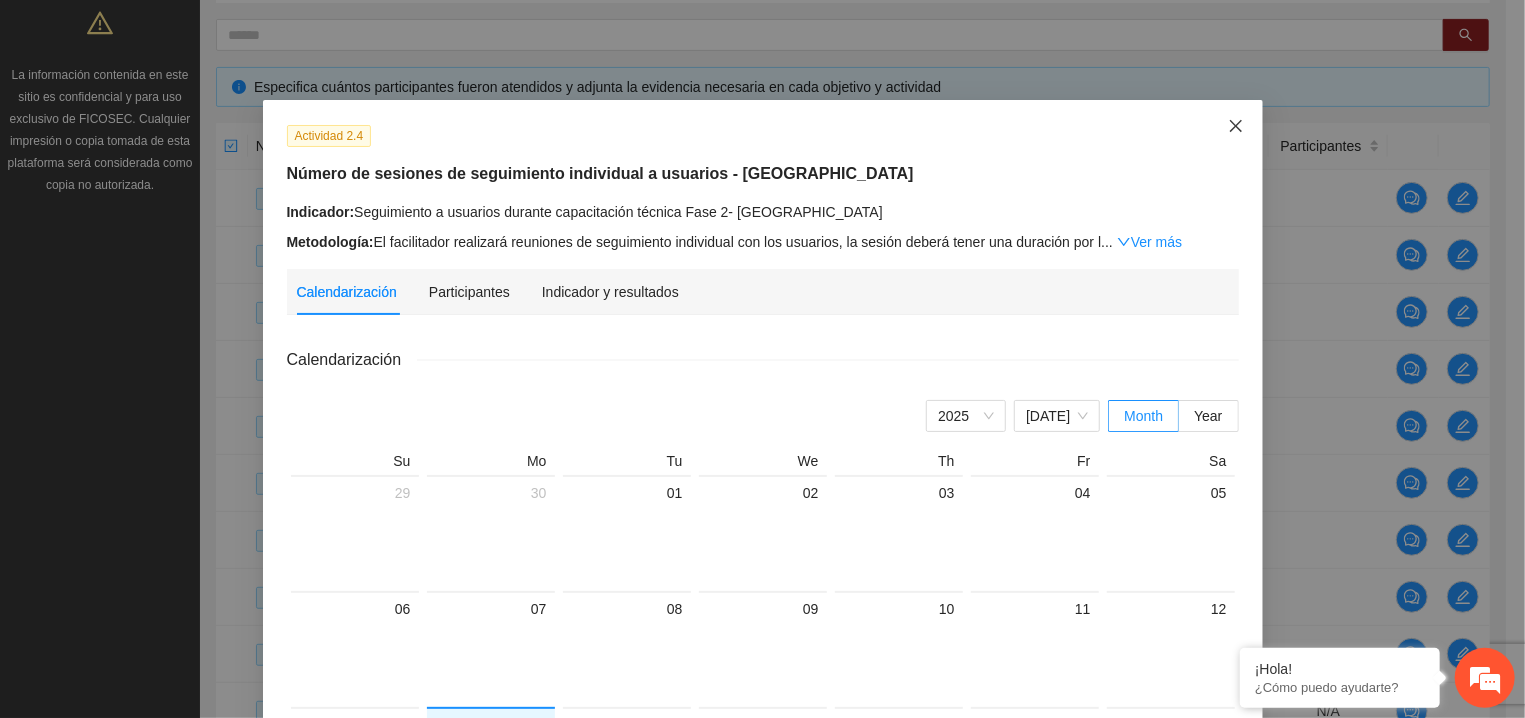click 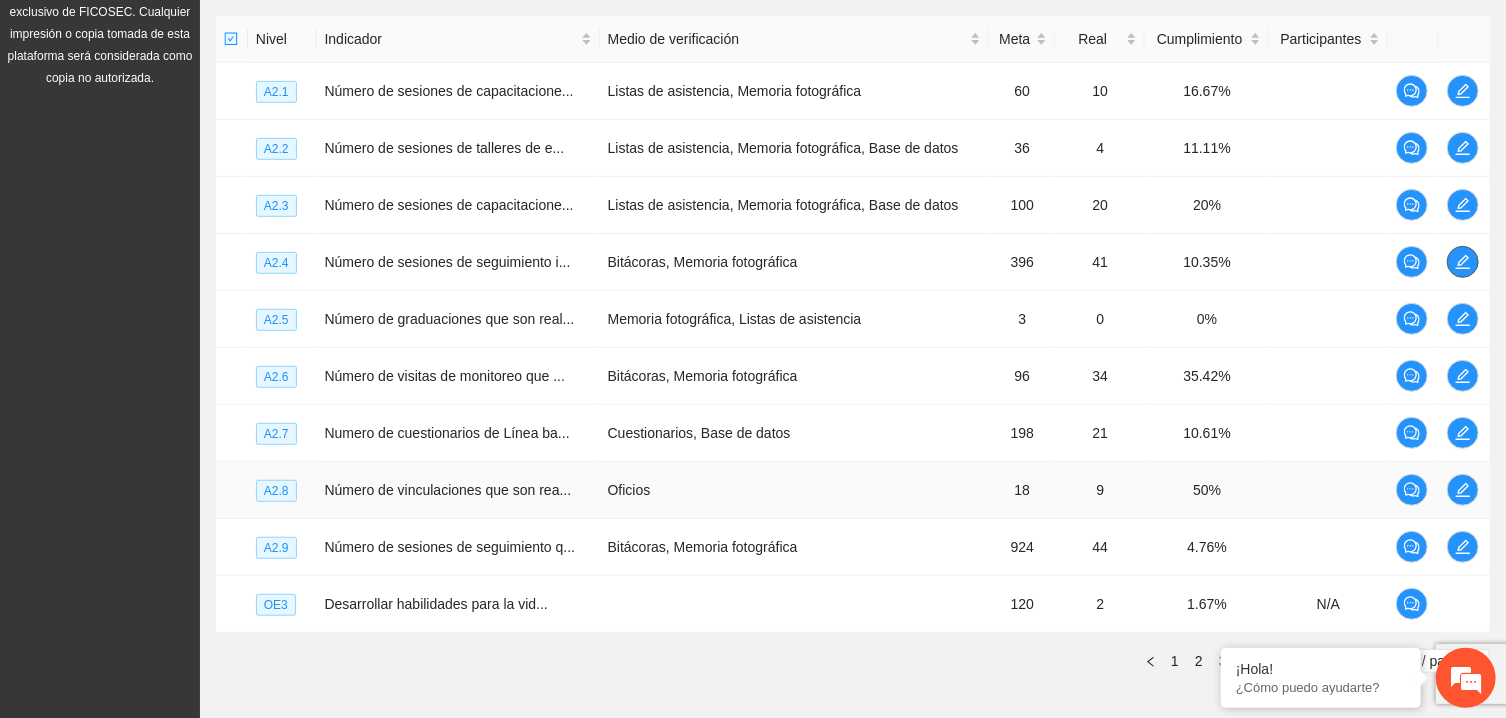 scroll, scrollTop: 589, scrollLeft: 0, axis: vertical 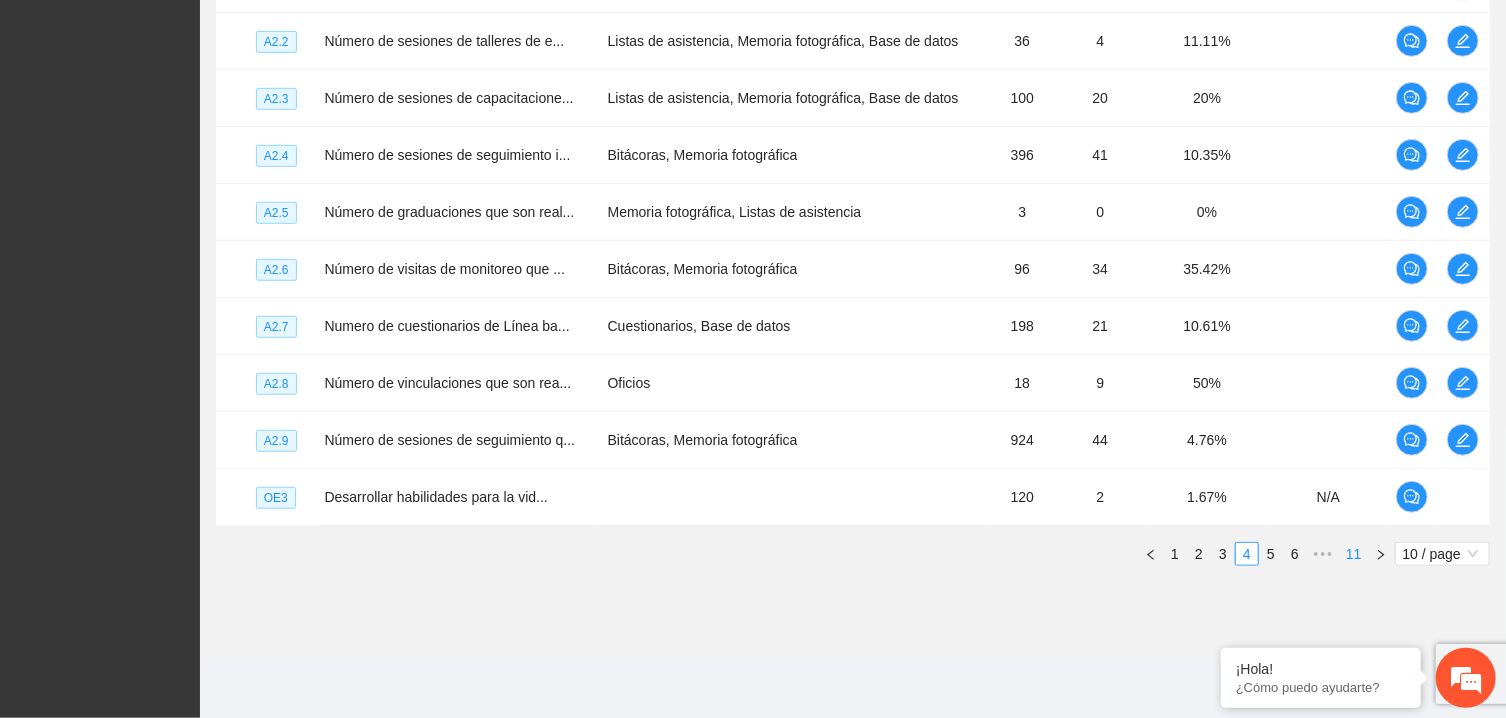 click on "11" at bounding box center [1354, 554] 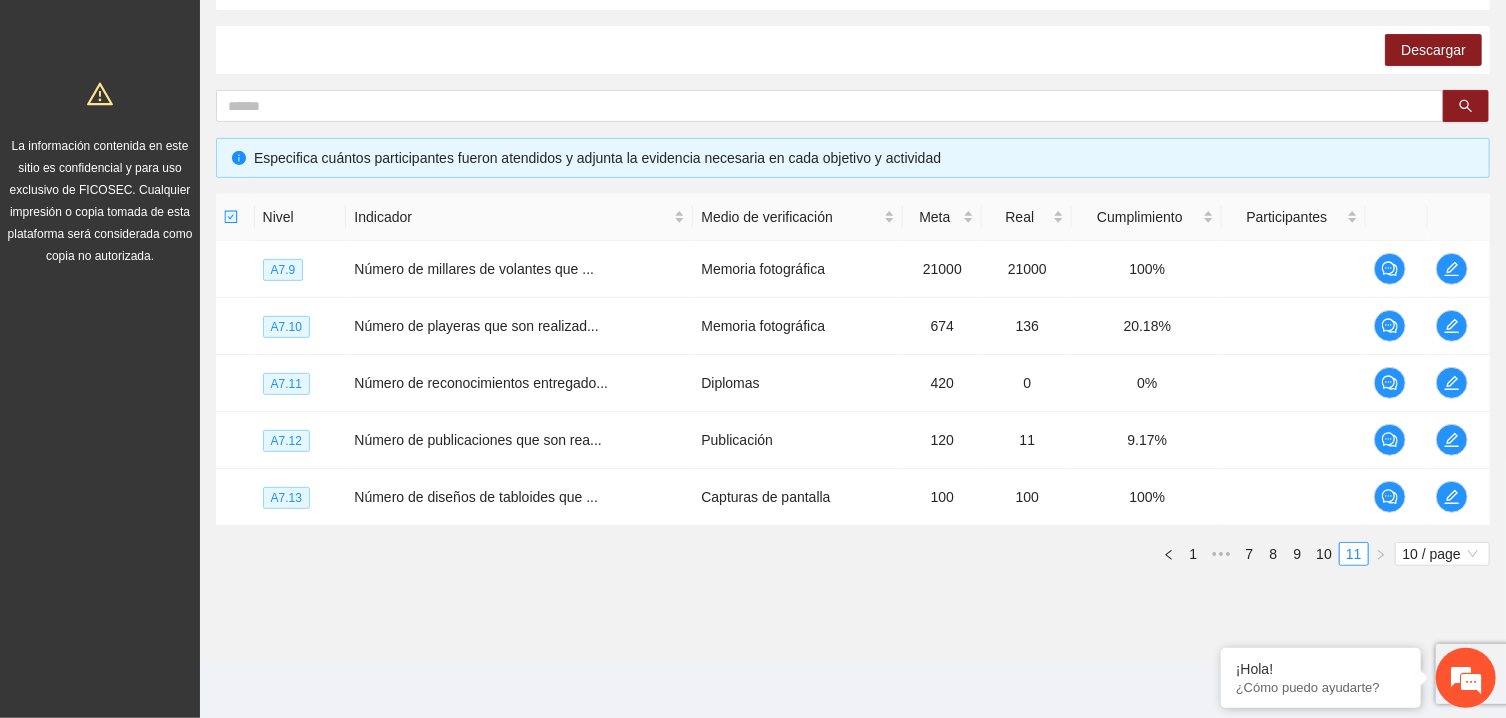 scroll, scrollTop: 304, scrollLeft: 0, axis: vertical 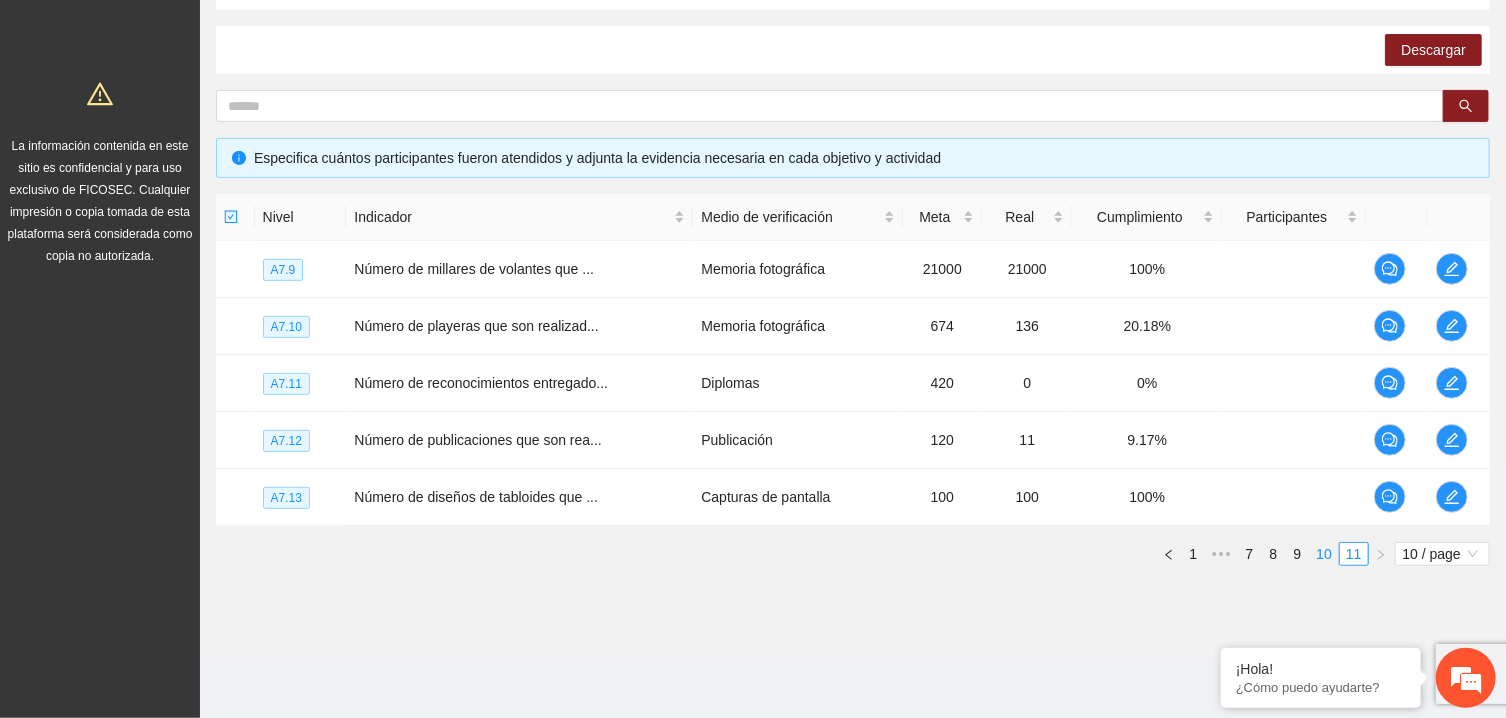 click on "10" at bounding box center [1324, 554] 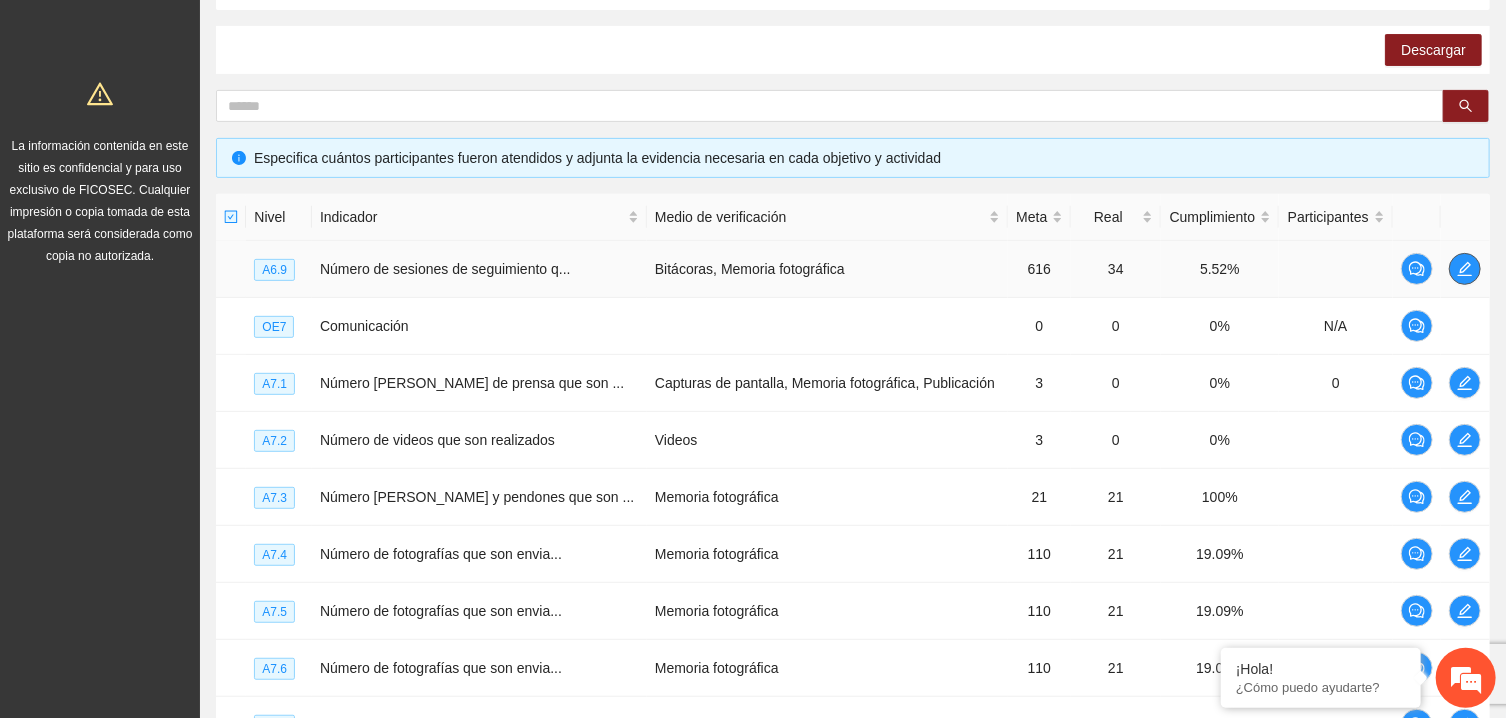 click 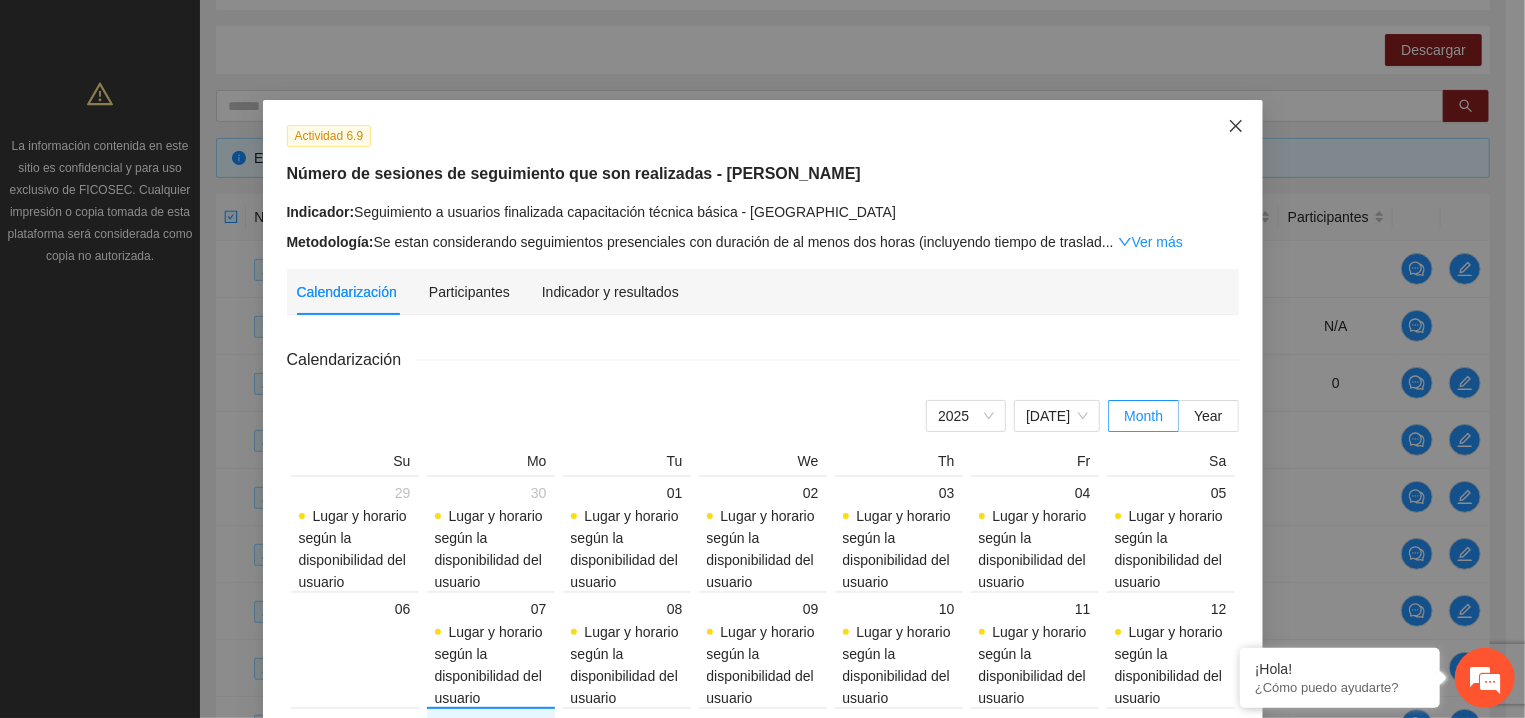 click 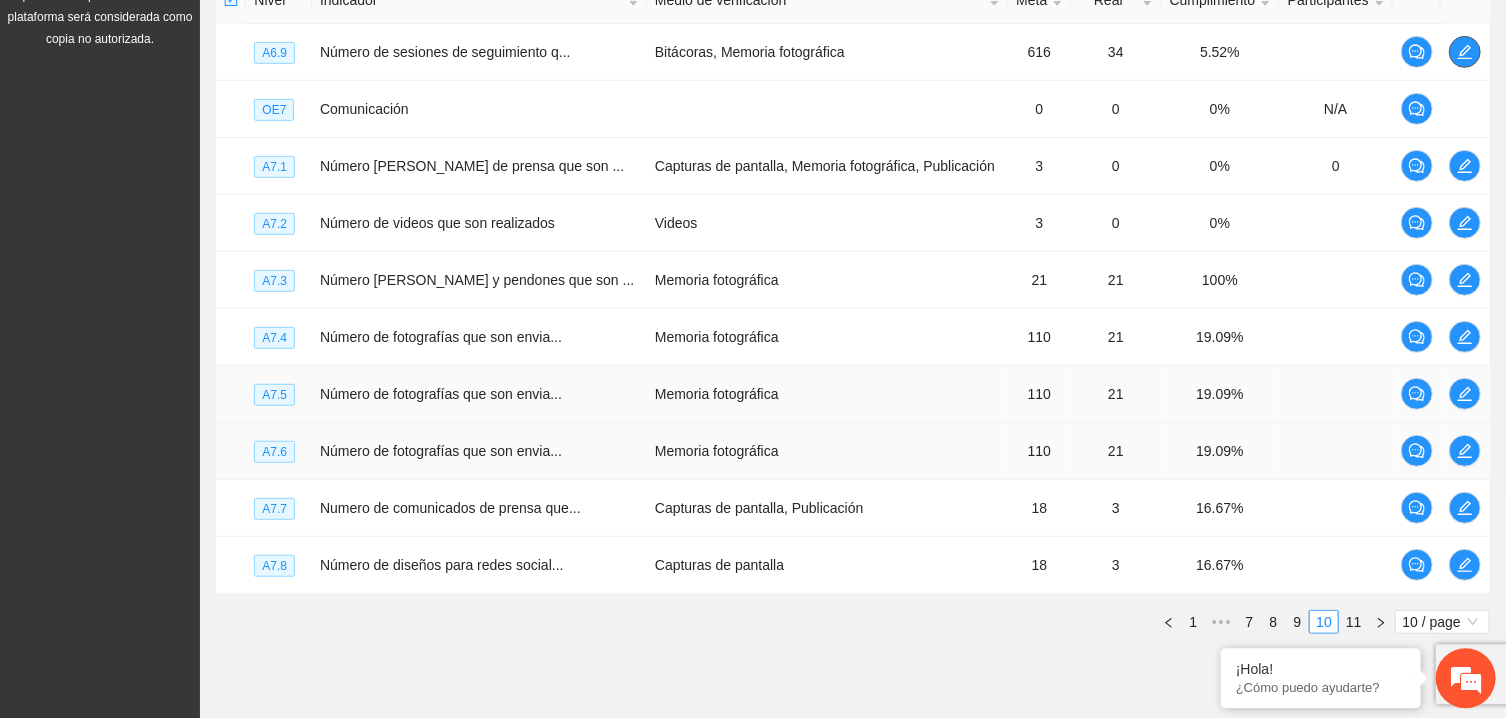 scroll, scrollTop: 589, scrollLeft: 0, axis: vertical 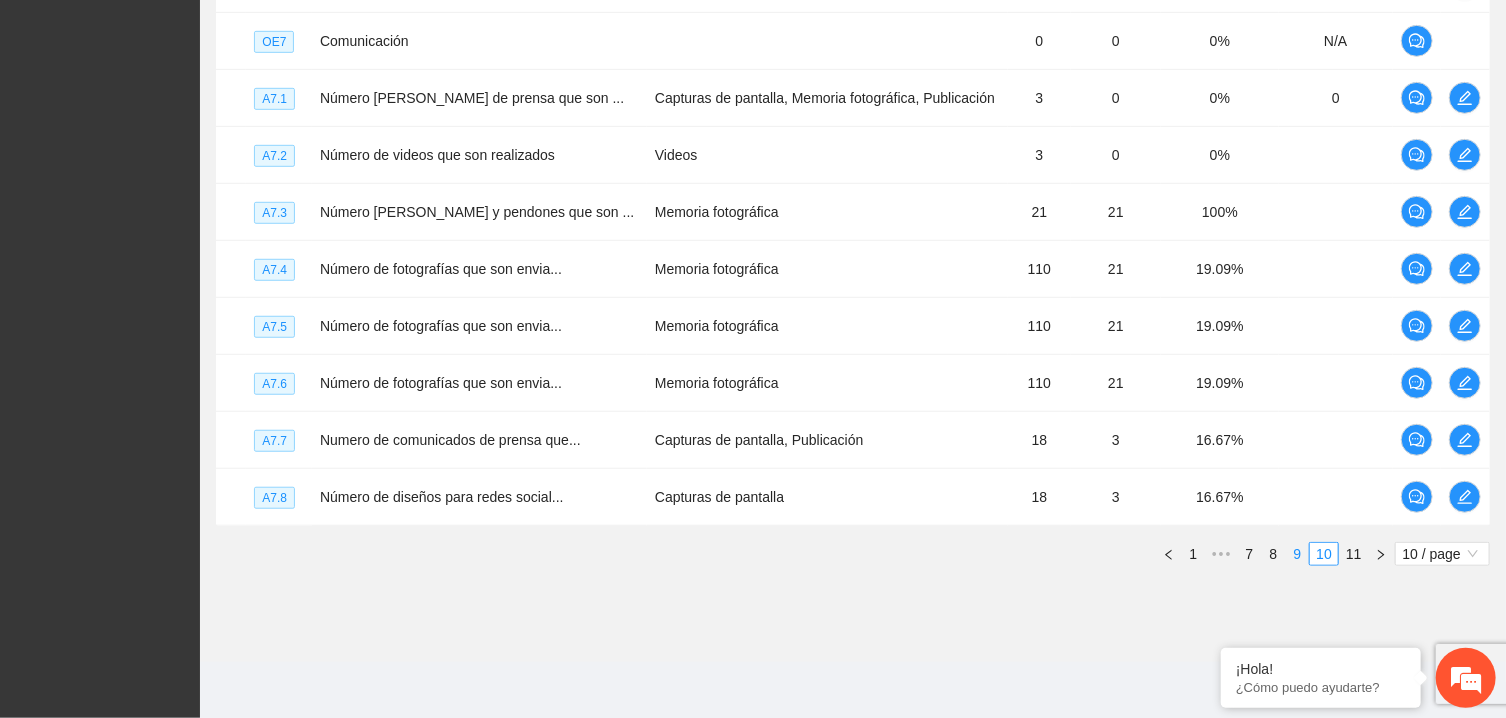 click on "9" at bounding box center [1297, 554] 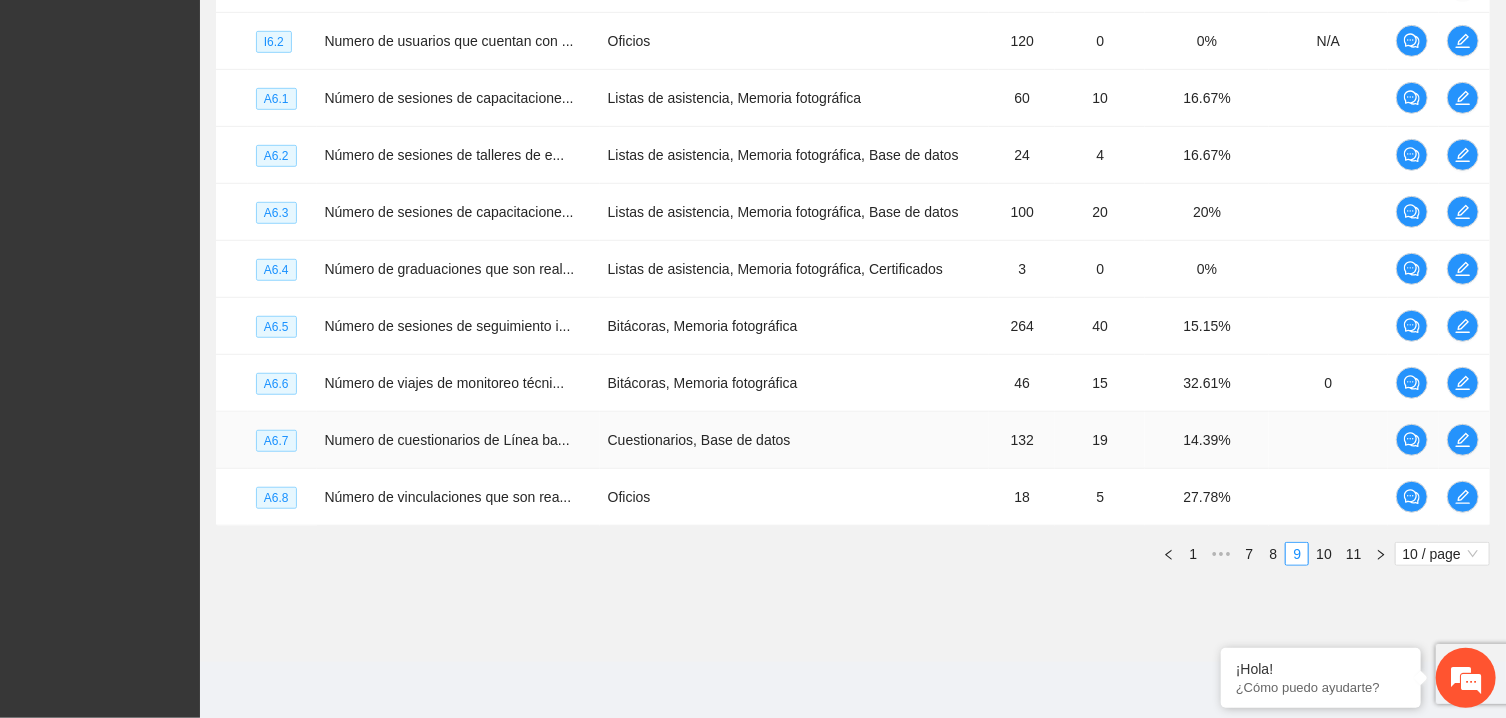 scroll, scrollTop: 482, scrollLeft: 0, axis: vertical 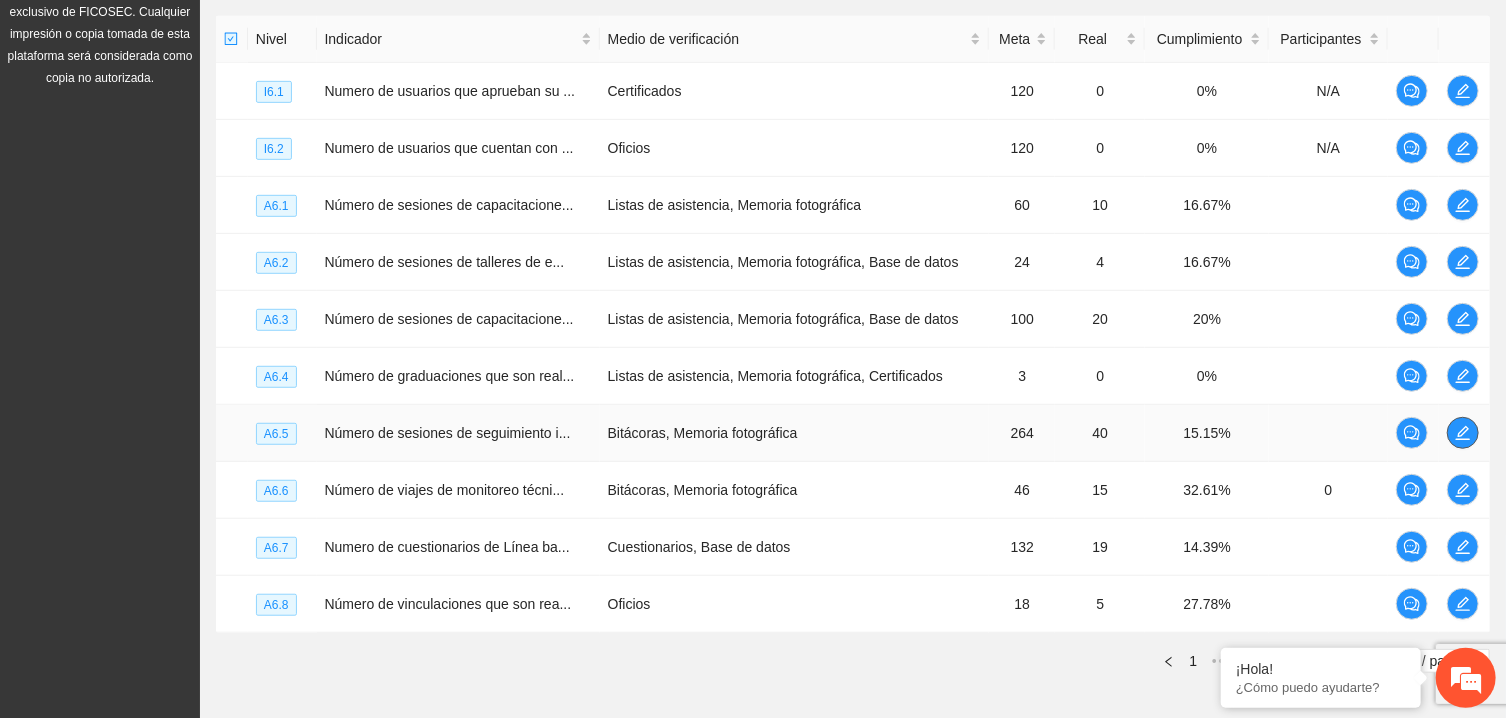 click 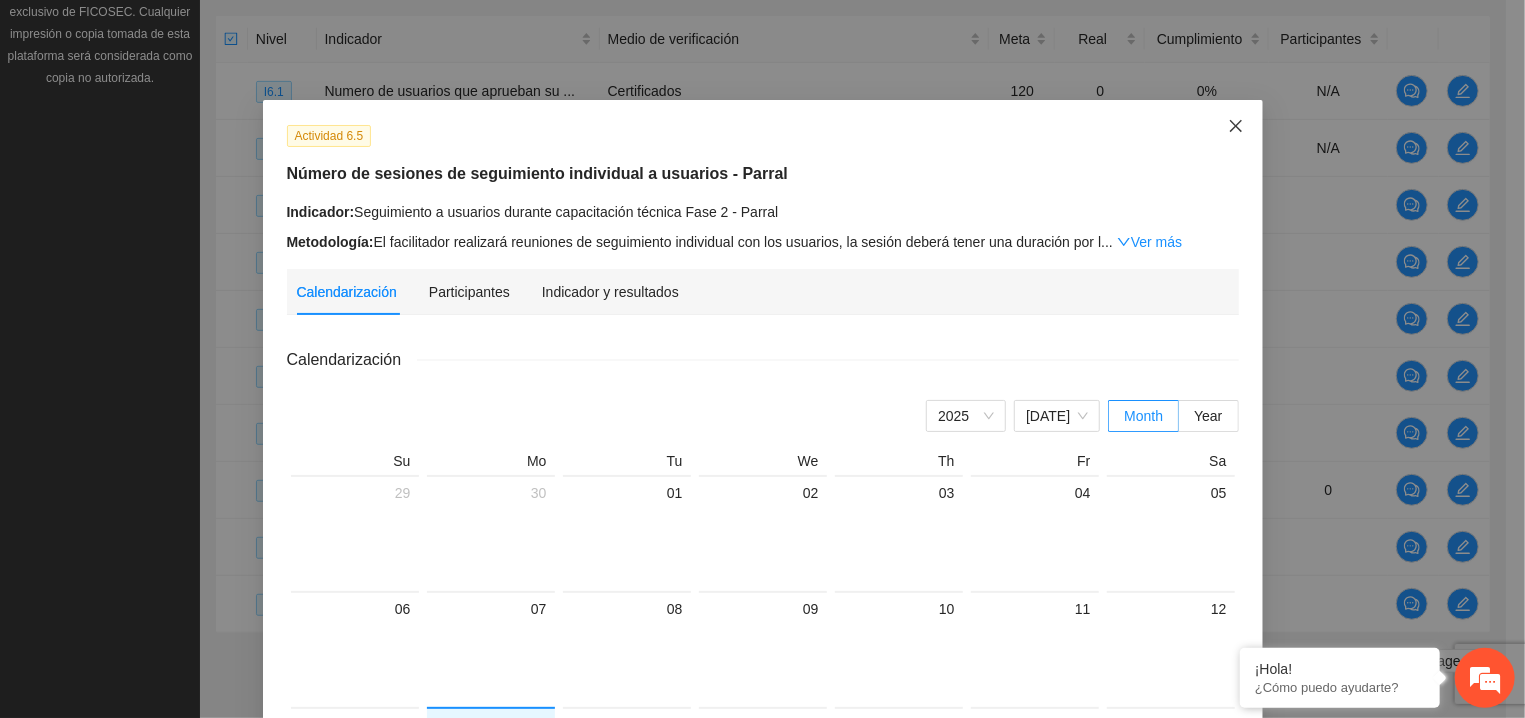 click 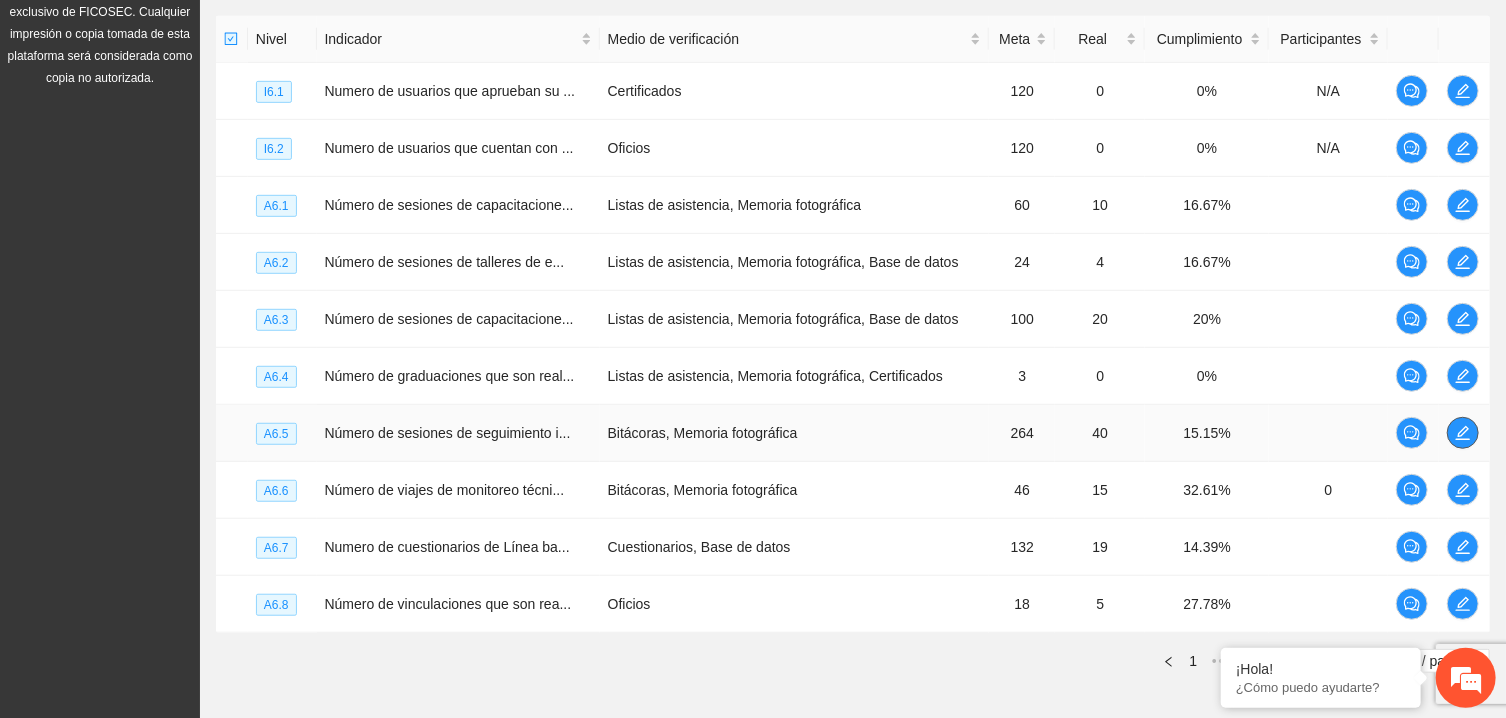 click 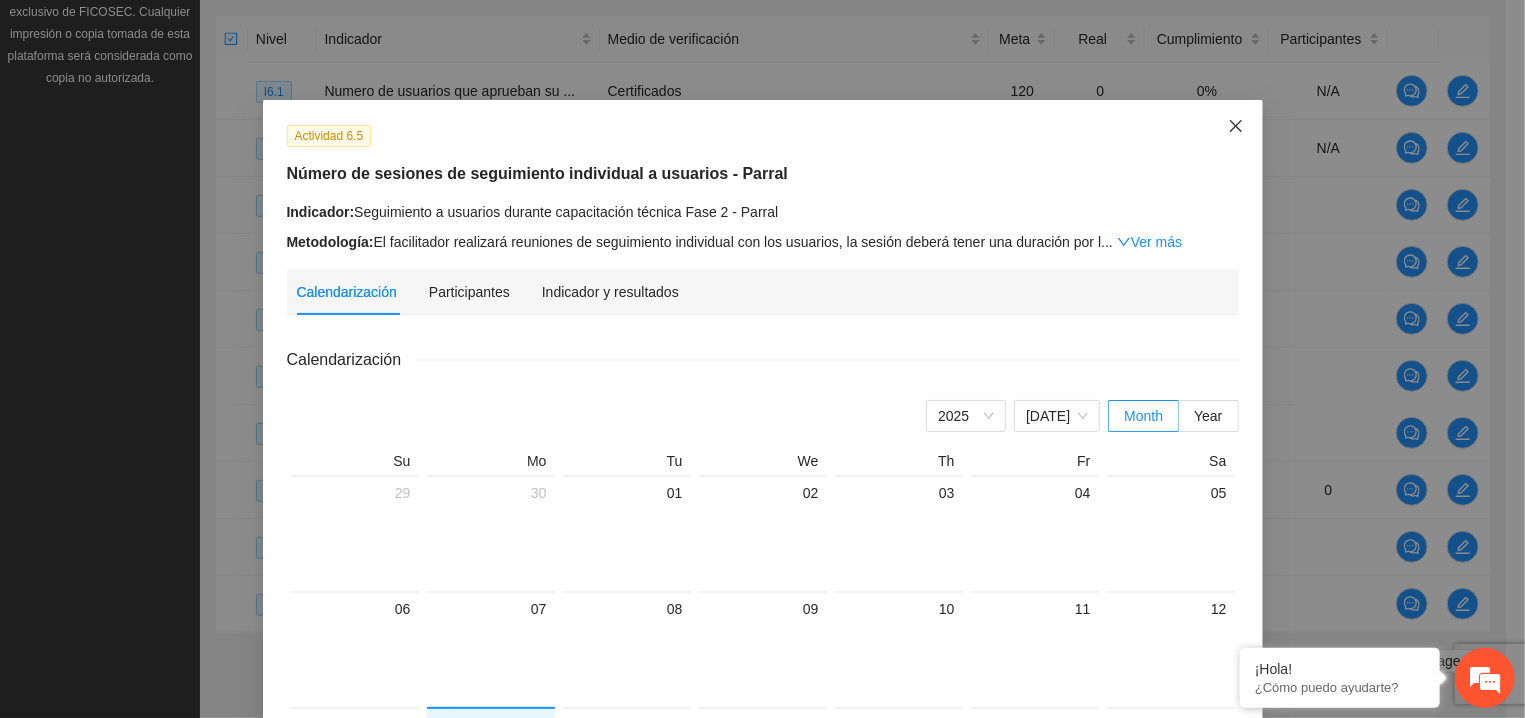 click 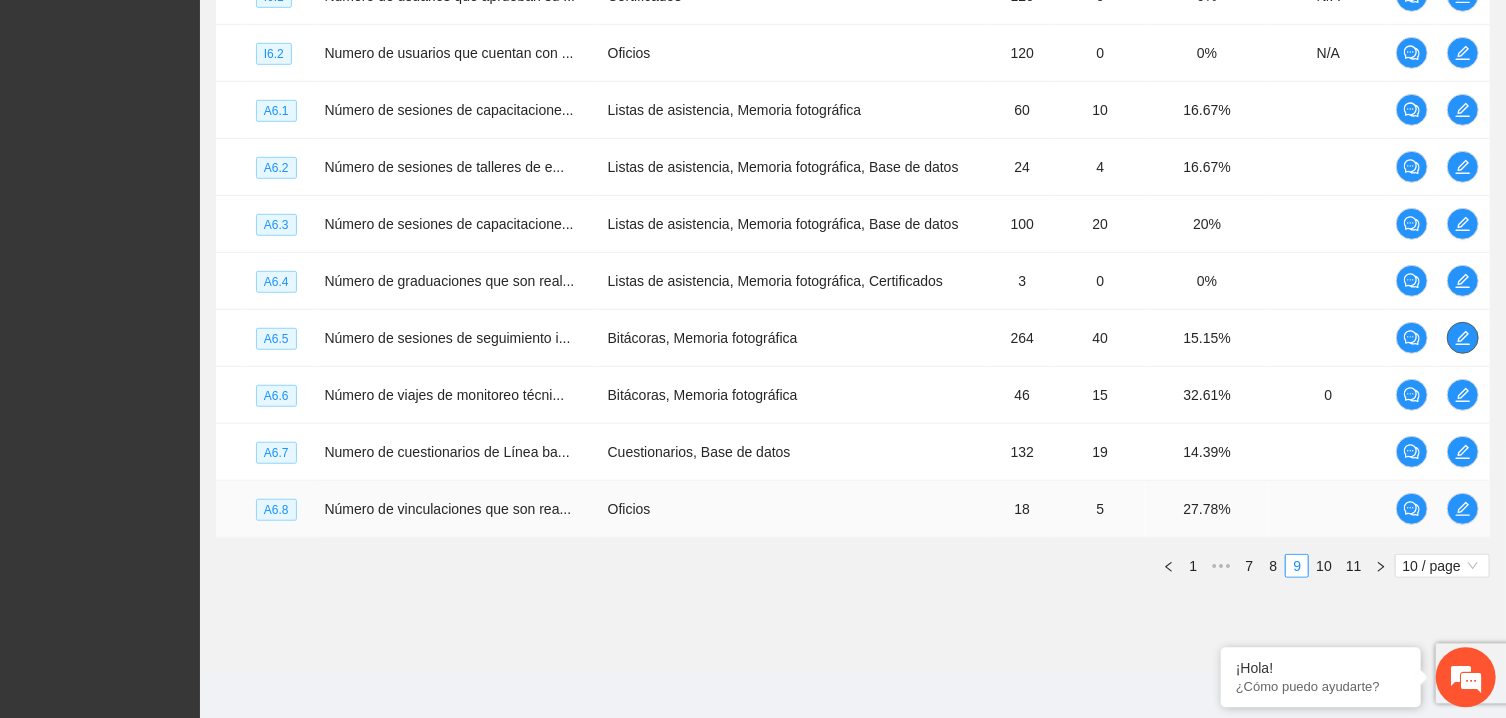 scroll, scrollTop: 589, scrollLeft: 0, axis: vertical 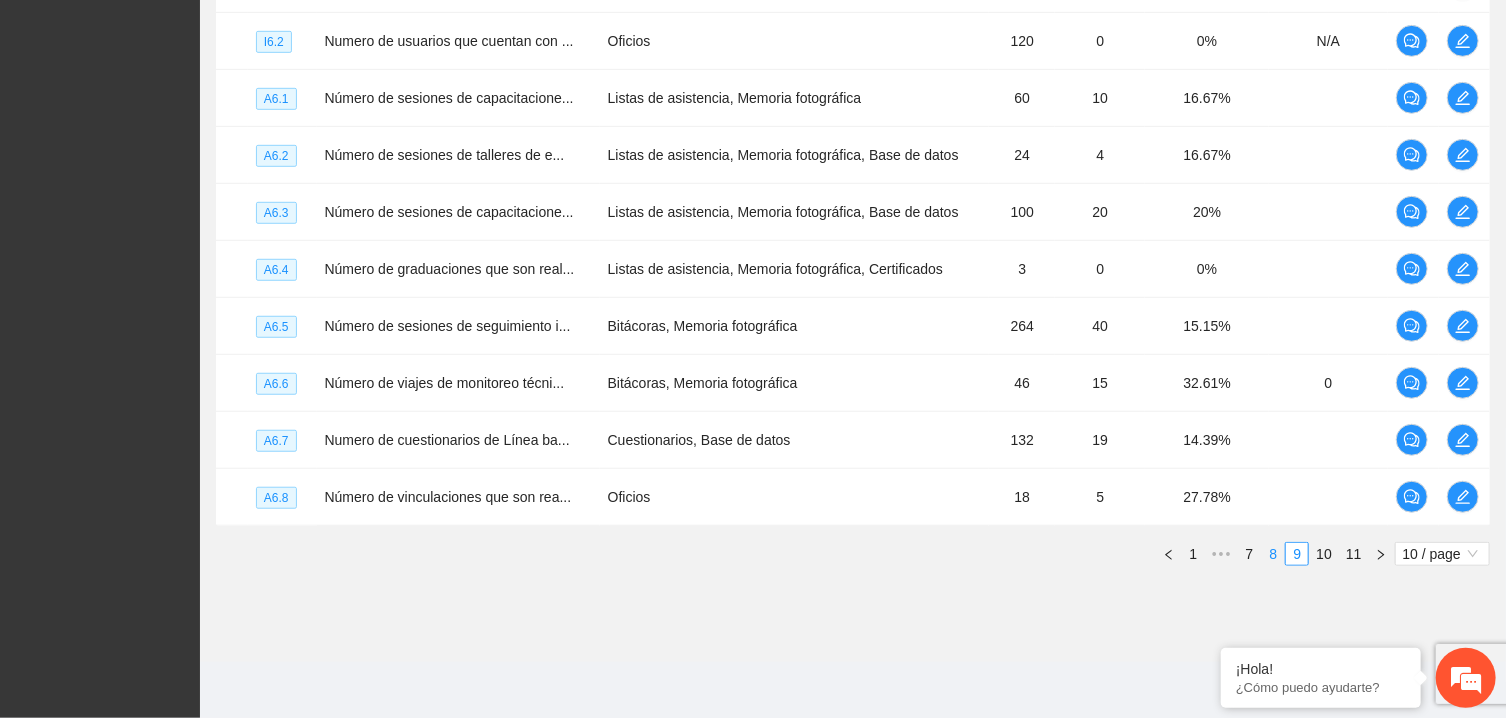 click on "8" at bounding box center [1273, 554] 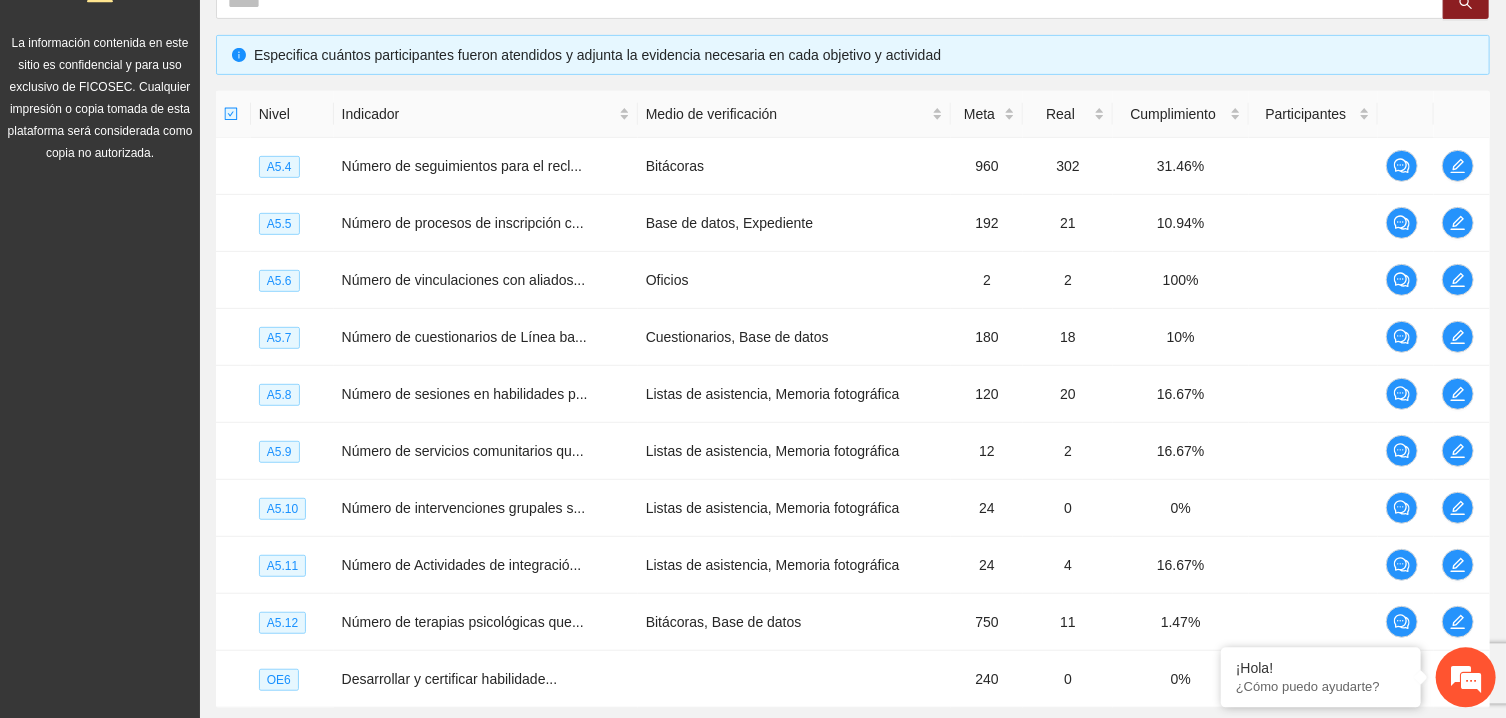 scroll, scrollTop: 375, scrollLeft: 0, axis: vertical 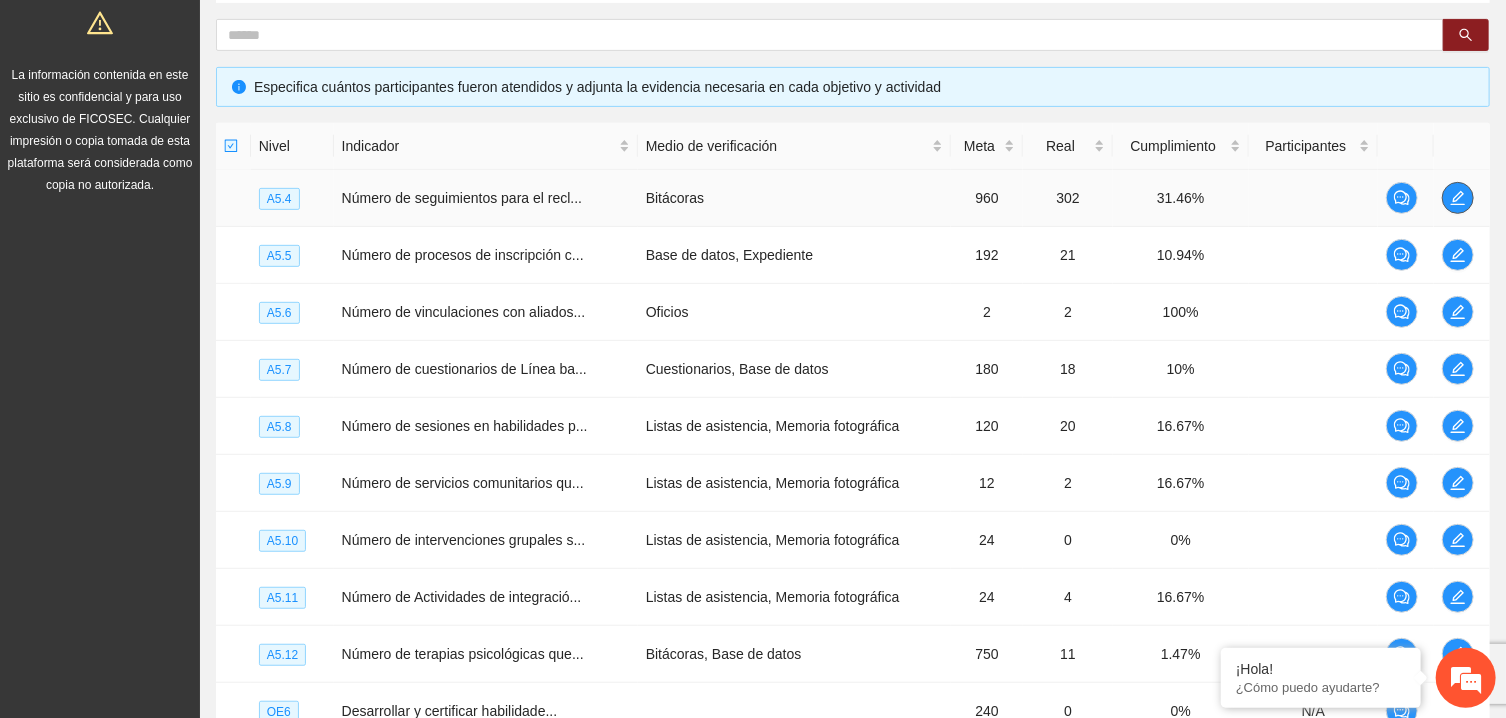 click at bounding box center [1458, 198] 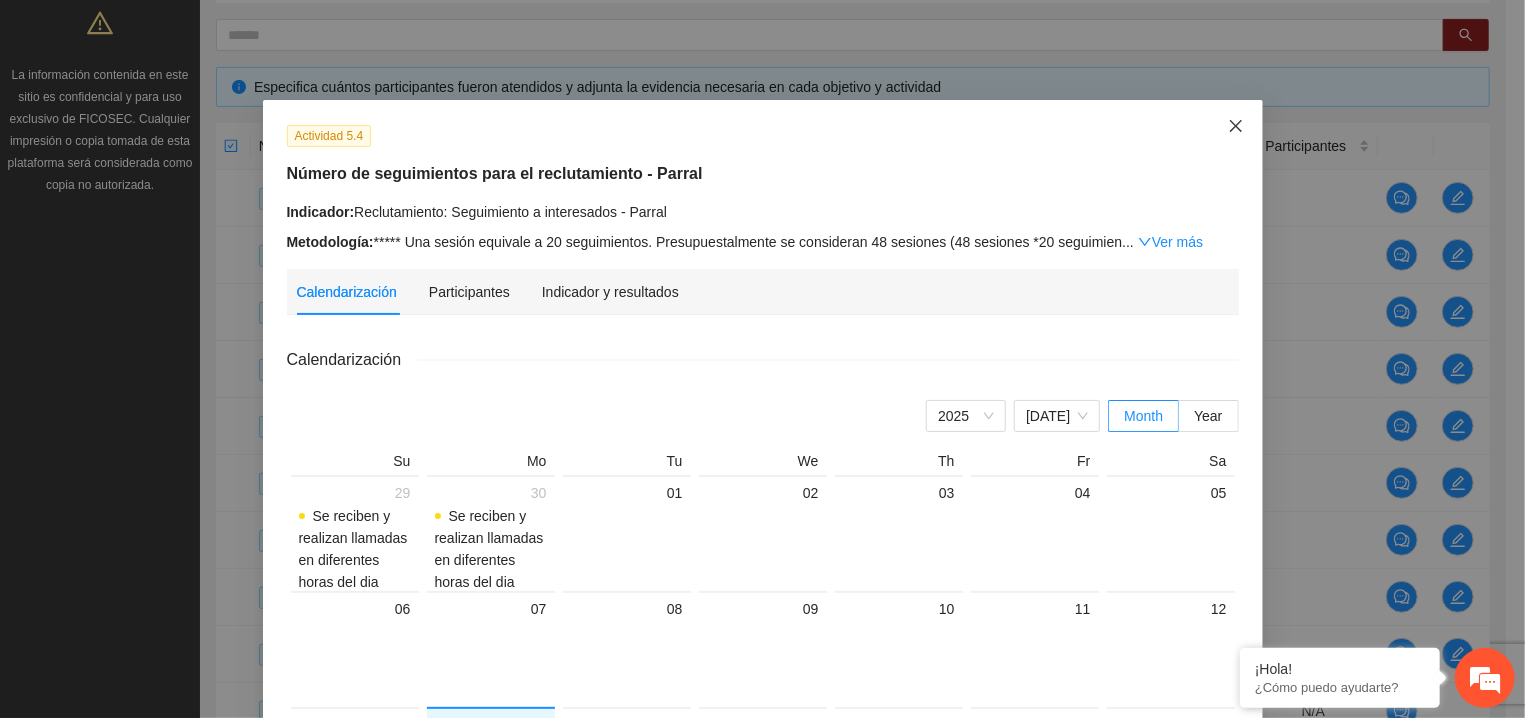 click at bounding box center [1236, 127] 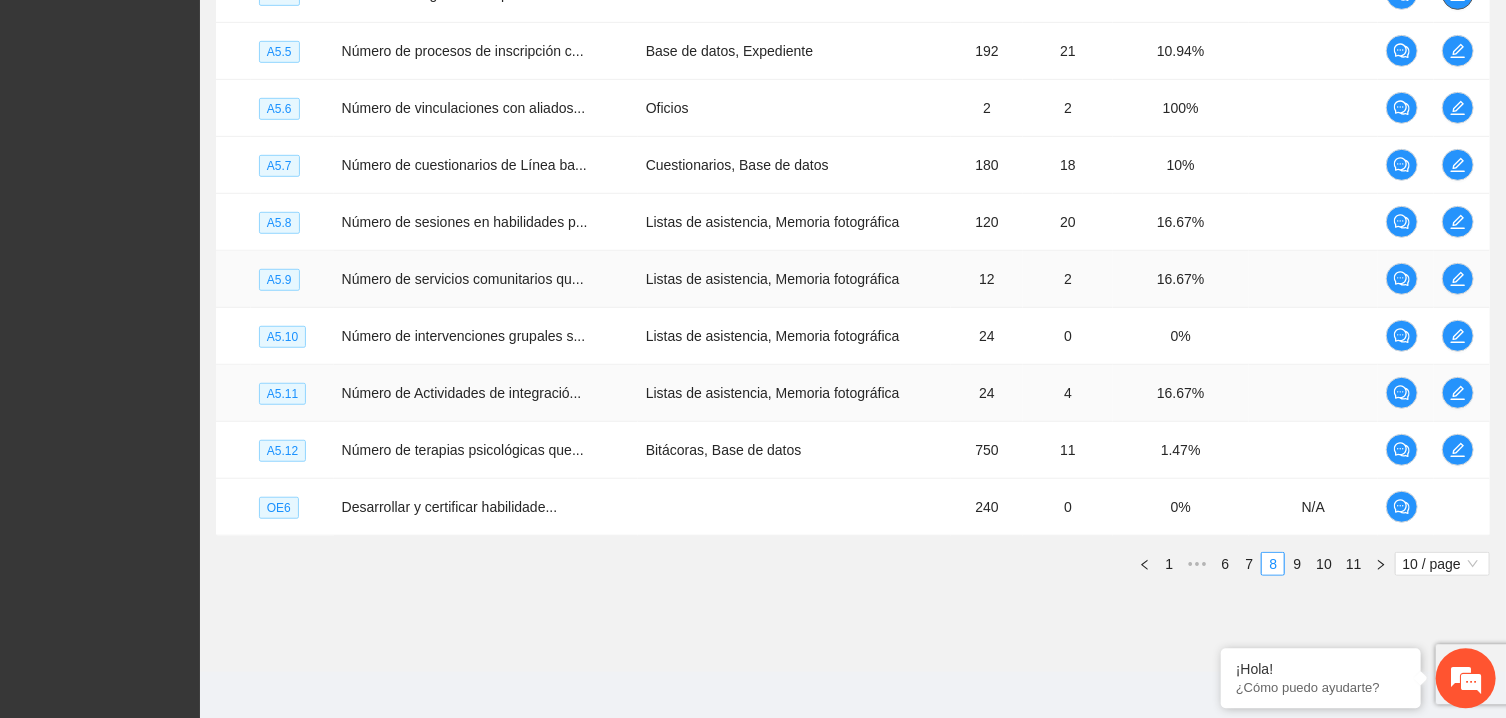 scroll, scrollTop: 589, scrollLeft: 0, axis: vertical 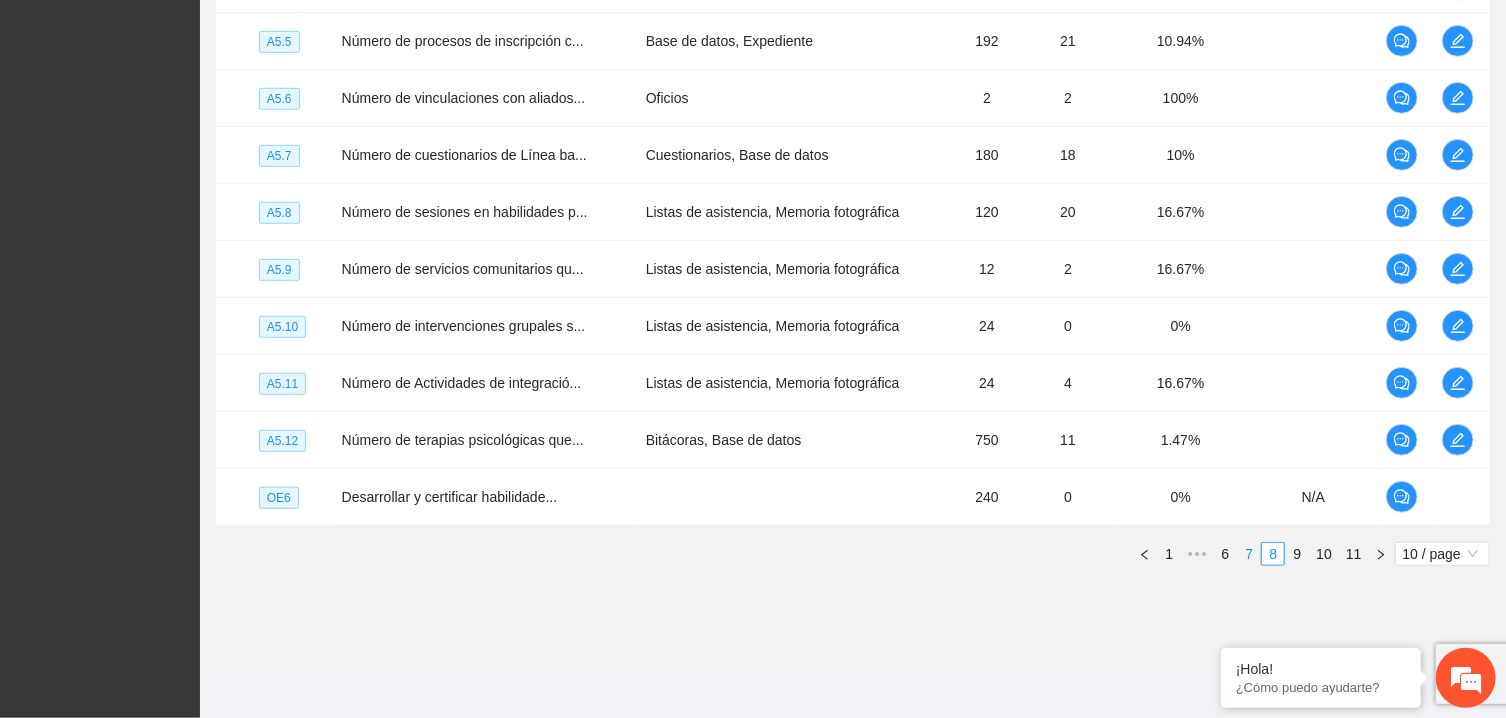 click on "7" at bounding box center (1249, 554) 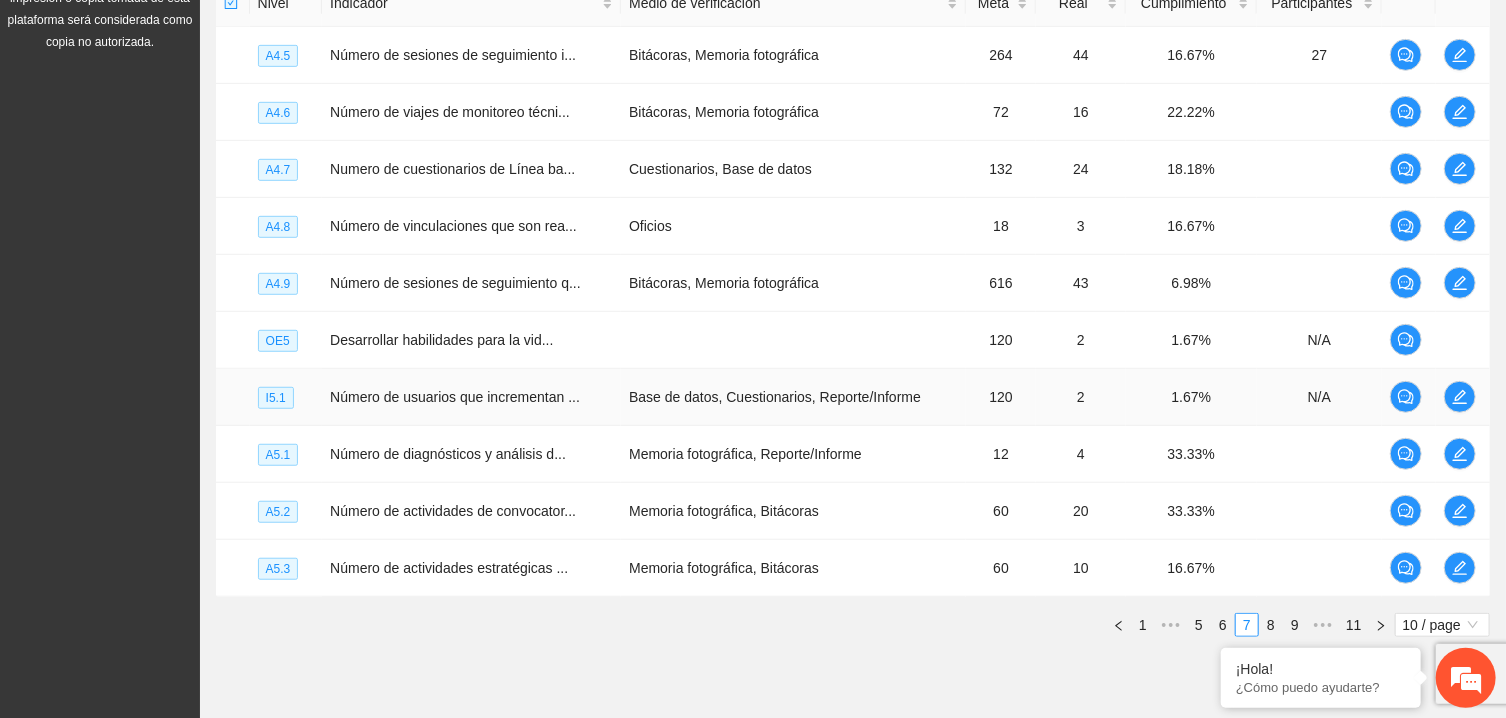 scroll, scrollTop: 375, scrollLeft: 0, axis: vertical 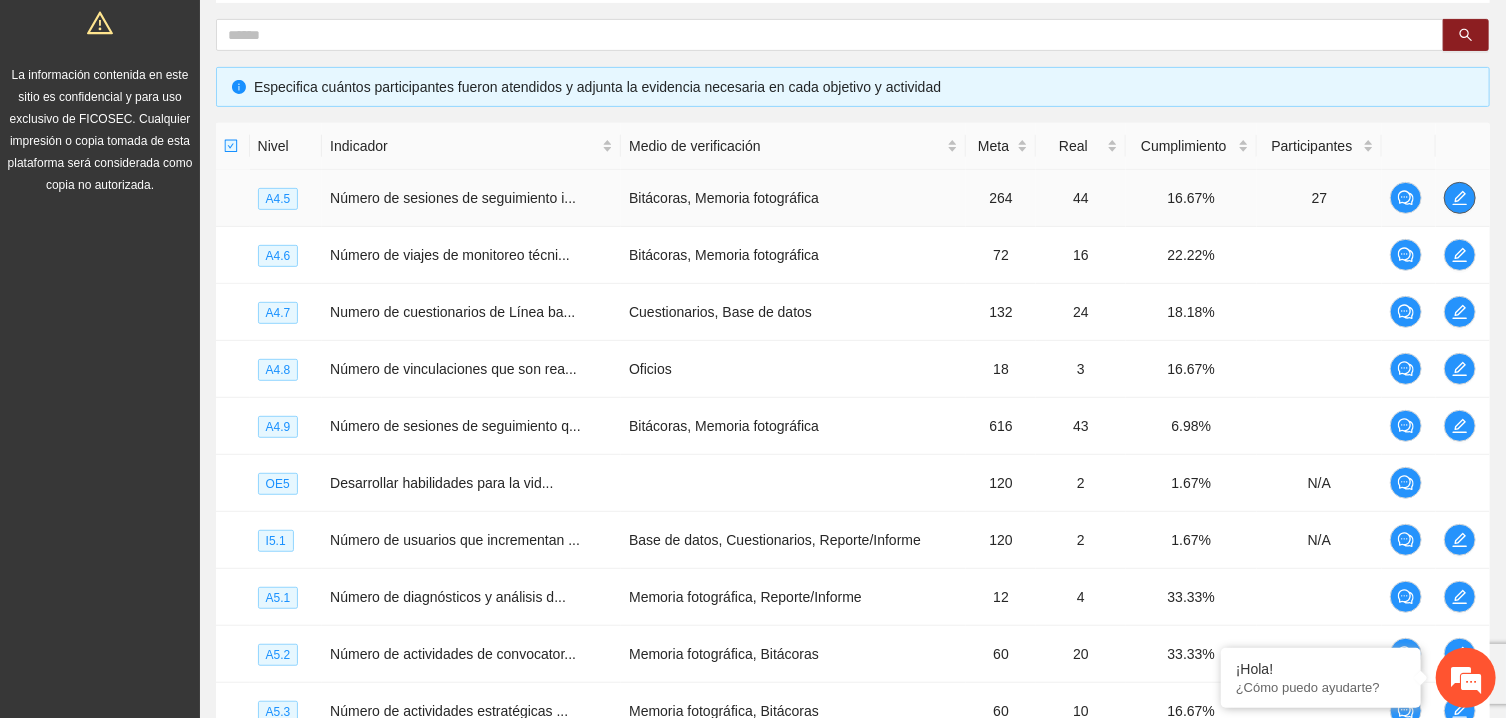 click 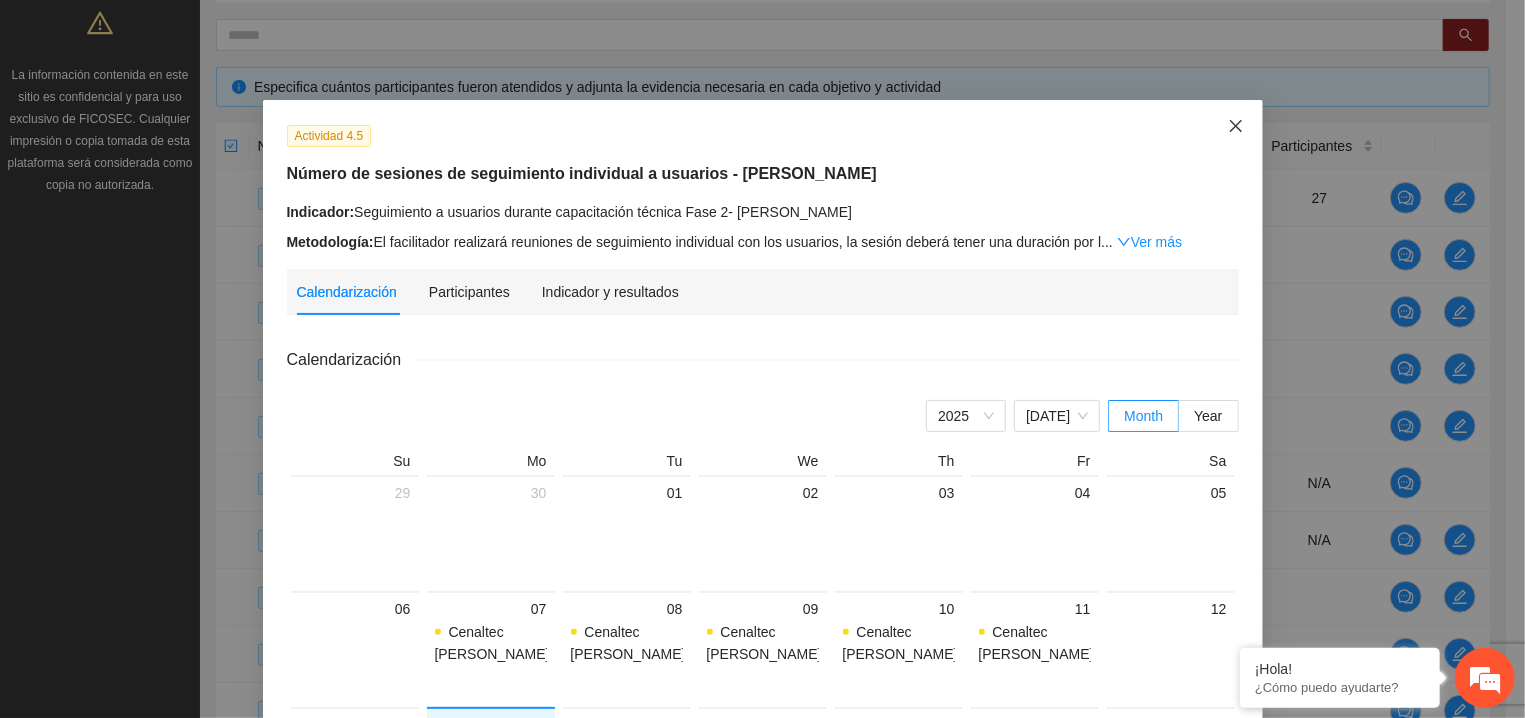 click at bounding box center (1236, 127) 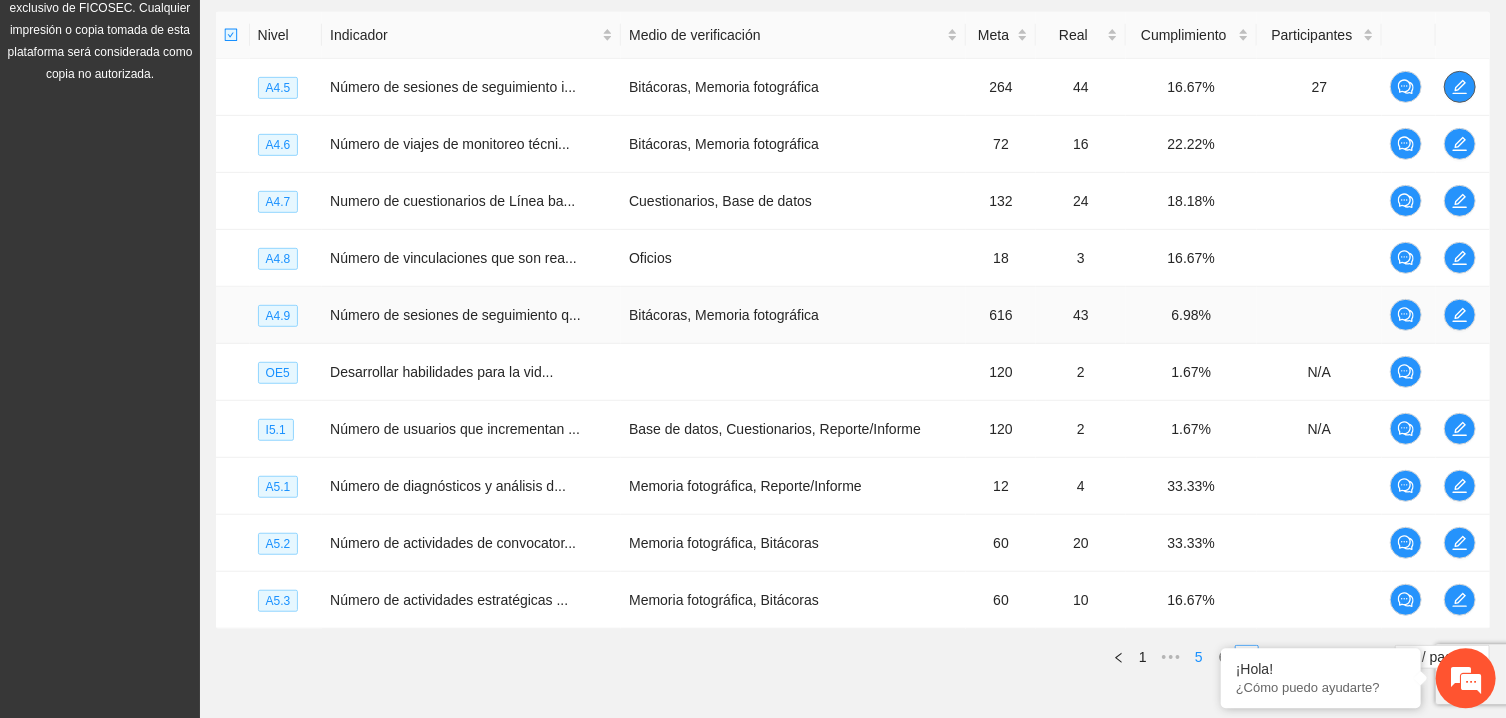 scroll, scrollTop: 589, scrollLeft: 0, axis: vertical 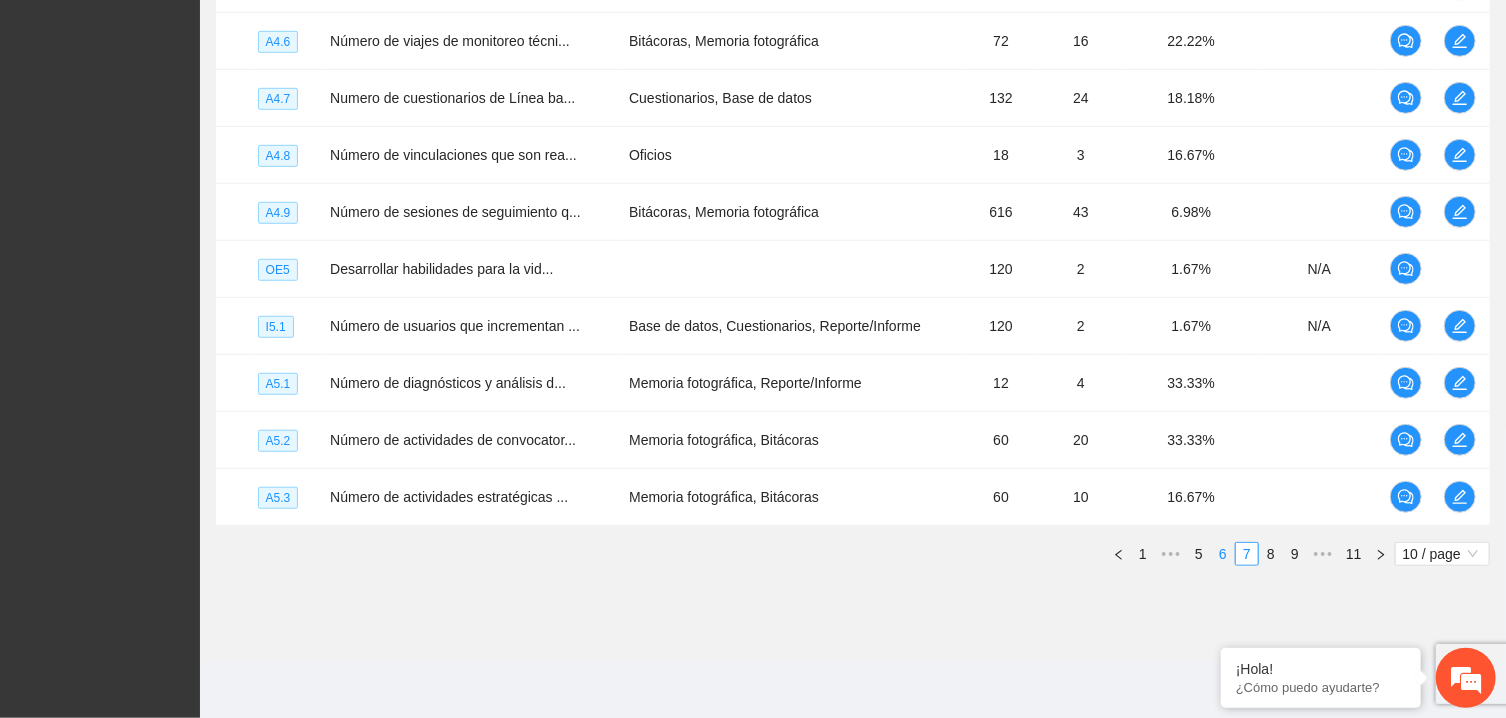 click on "6" at bounding box center [1223, 554] 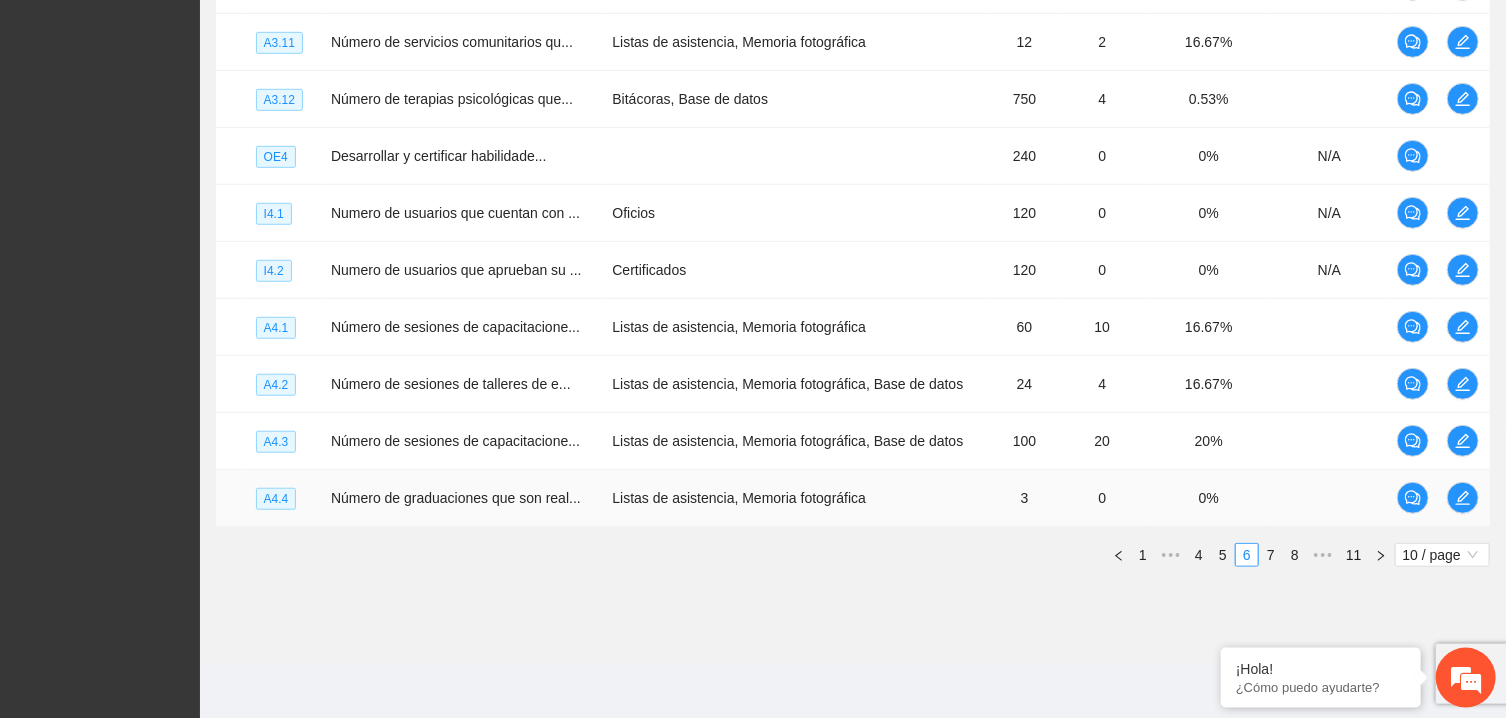 scroll, scrollTop: 589, scrollLeft: 0, axis: vertical 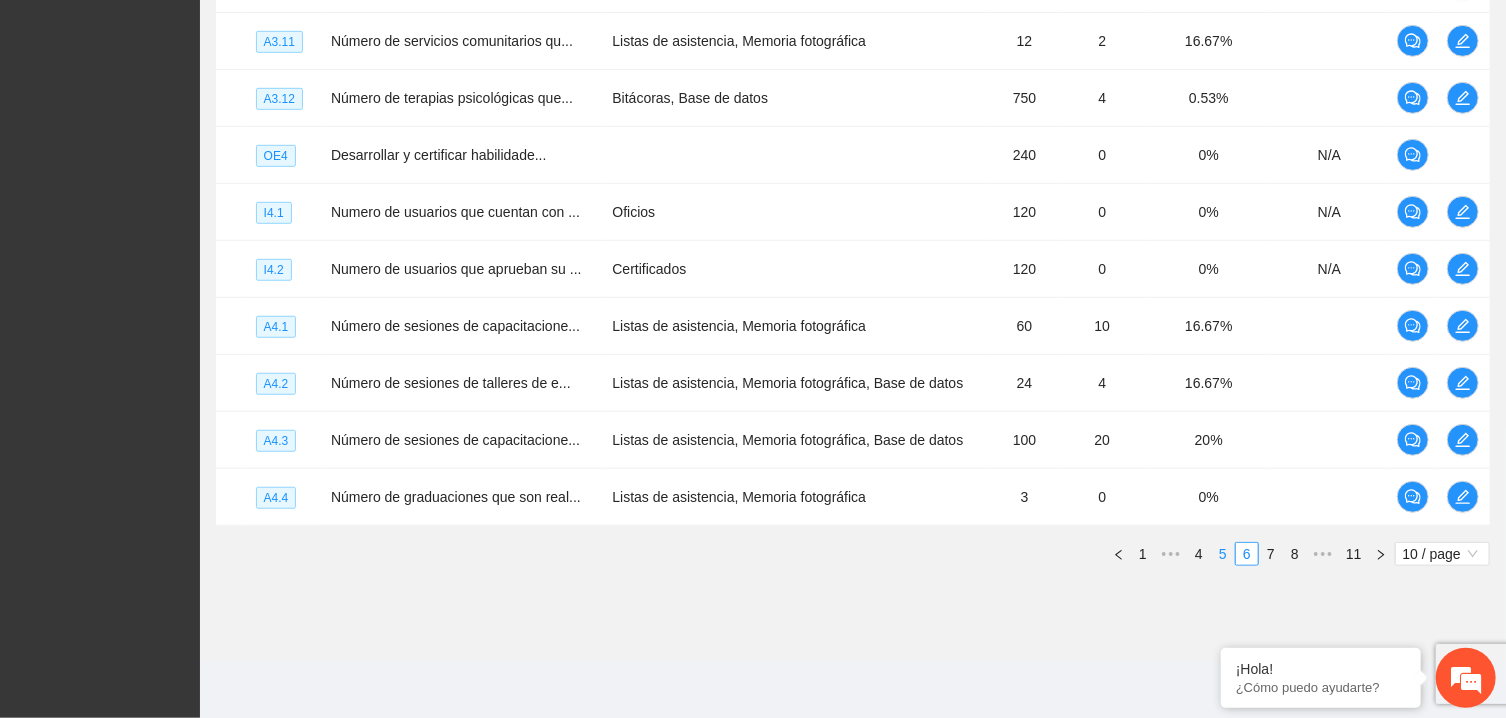 click on "5" at bounding box center (1223, 554) 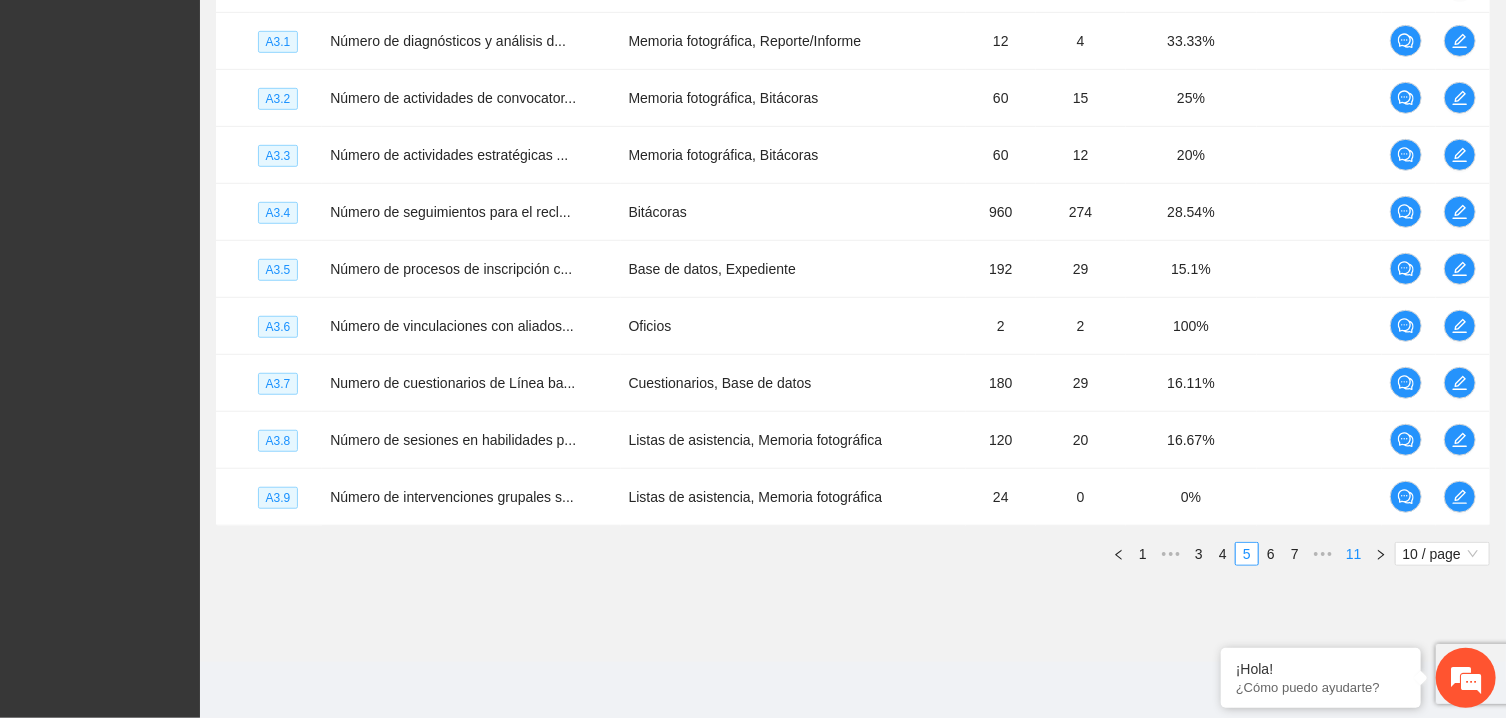 click on "11" at bounding box center [1354, 554] 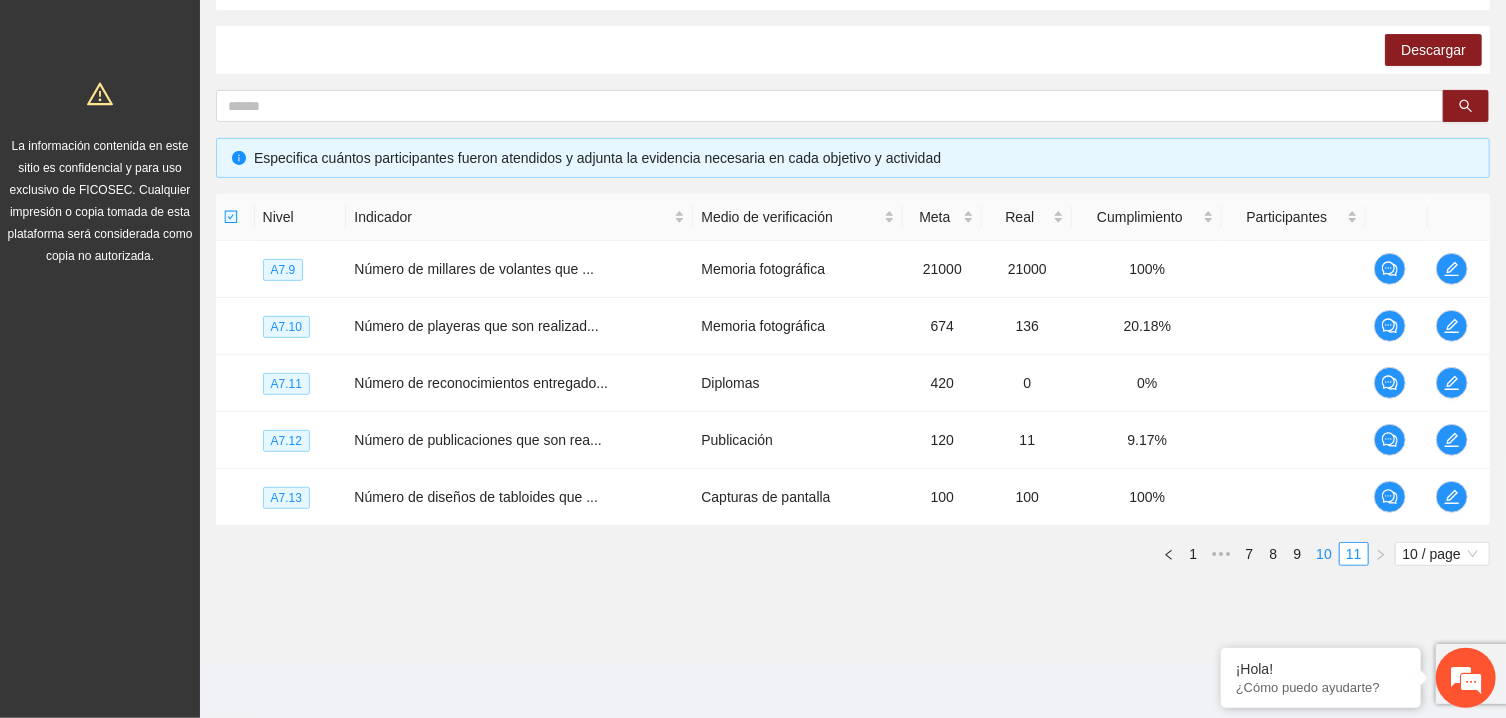 click on "10" at bounding box center [1324, 554] 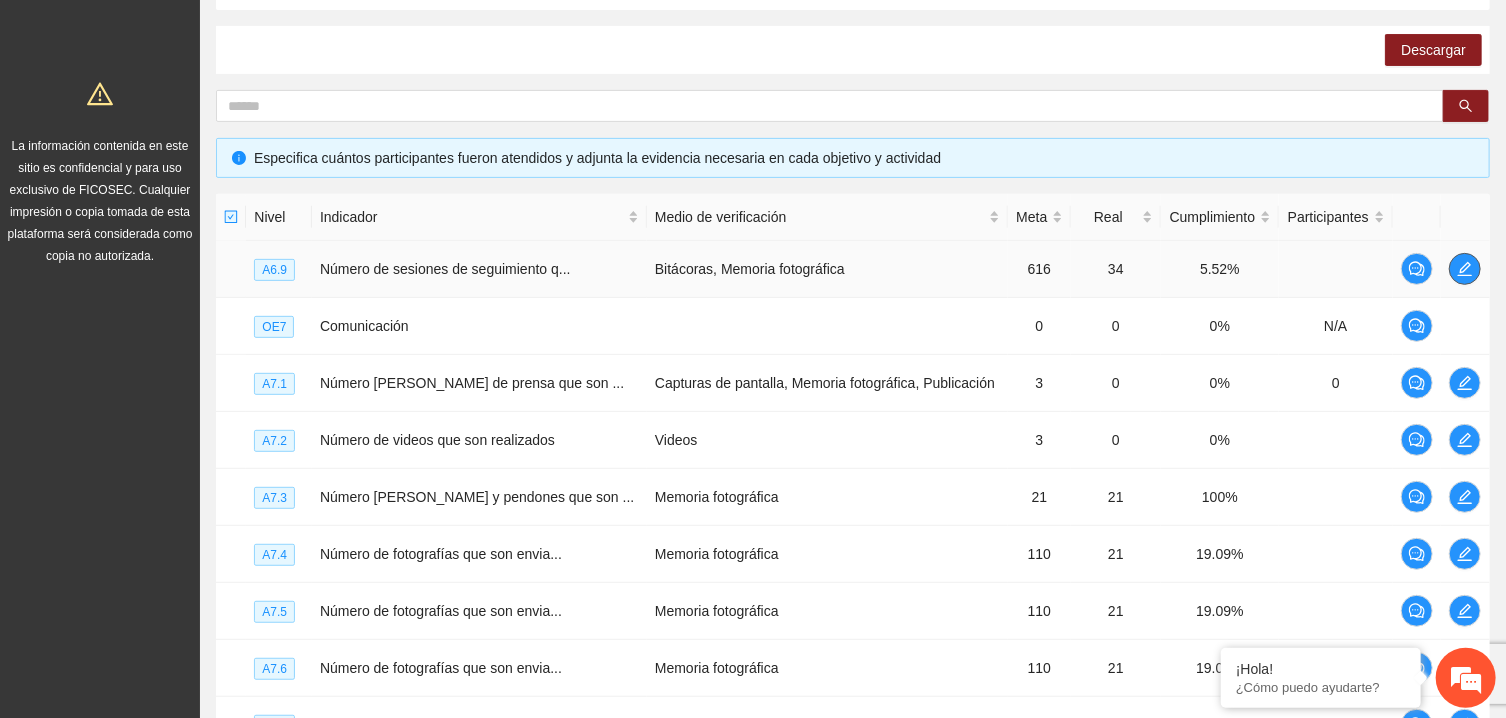 click at bounding box center (1465, 269) 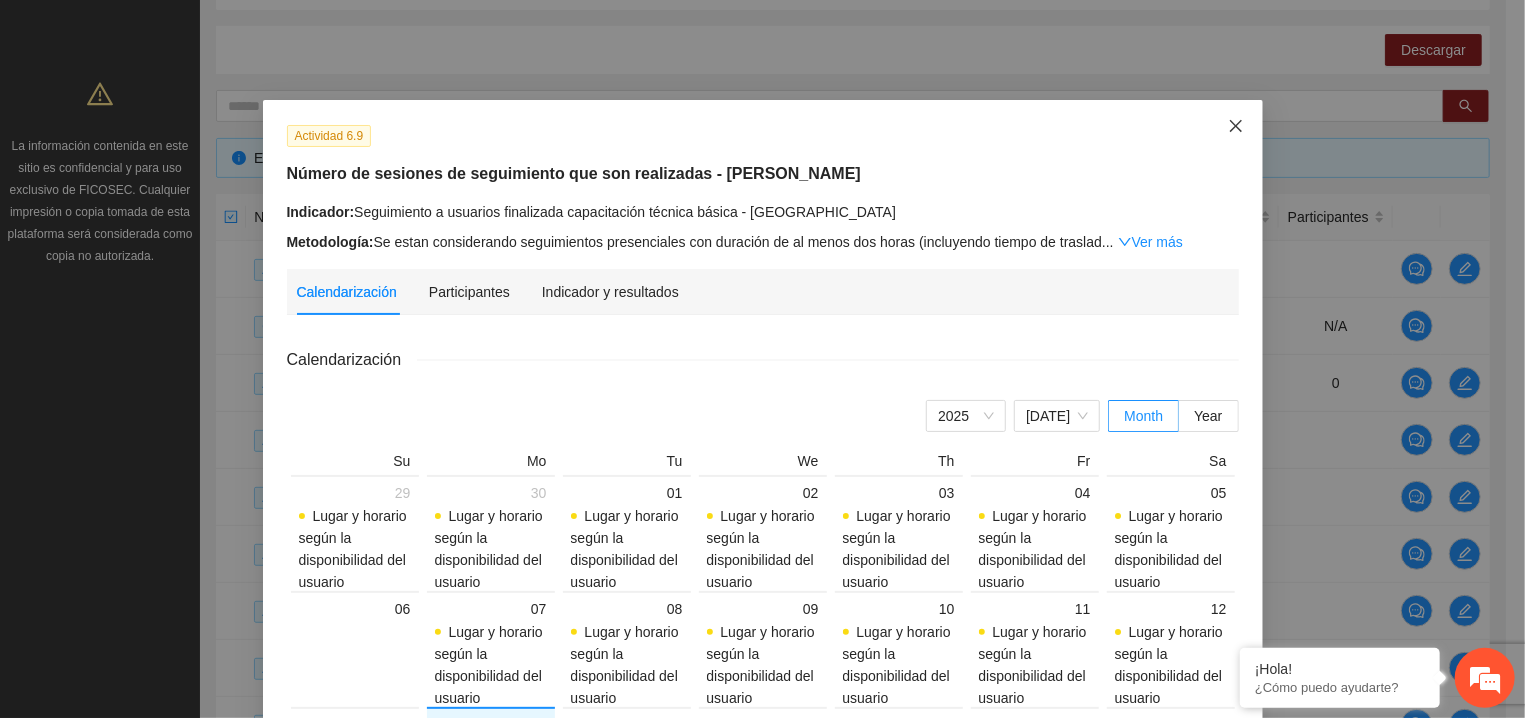 click 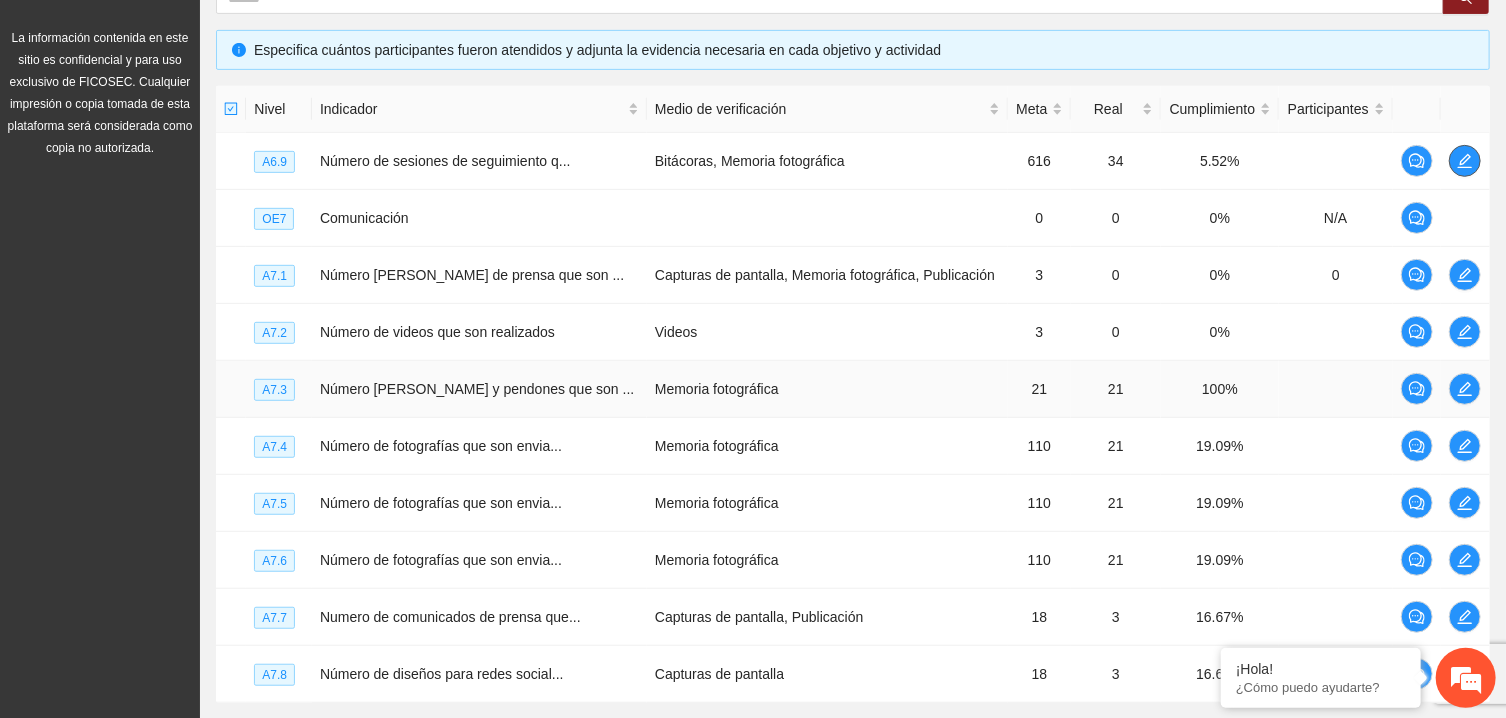 scroll, scrollTop: 589, scrollLeft: 0, axis: vertical 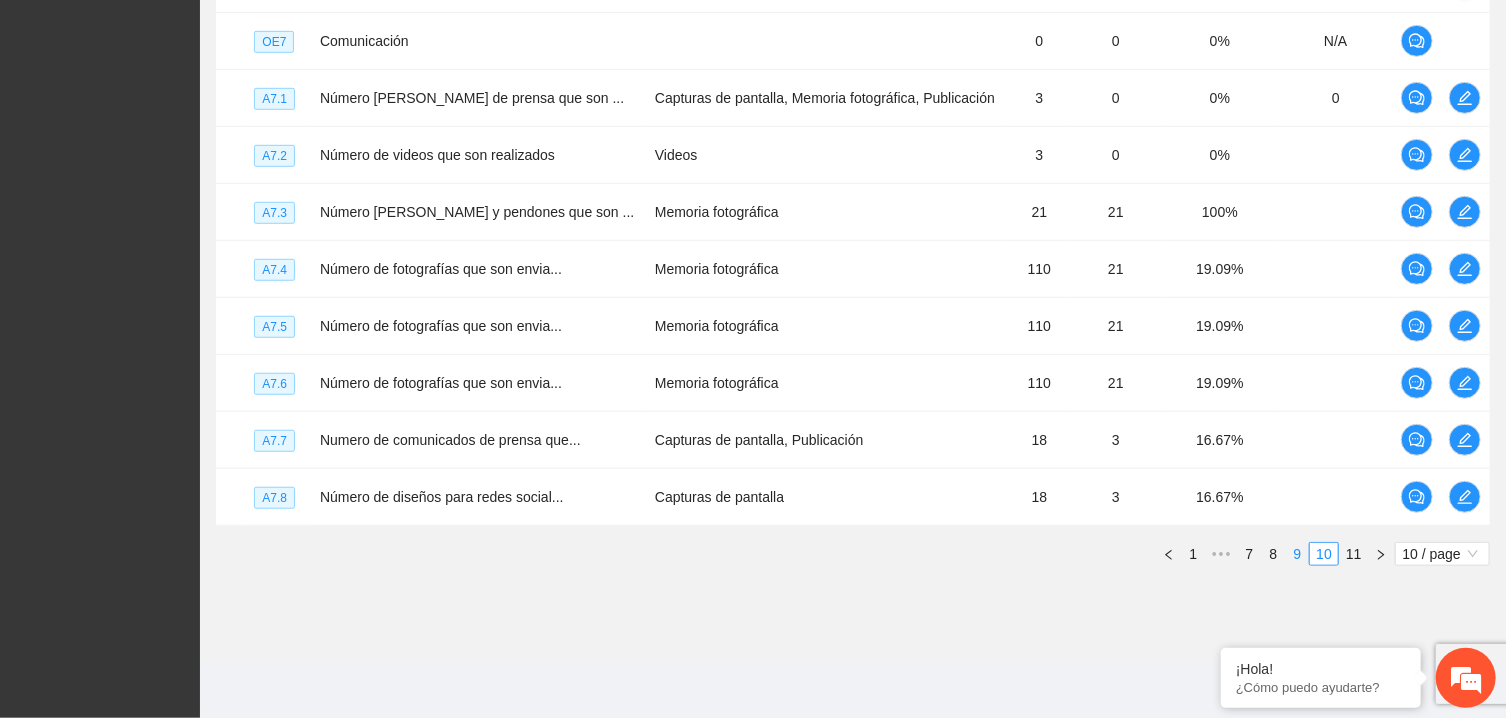 click on "9" at bounding box center [1297, 554] 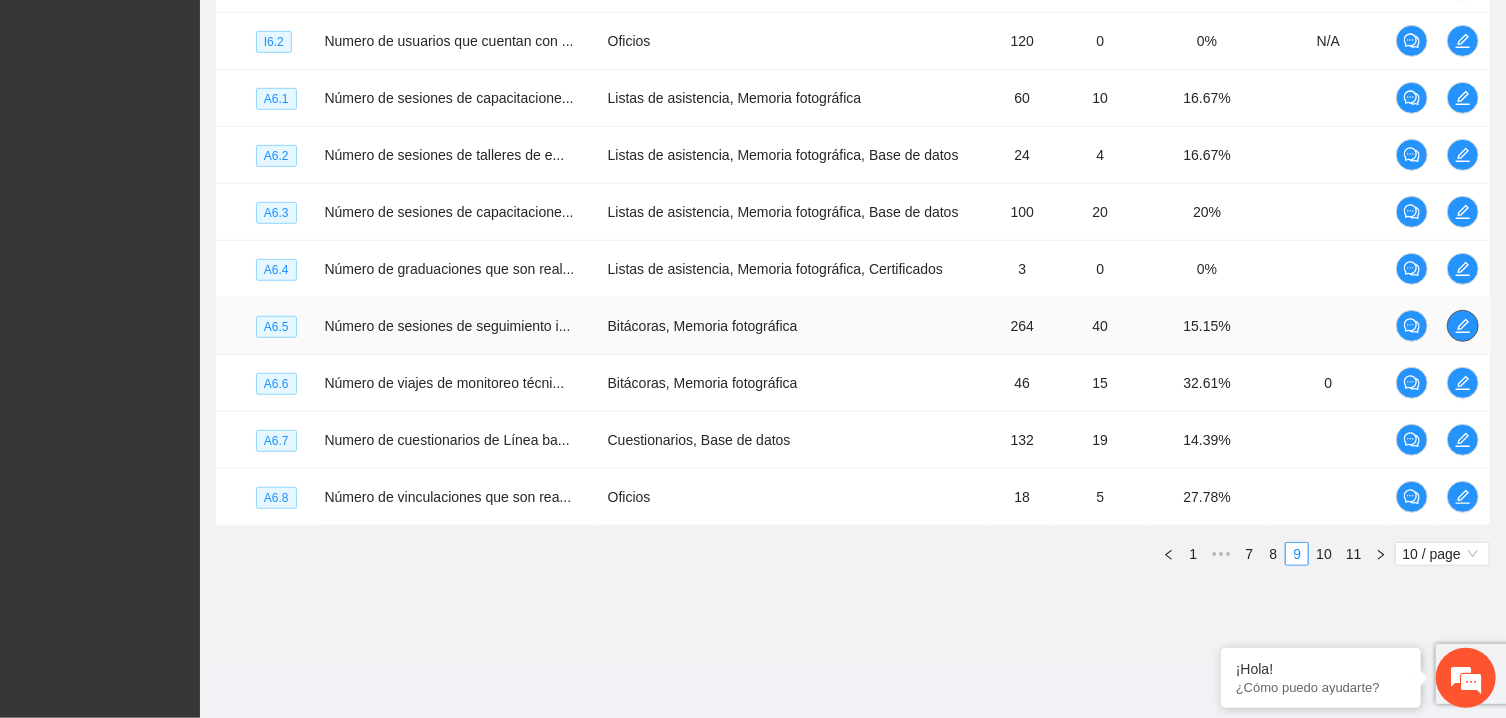 click 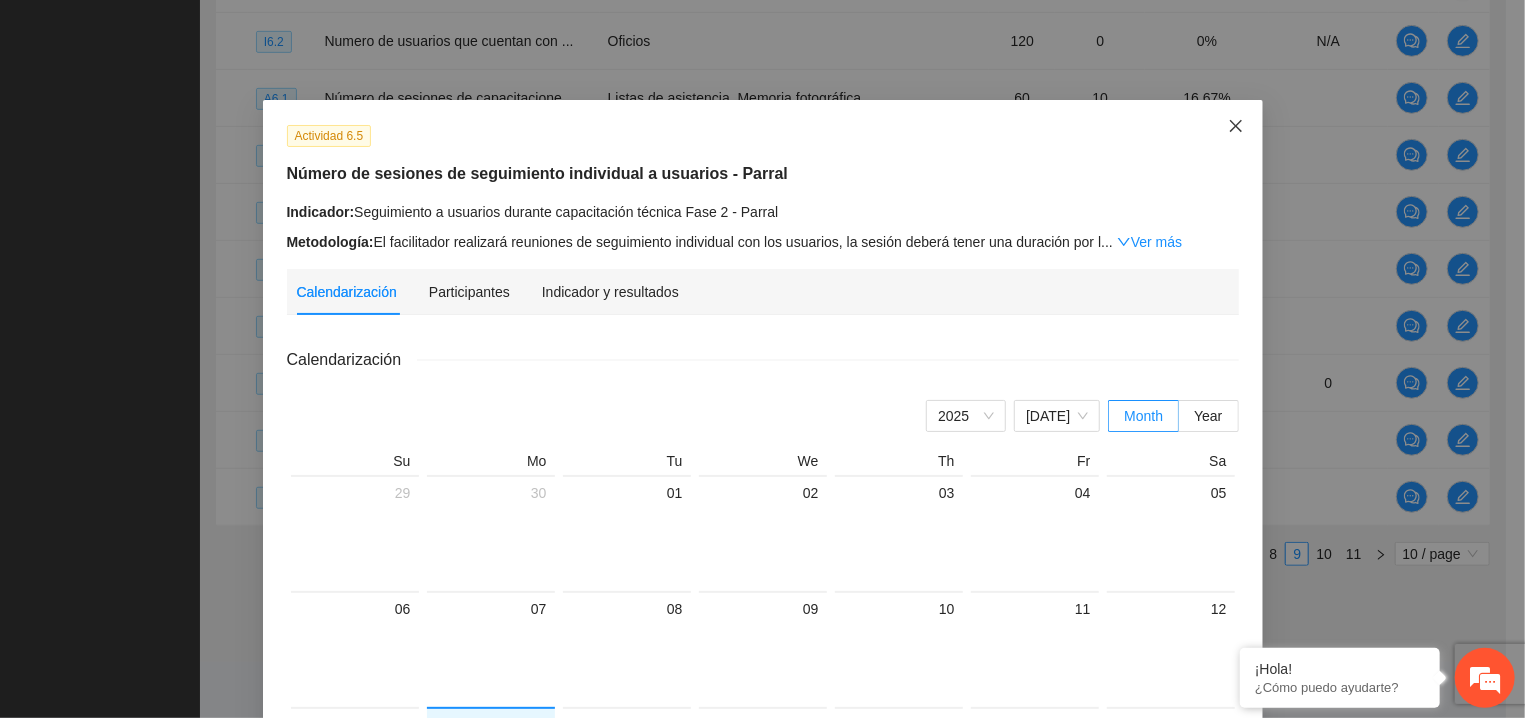 click 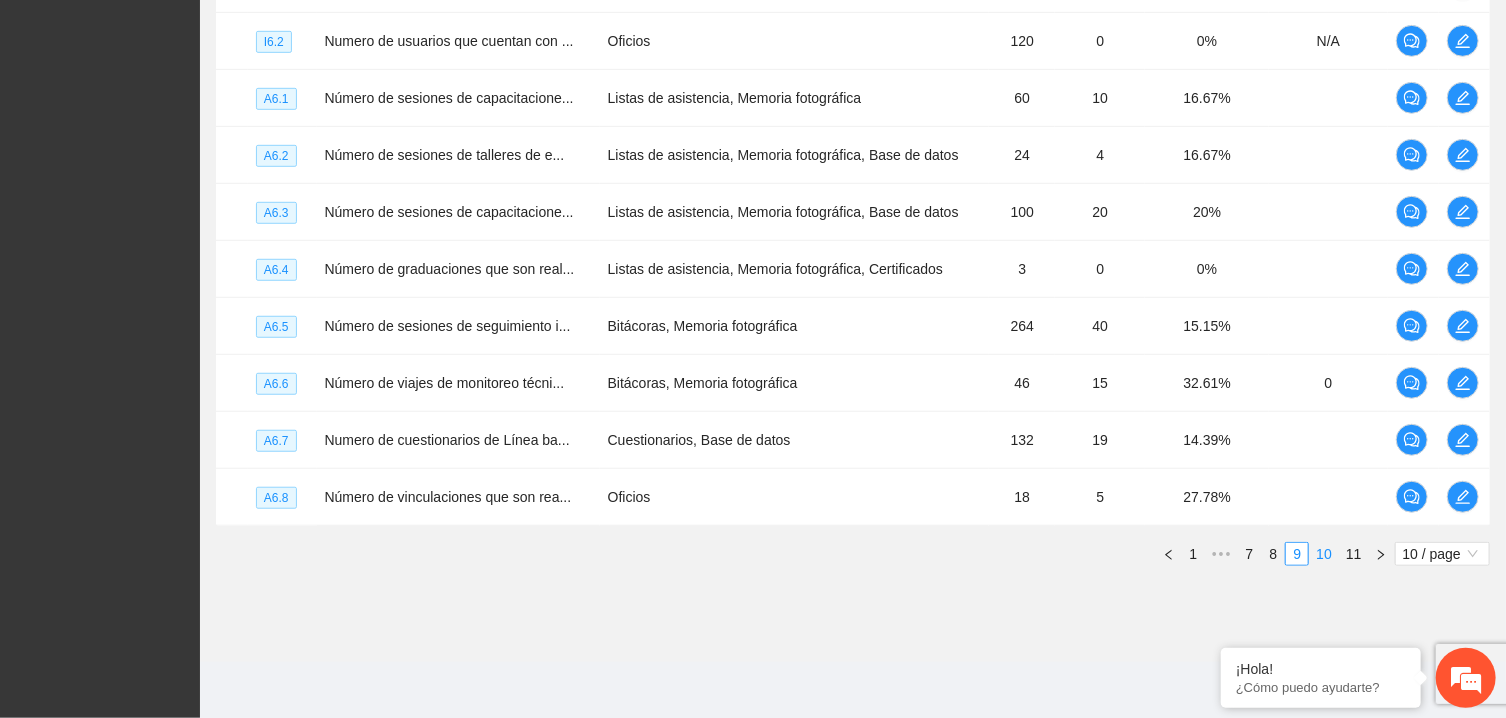 click on "10" at bounding box center [1324, 554] 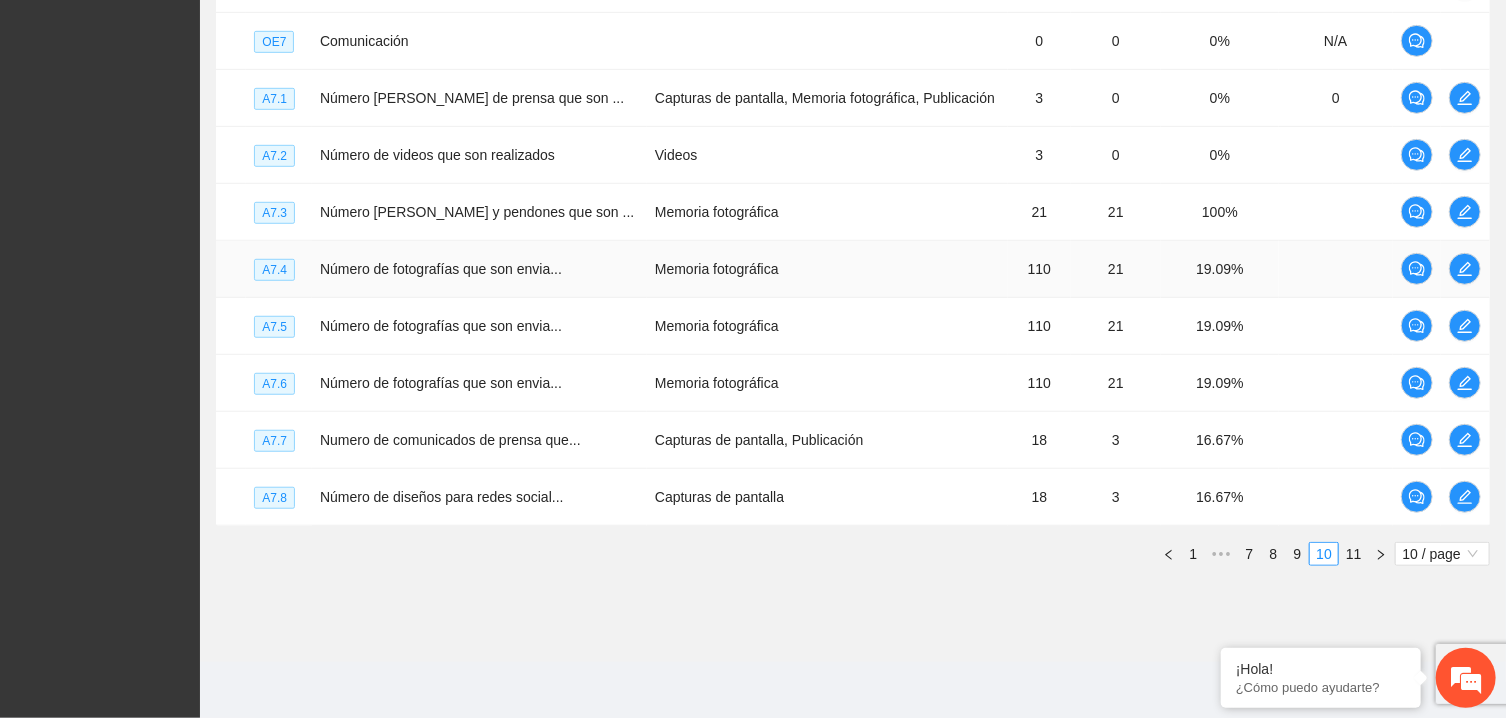 scroll, scrollTop: 375, scrollLeft: 0, axis: vertical 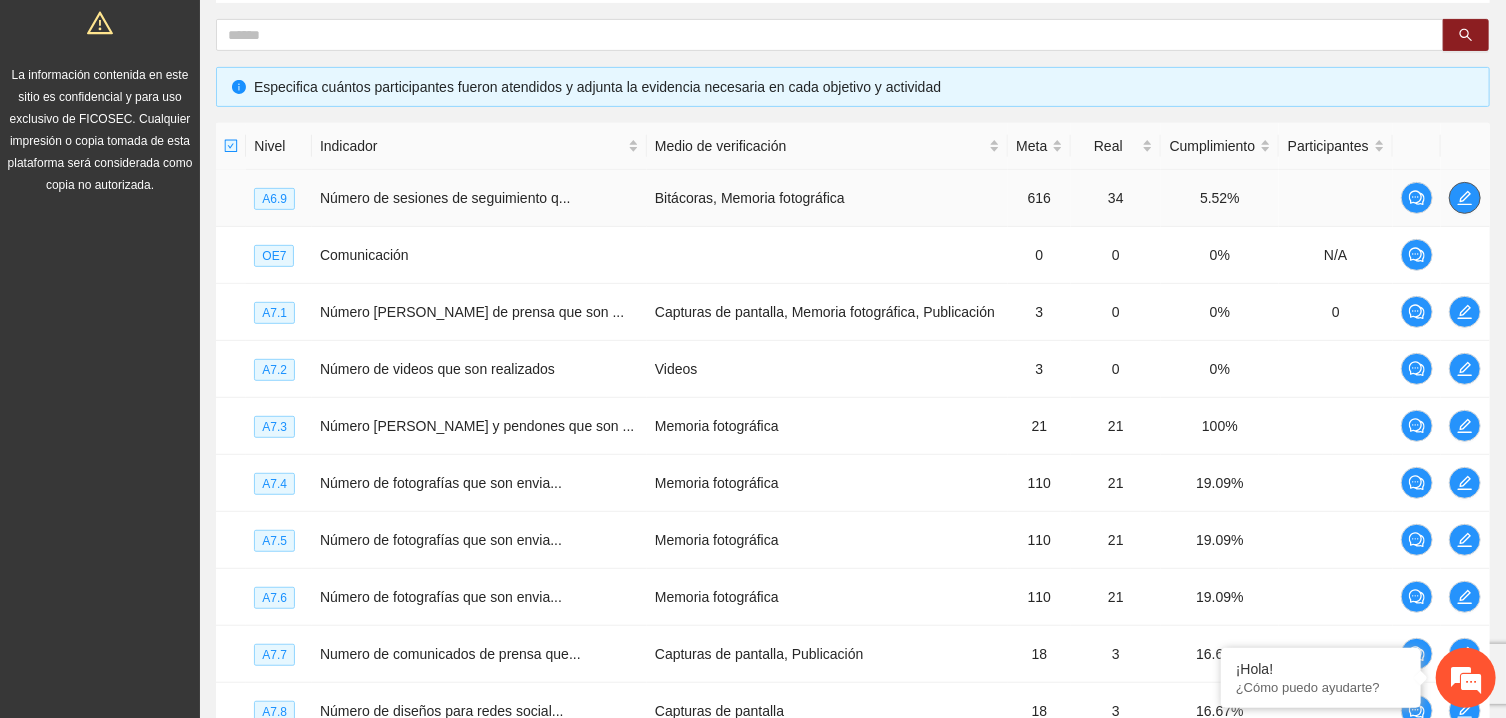click 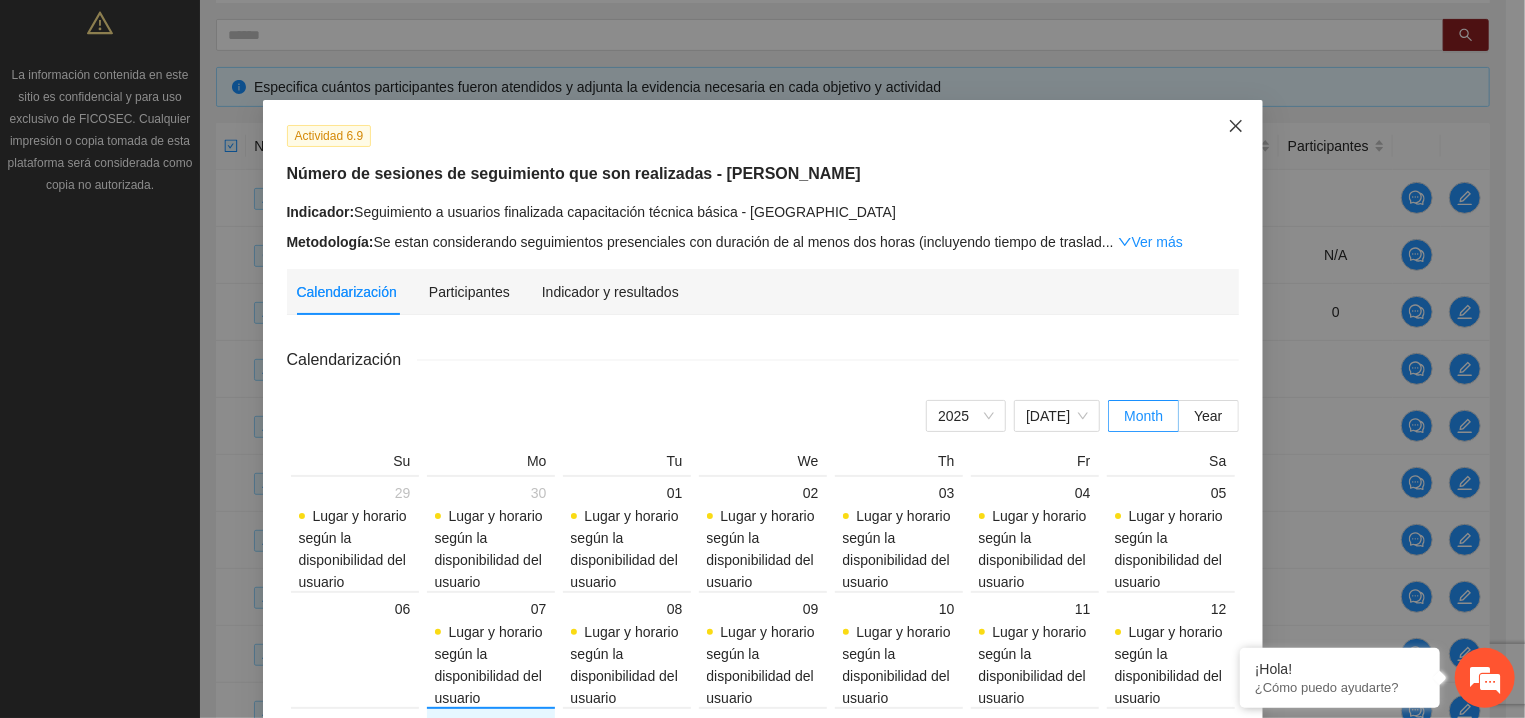 click at bounding box center [1236, 127] 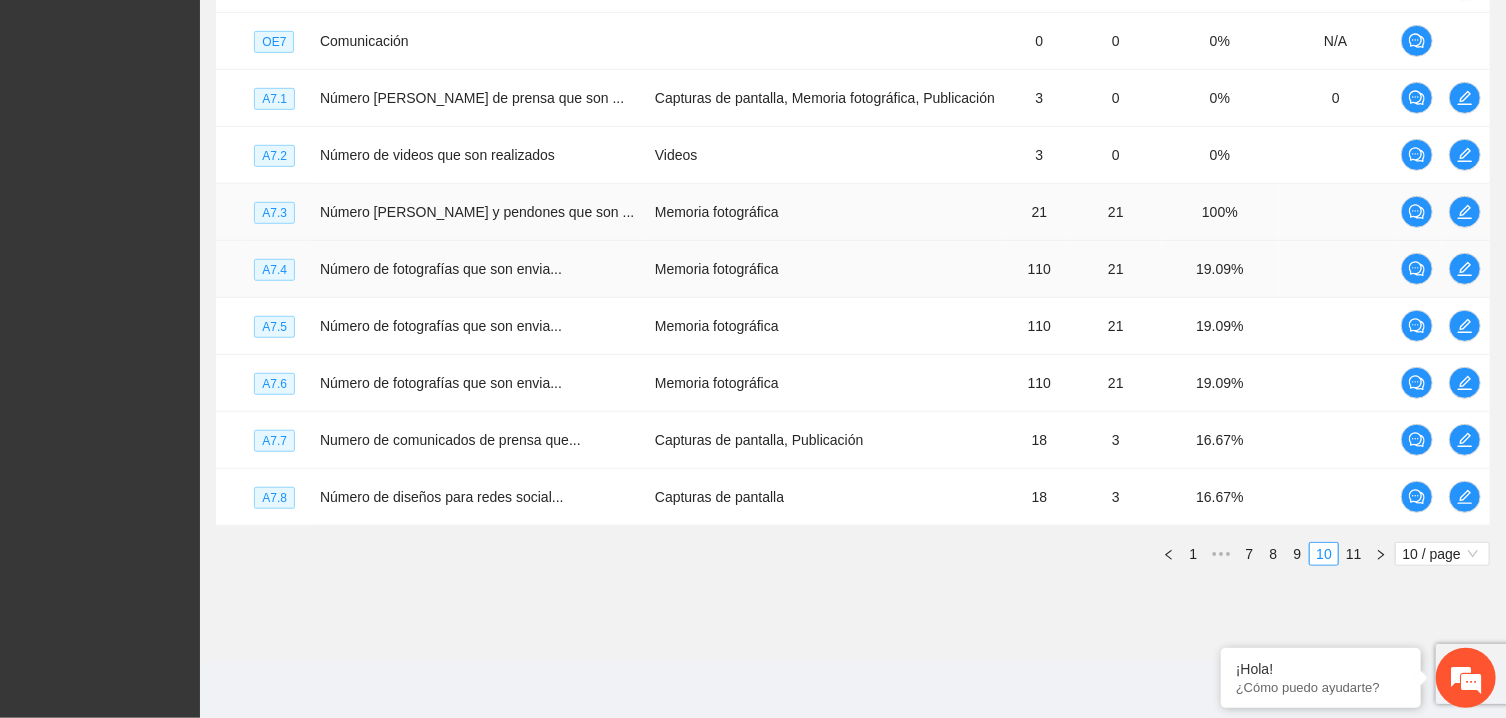 scroll, scrollTop: 482, scrollLeft: 0, axis: vertical 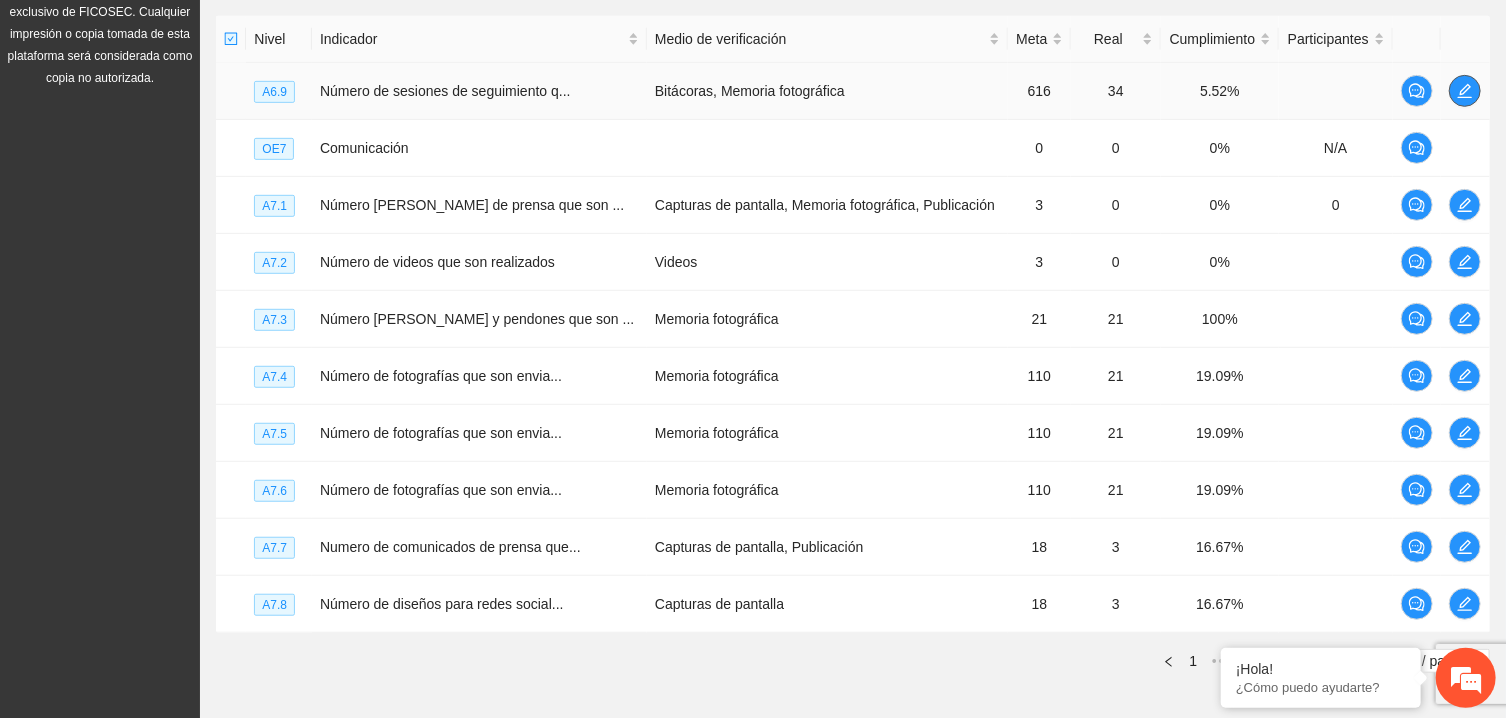 click 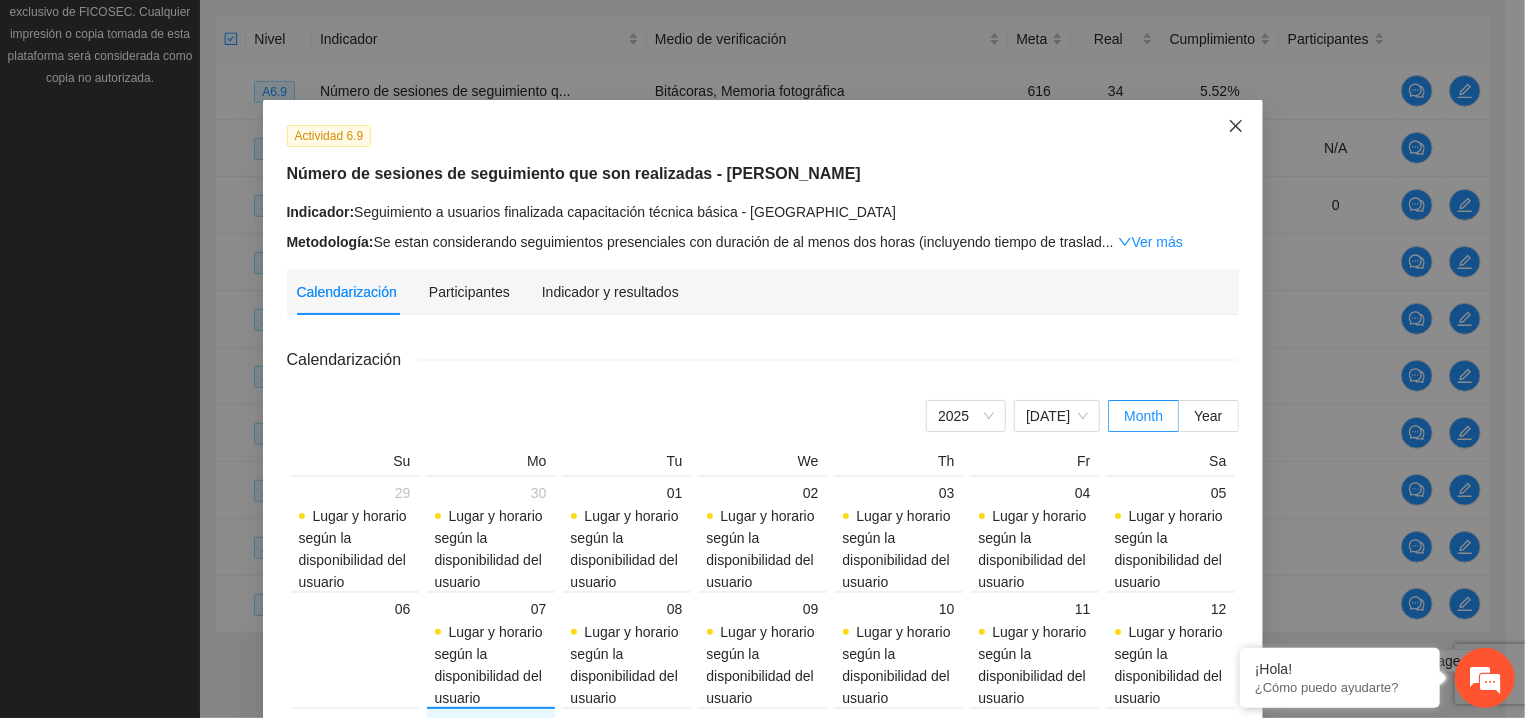 click 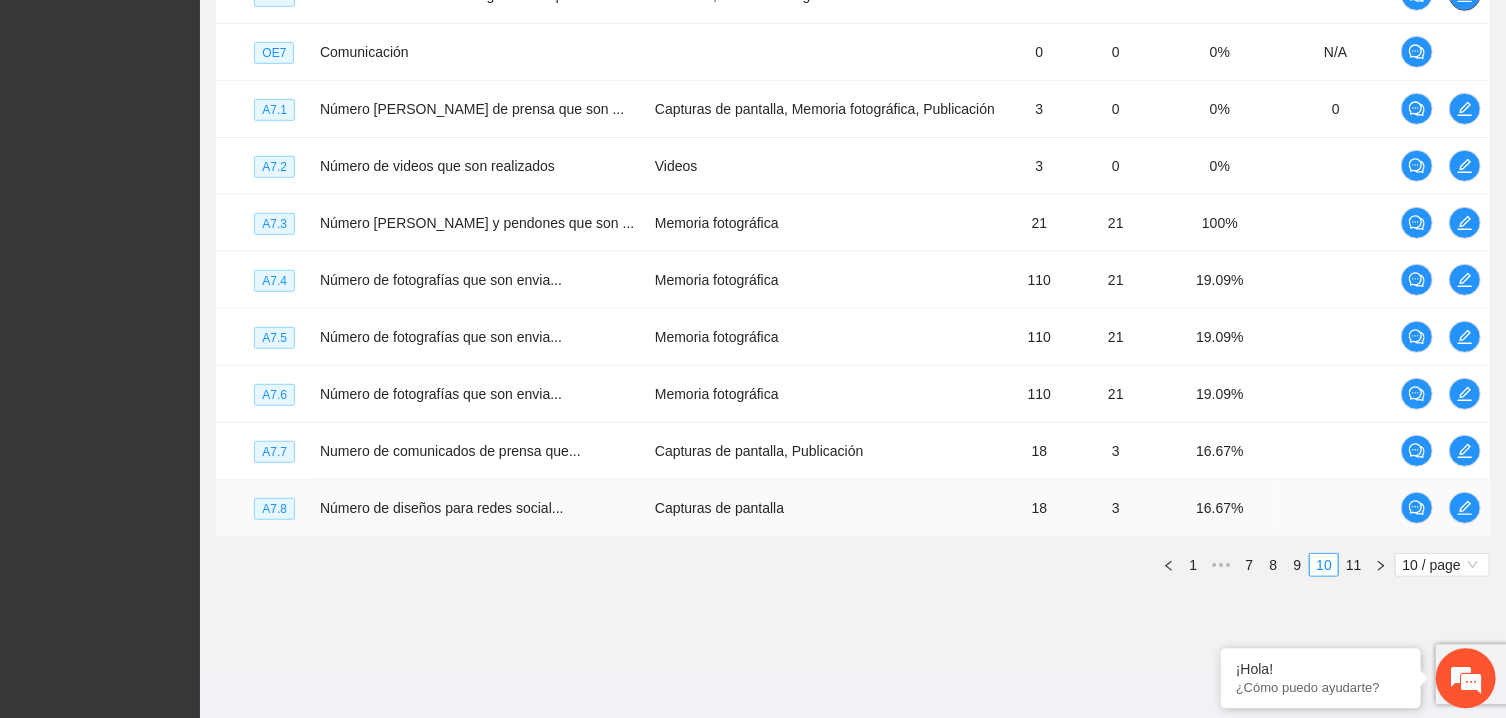 scroll, scrollTop: 589, scrollLeft: 0, axis: vertical 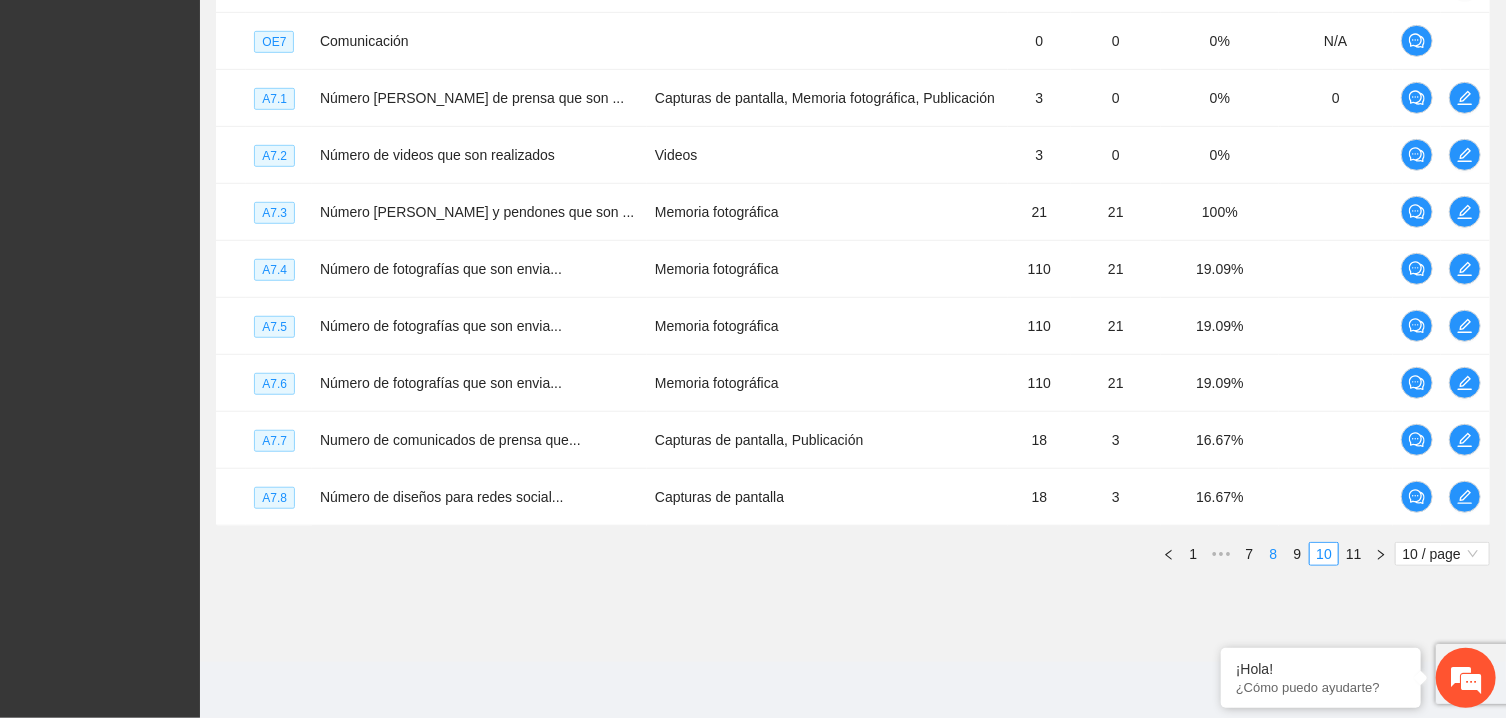 click on "8" at bounding box center (1273, 554) 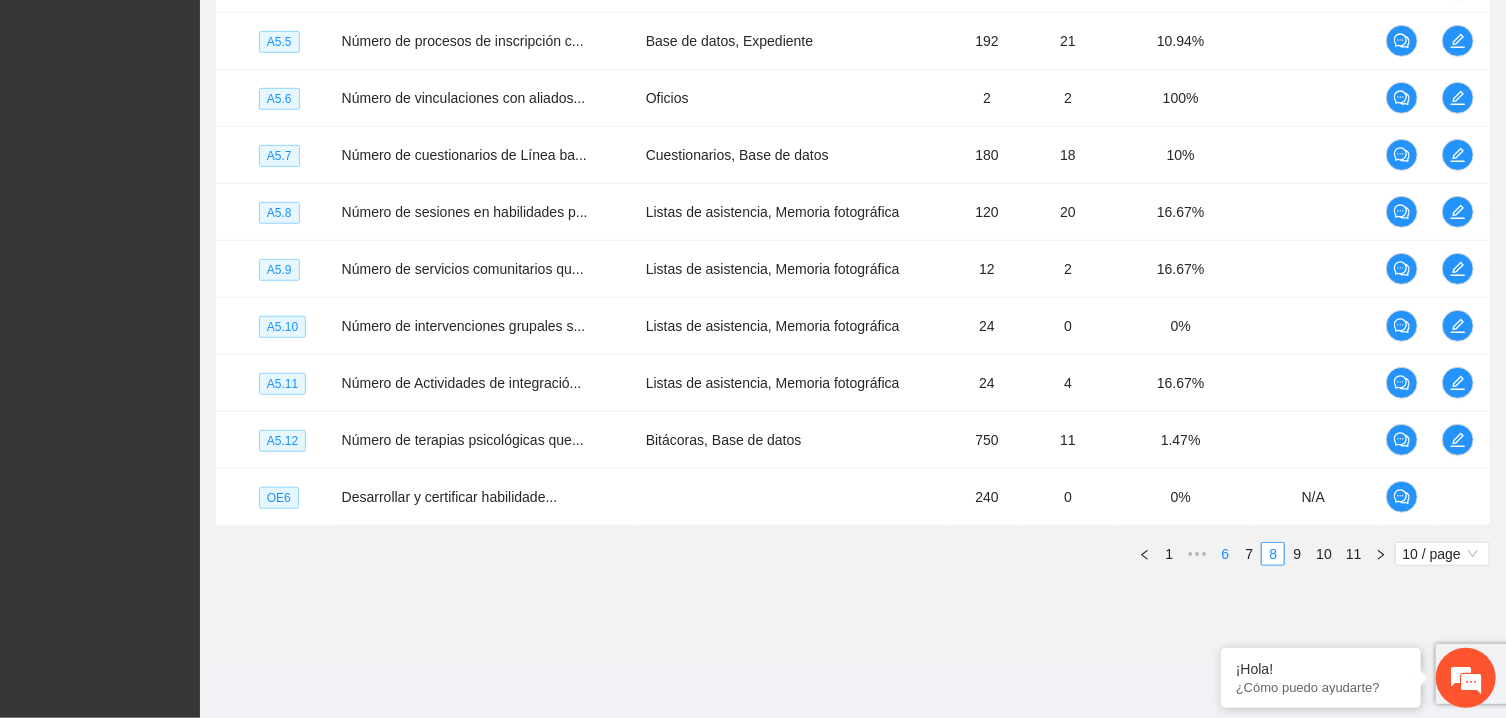 click on "6" at bounding box center (1225, 554) 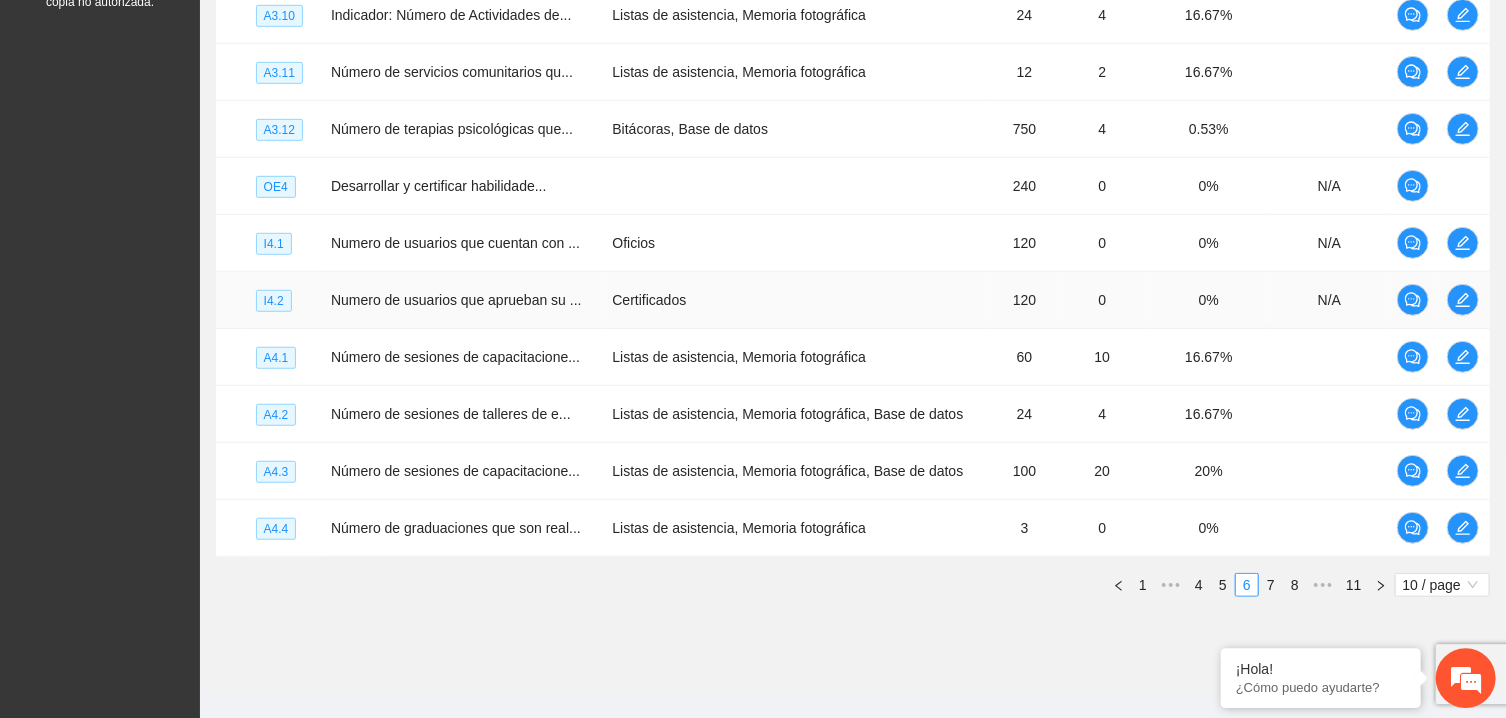 scroll, scrollTop: 589, scrollLeft: 0, axis: vertical 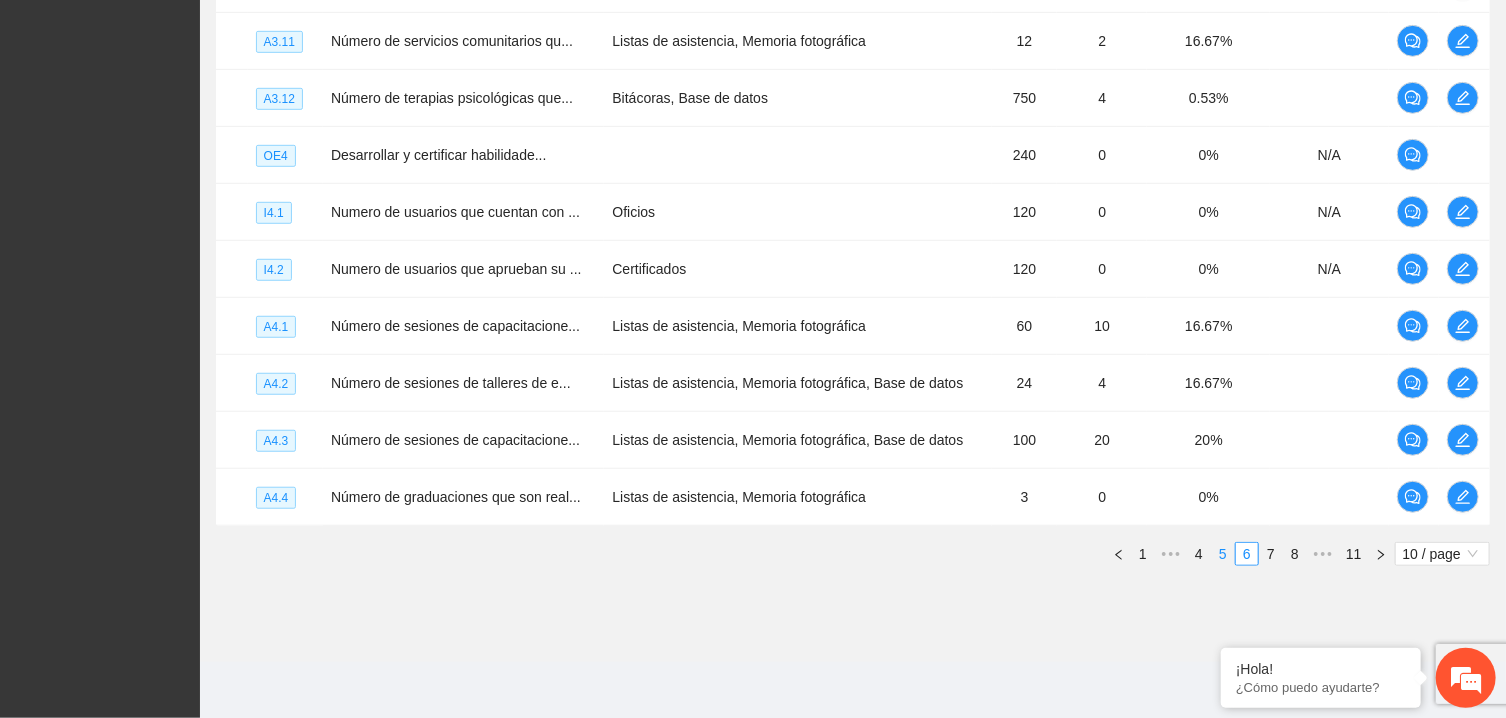 click on "5" at bounding box center (1223, 554) 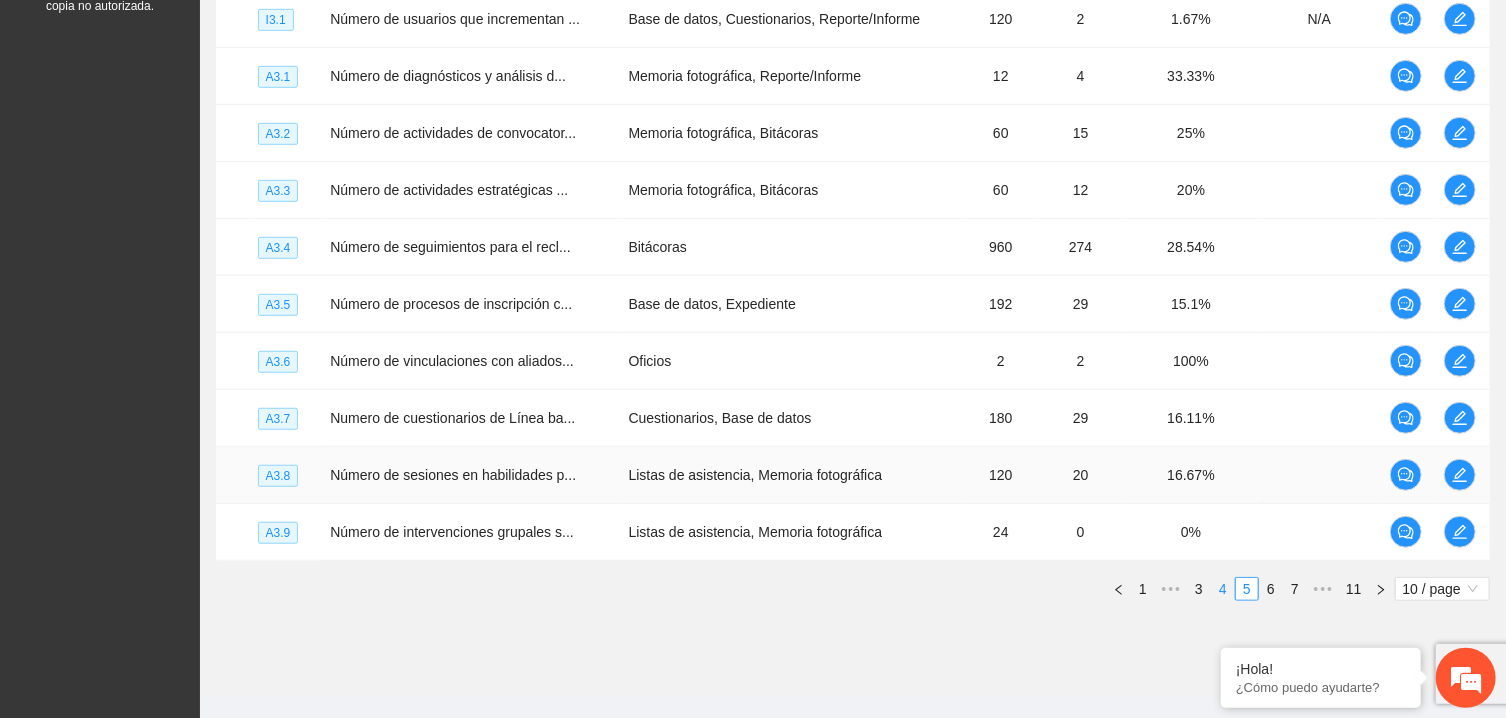 scroll, scrollTop: 589, scrollLeft: 0, axis: vertical 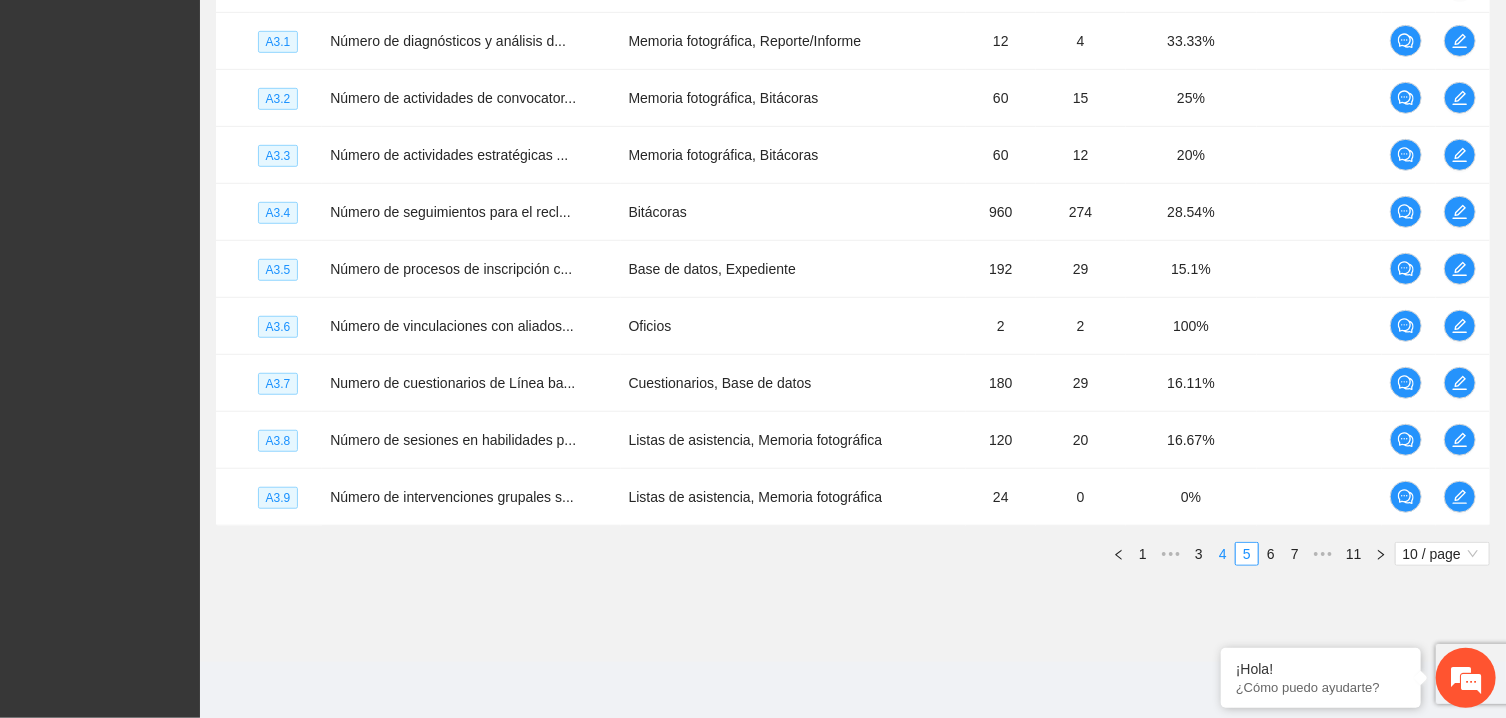 click on "4" at bounding box center [1223, 554] 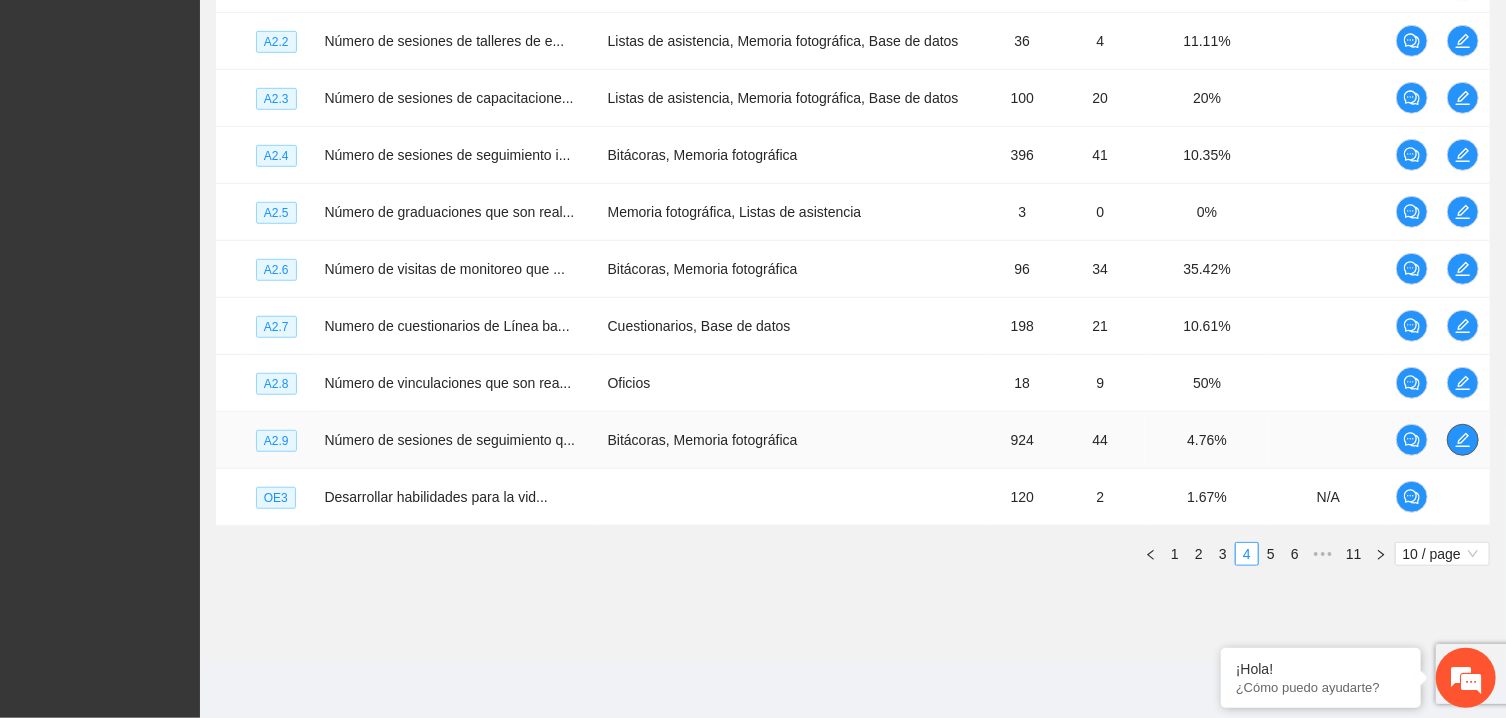 click 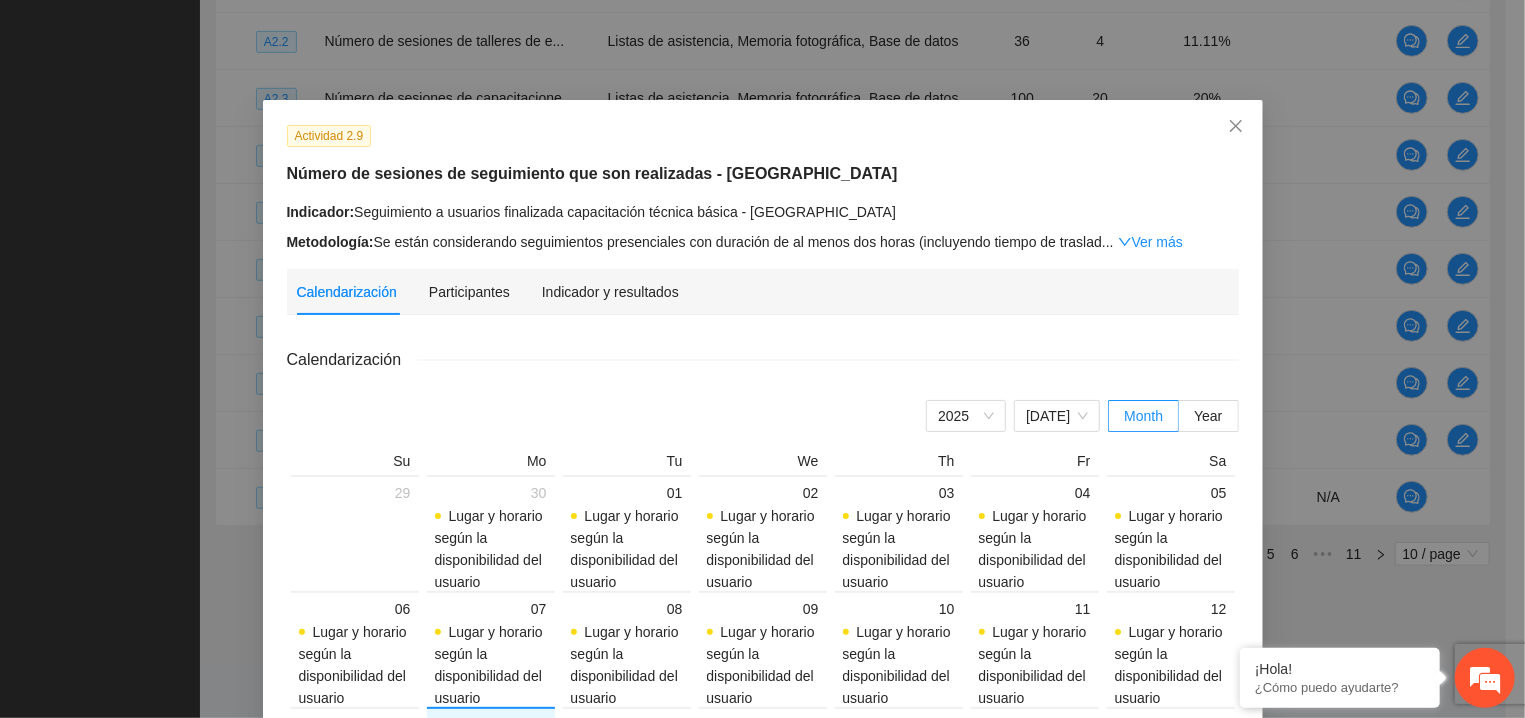 click on "Indicador:" at bounding box center [321, 212] 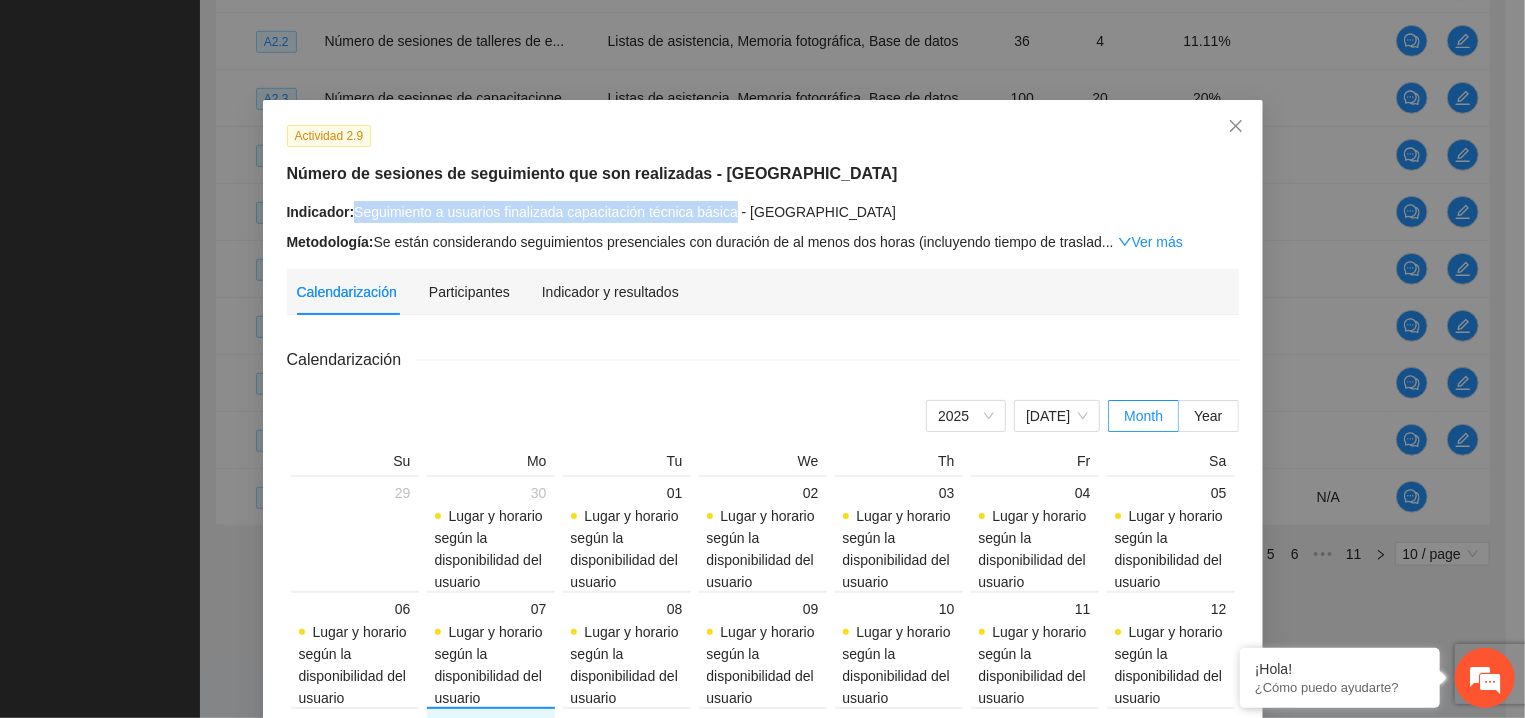 drag, startPoint x: 351, startPoint y: 211, endPoint x: 745, endPoint y: 211, distance: 394 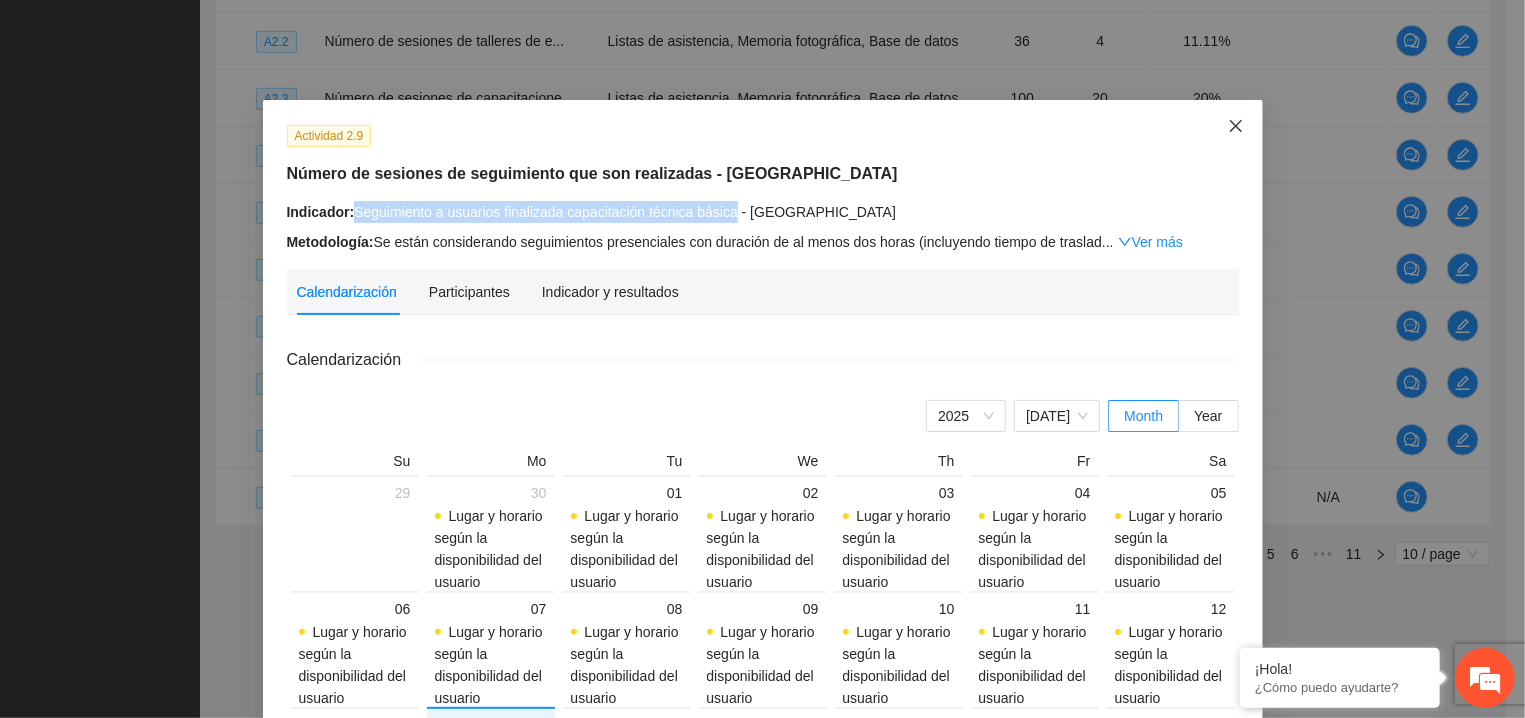 click at bounding box center [1236, 127] 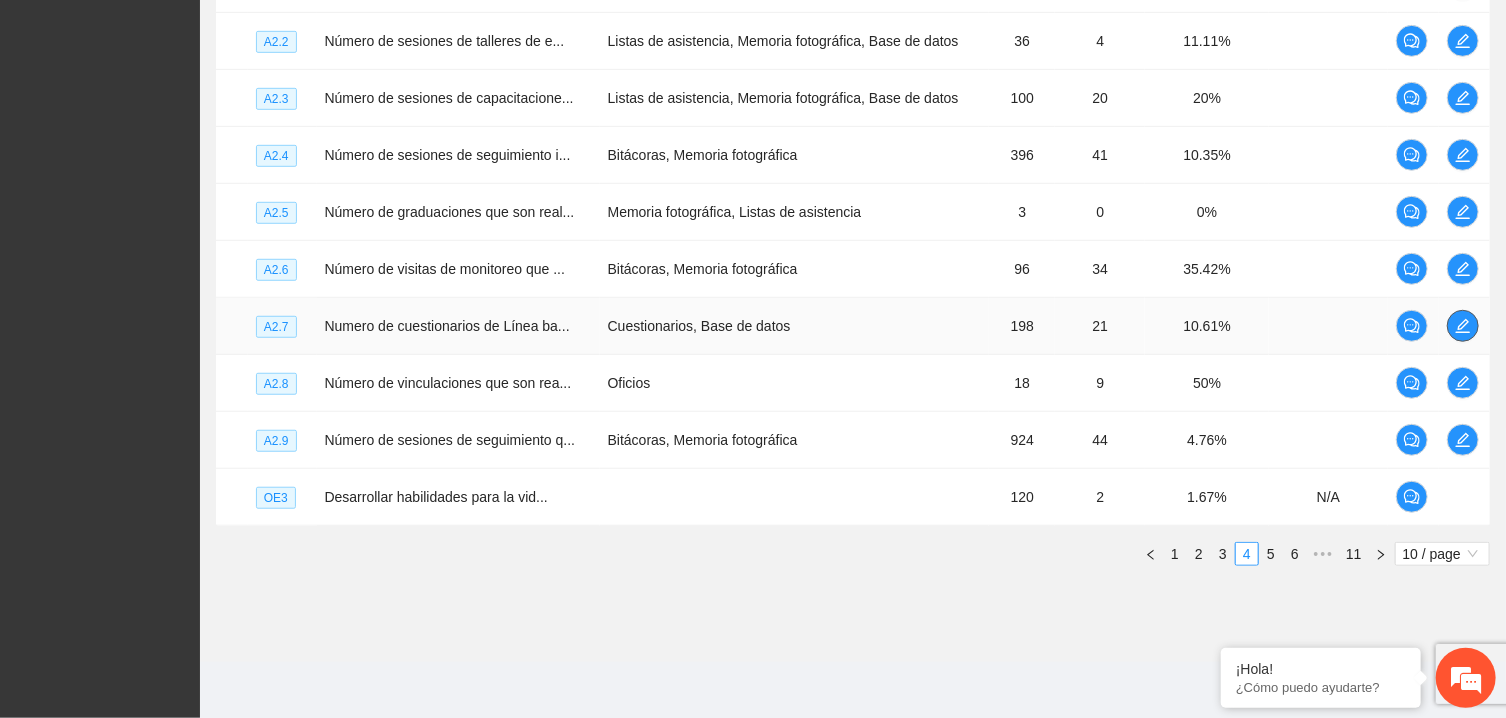 click 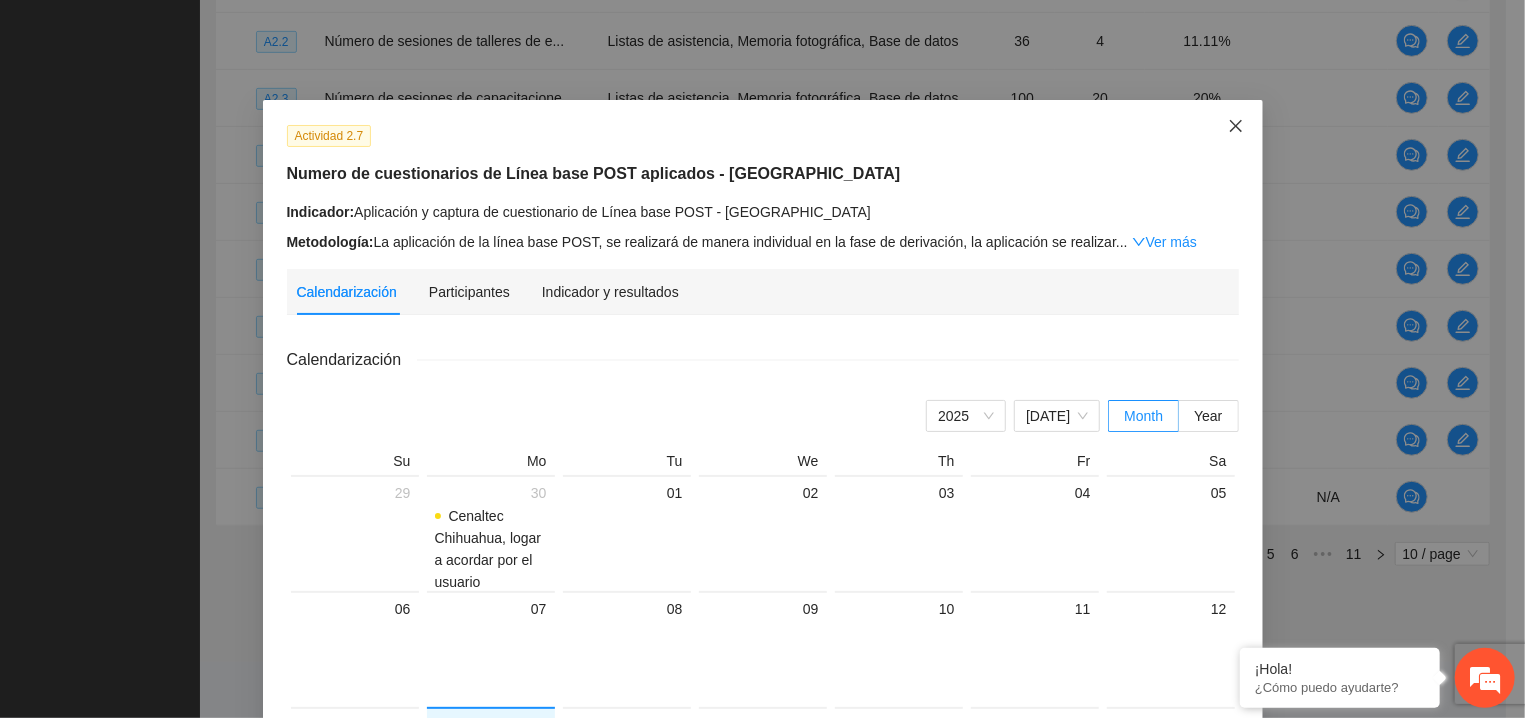 click 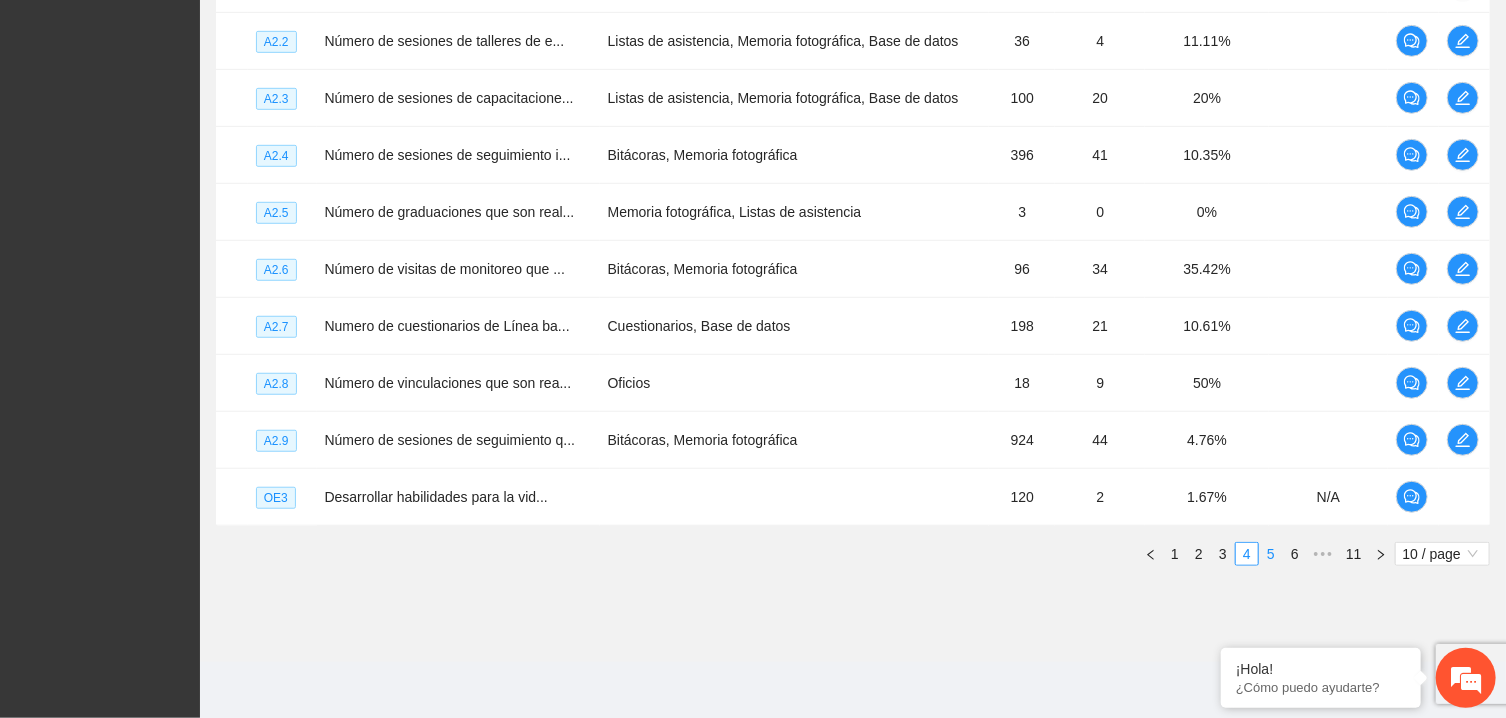 click on "5" at bounding box center (1271, 554) 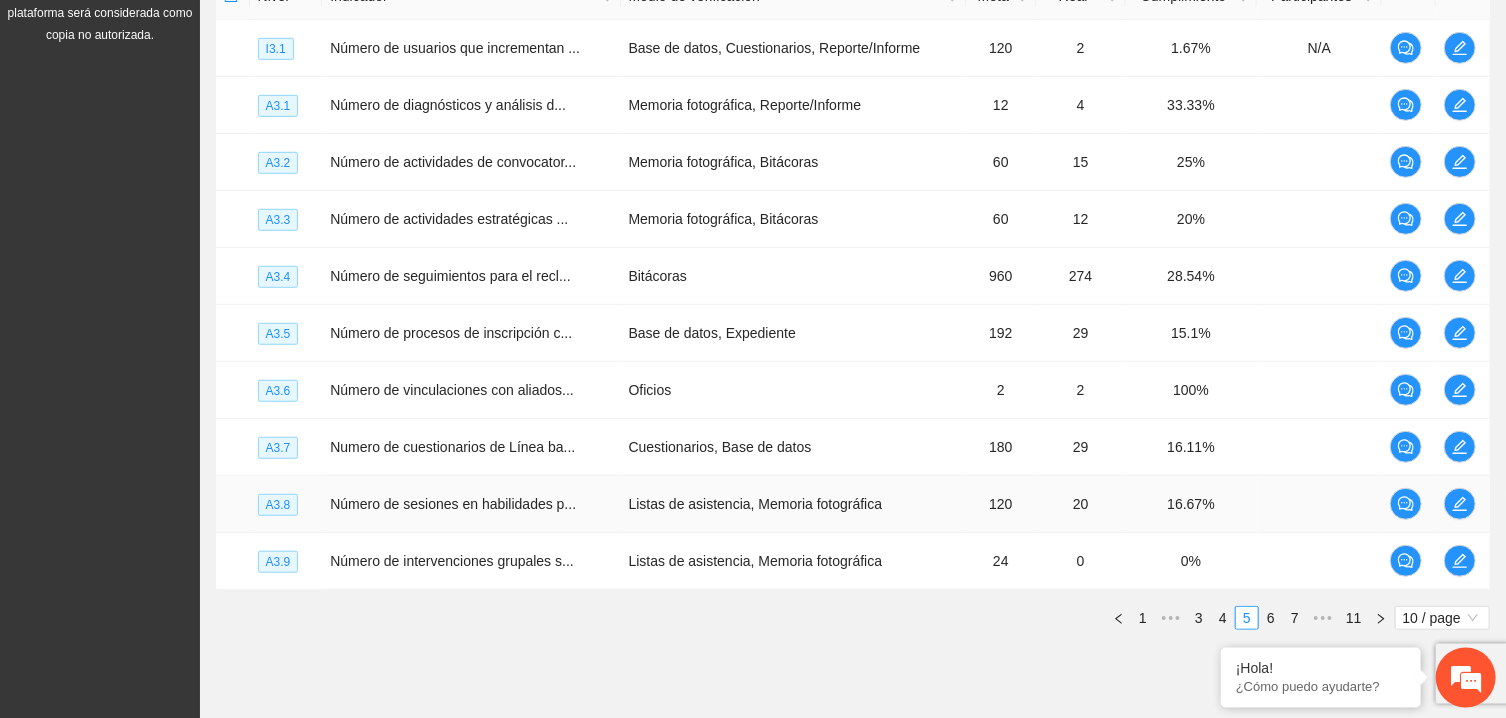 scroll, scrollTop: 482, scrollLeft: 0, axis: vertical 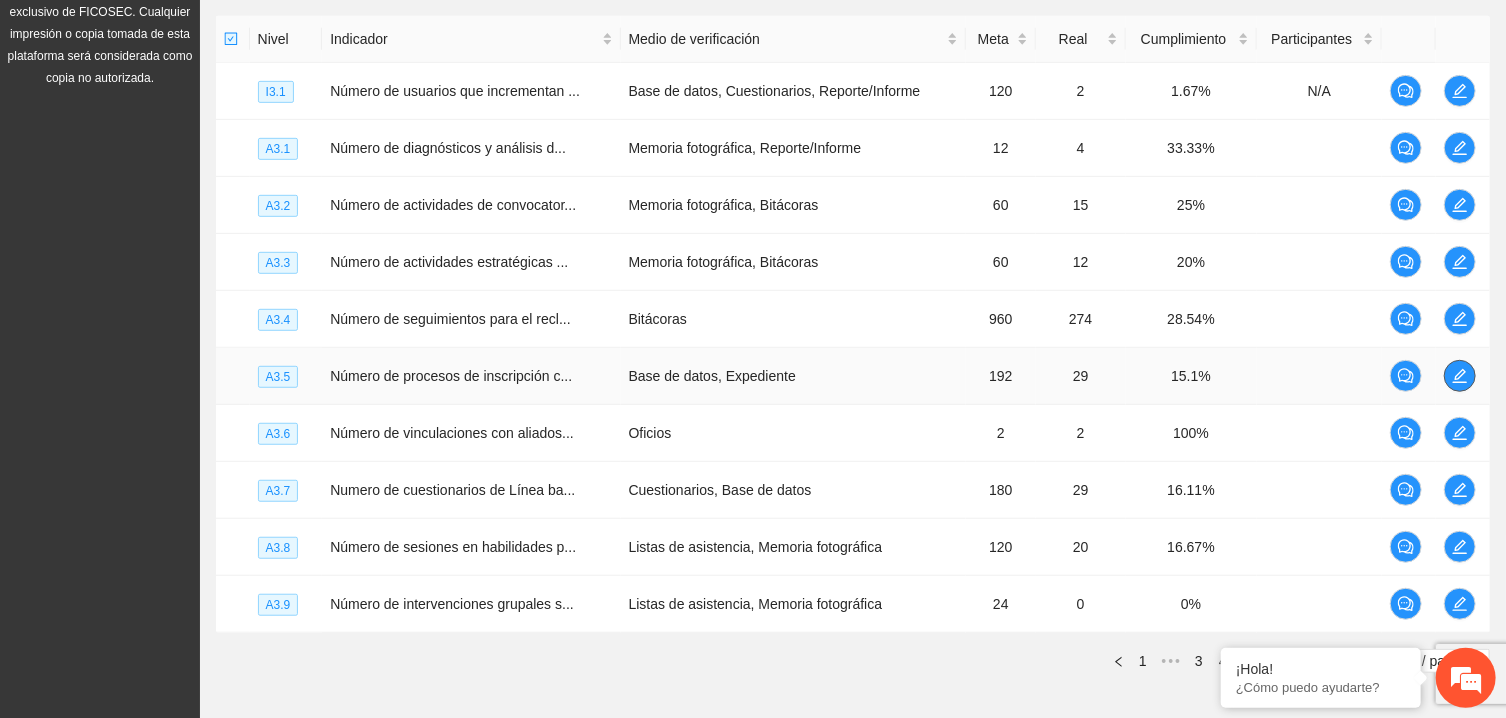 click at bounding box center [1460, 376] 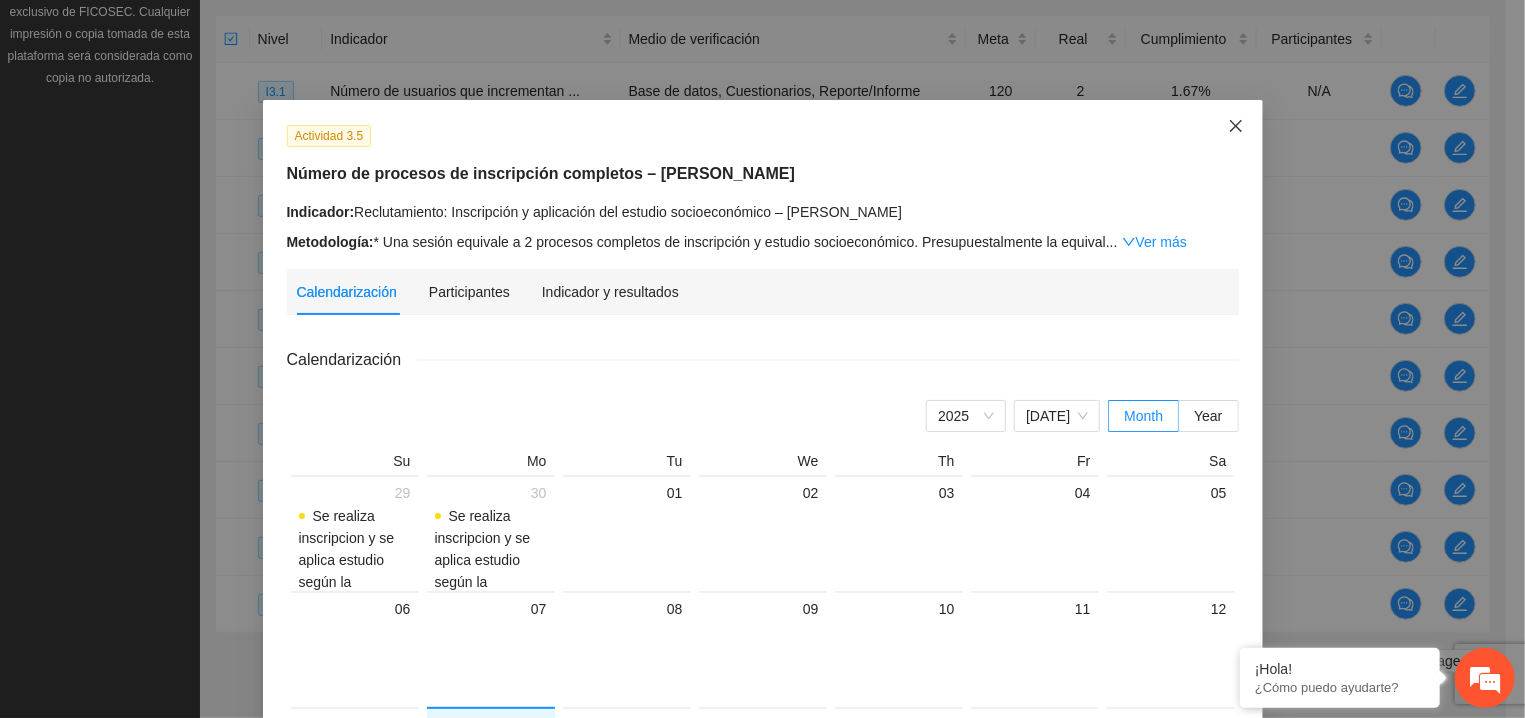 click 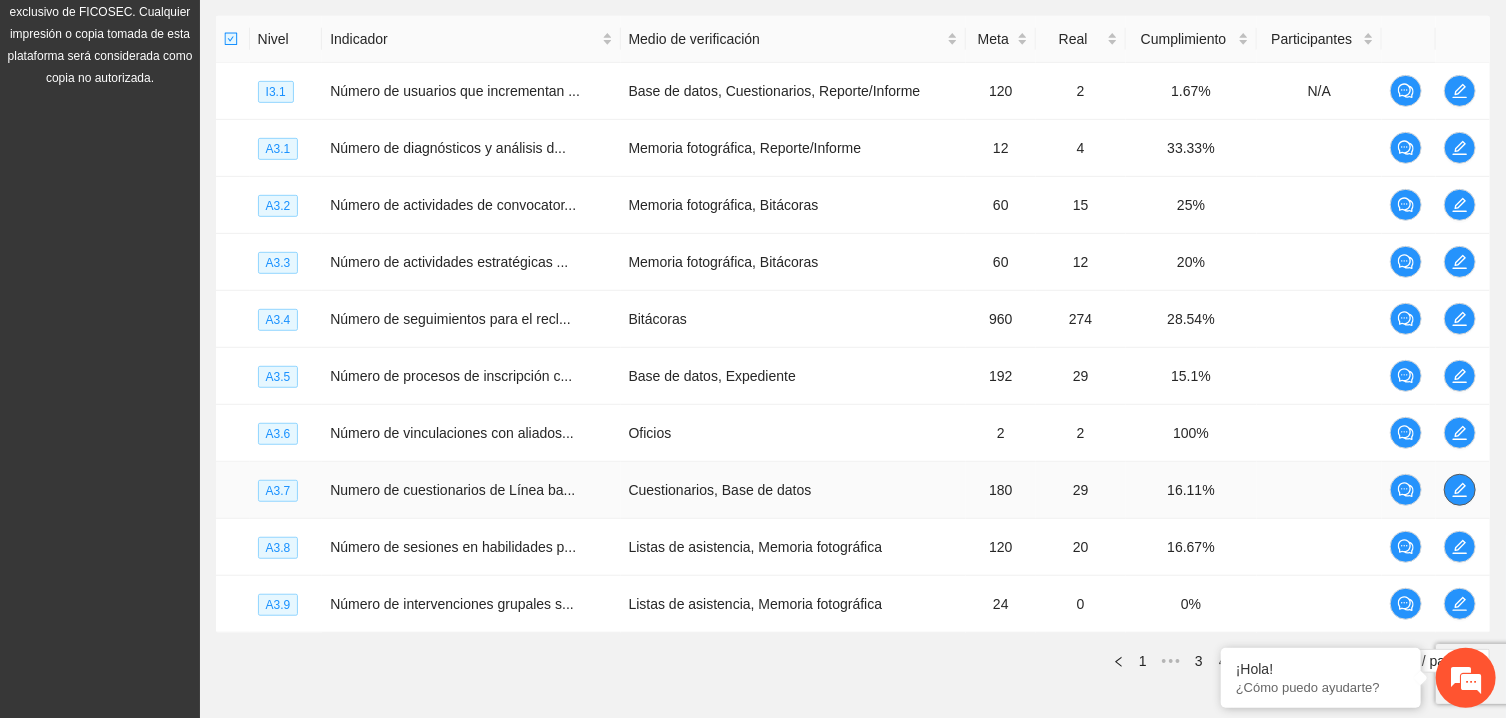 click 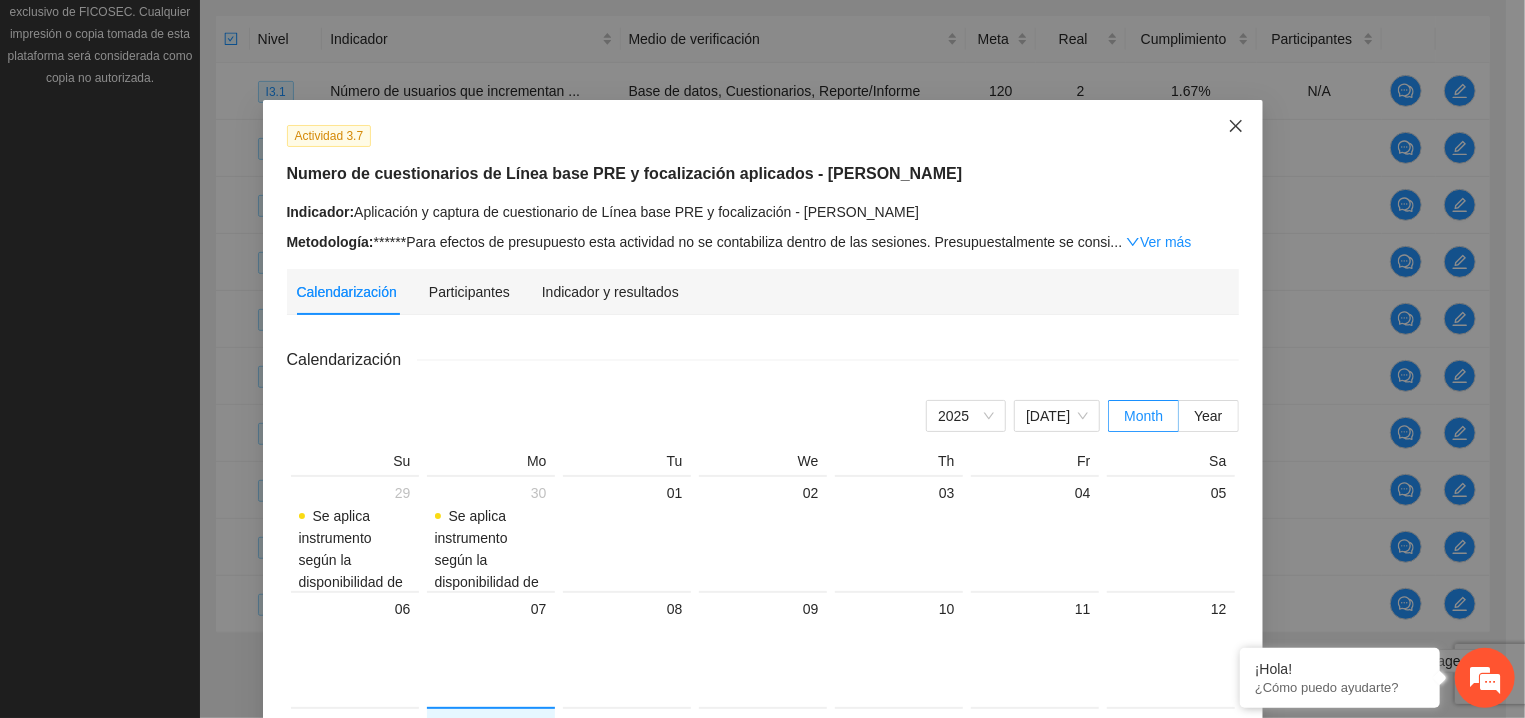click at bounding box center (1236, 127) 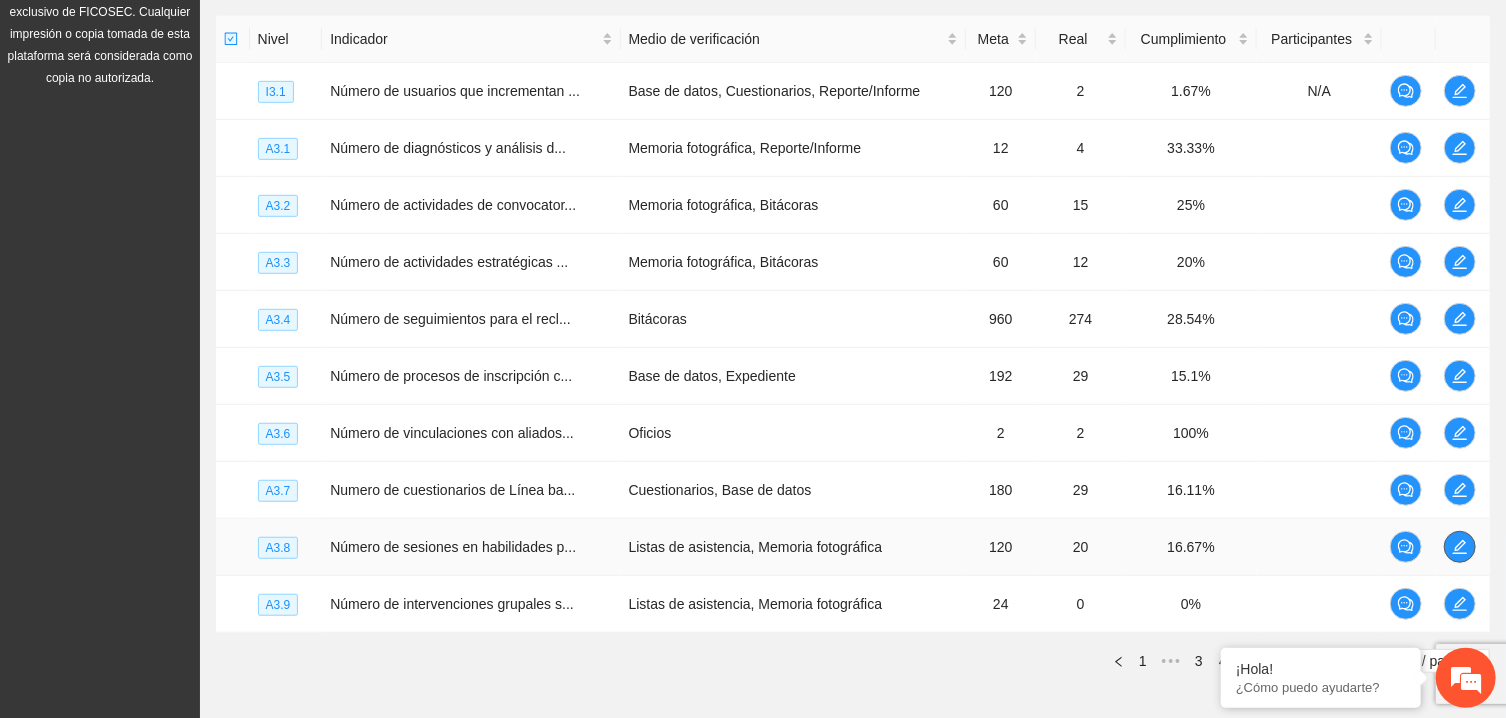 click at bounding box center [1460, 547] 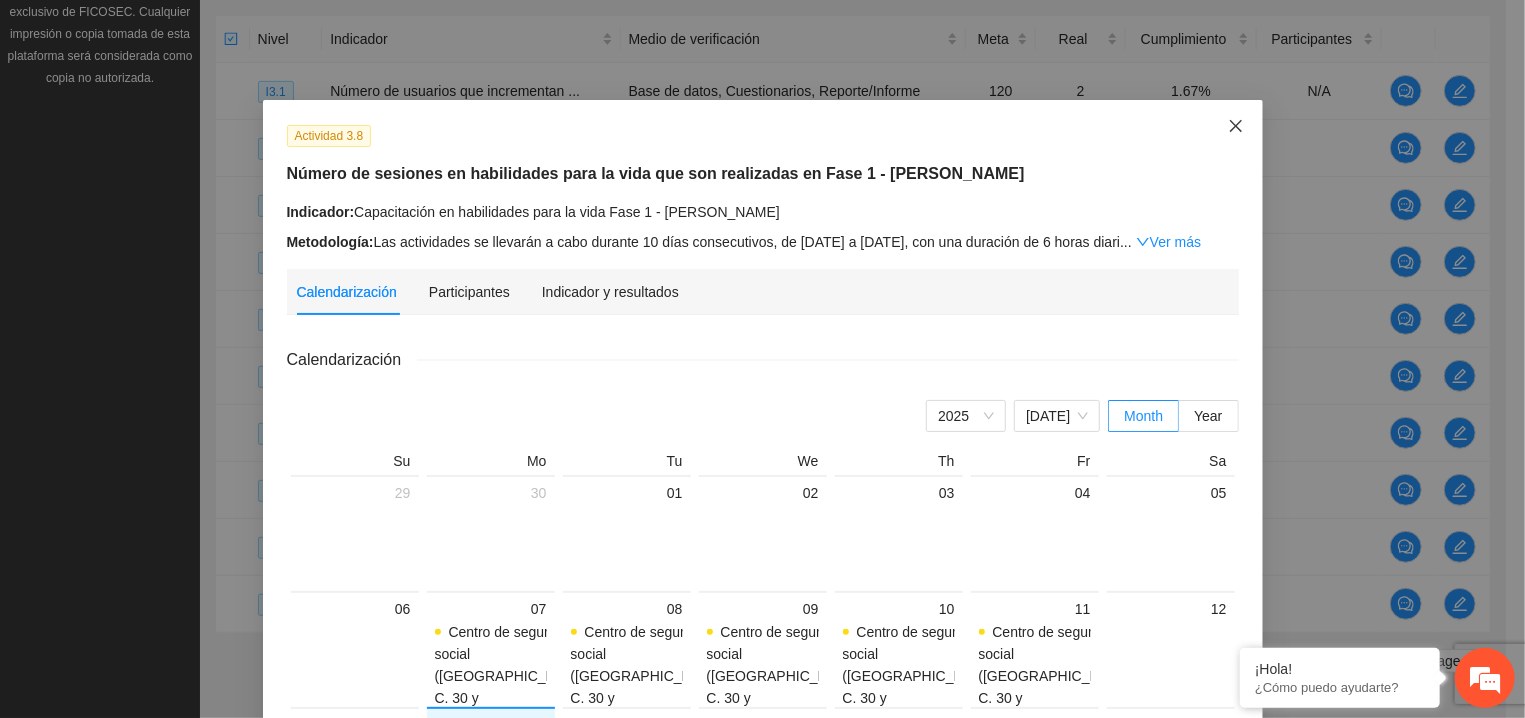 click 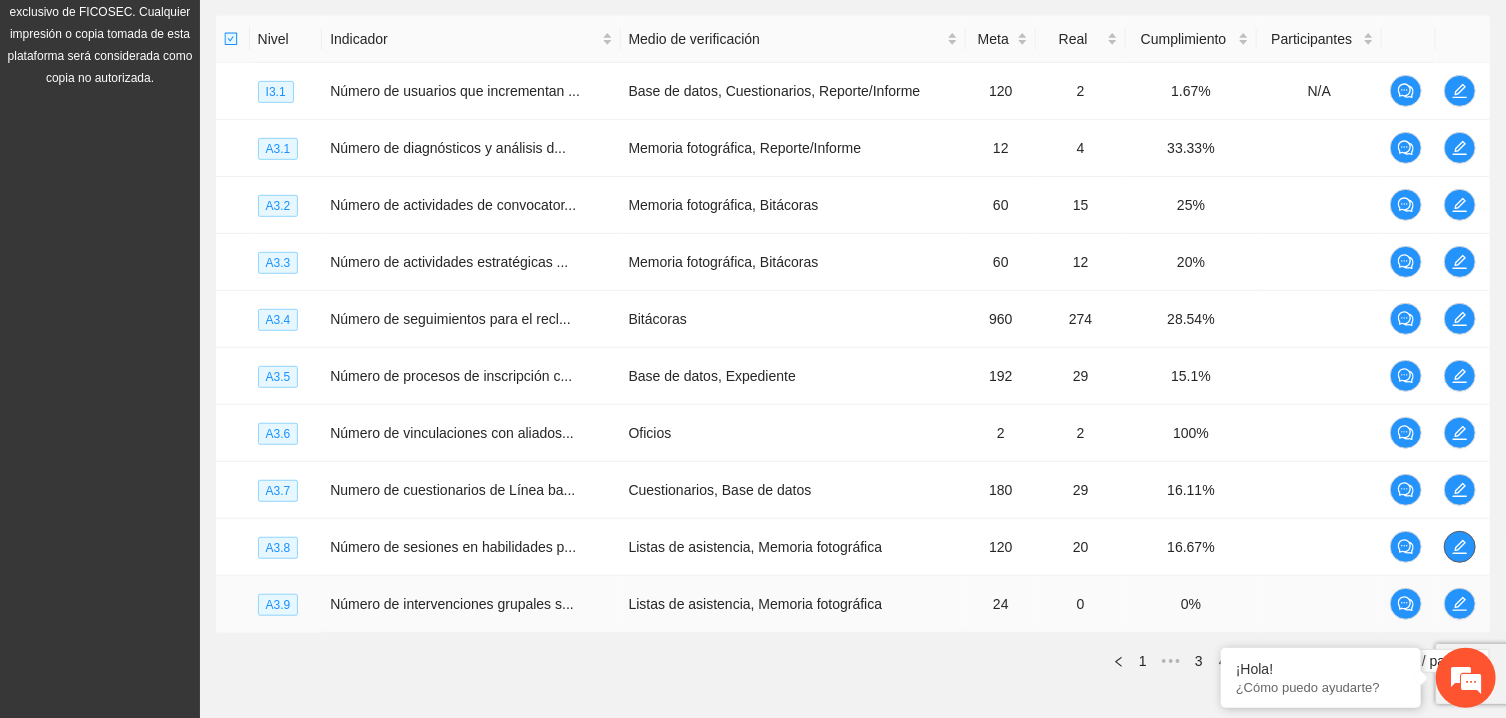 scroll, scrollTop: 589, scrollLeft: 0, axis: vertical 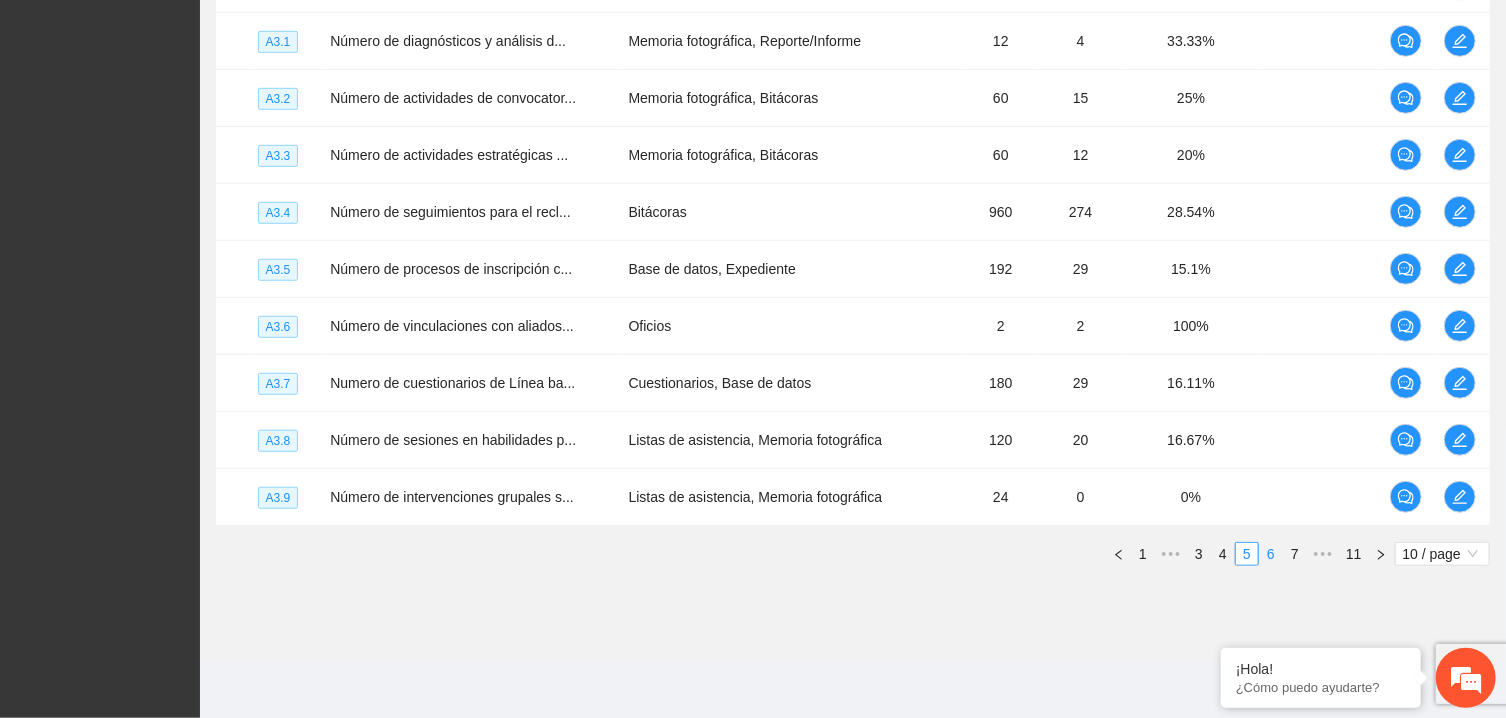 click on "6" at bounding box center [1271, 554] 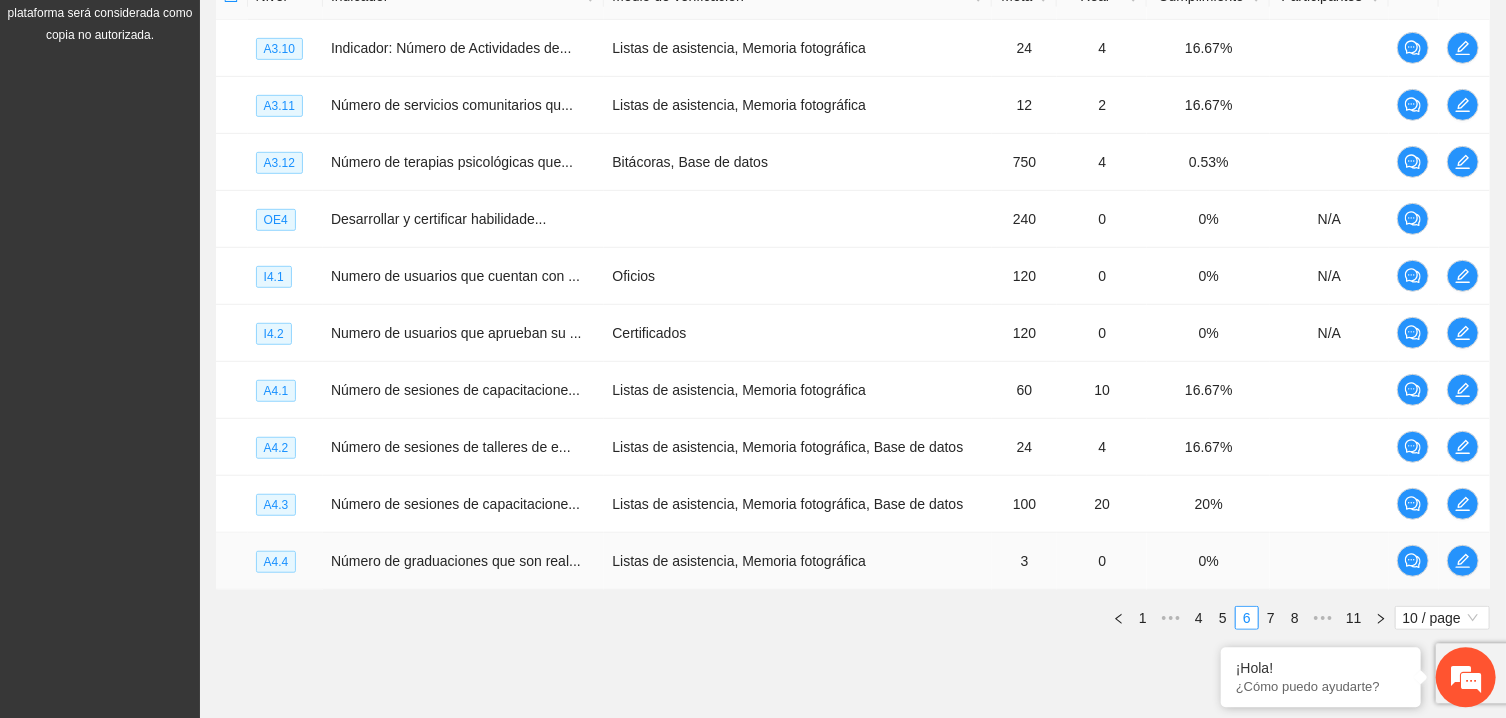 scroll, scrollTop: 482, scrollLeft: 0, axis: vertical 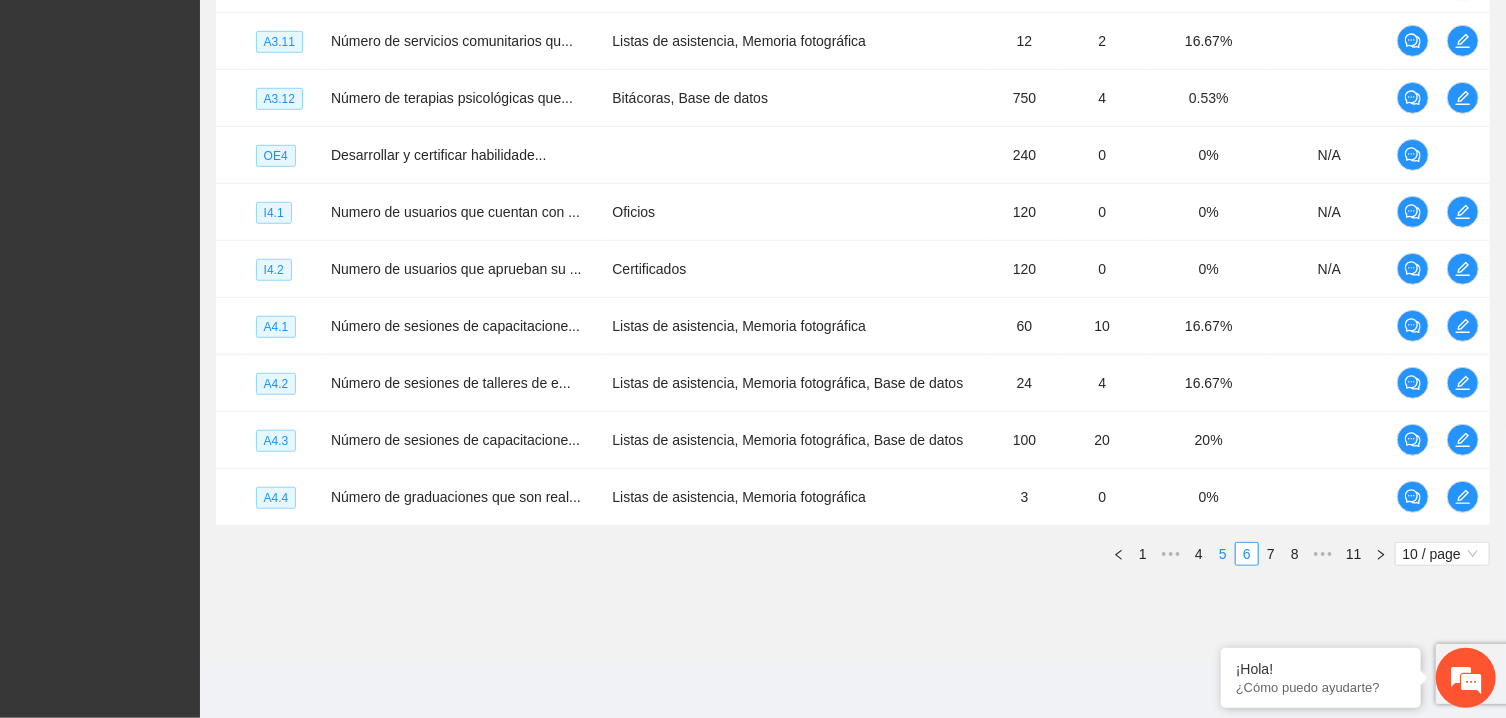 click on "5" at bounding box center (1223, 554) 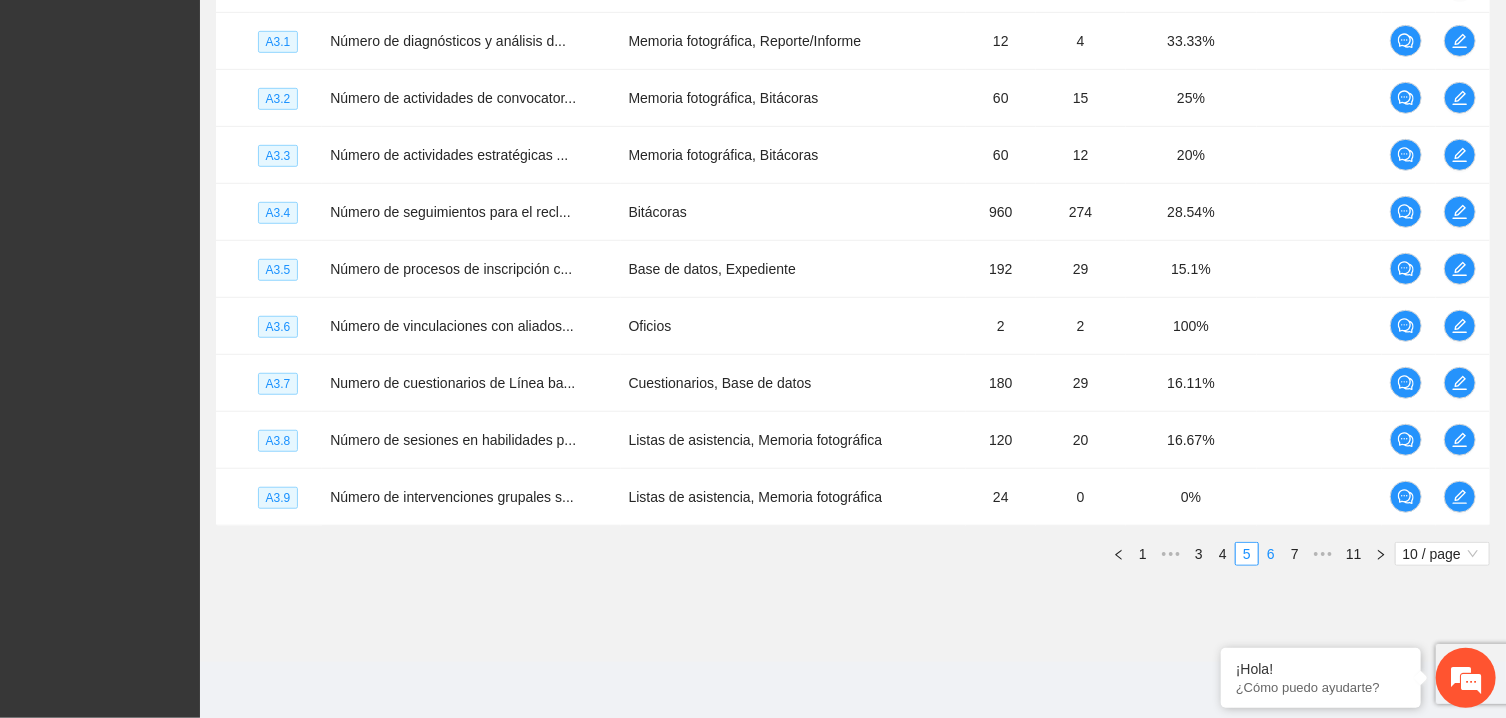 click on "6" at bounding box center (1271, 554) 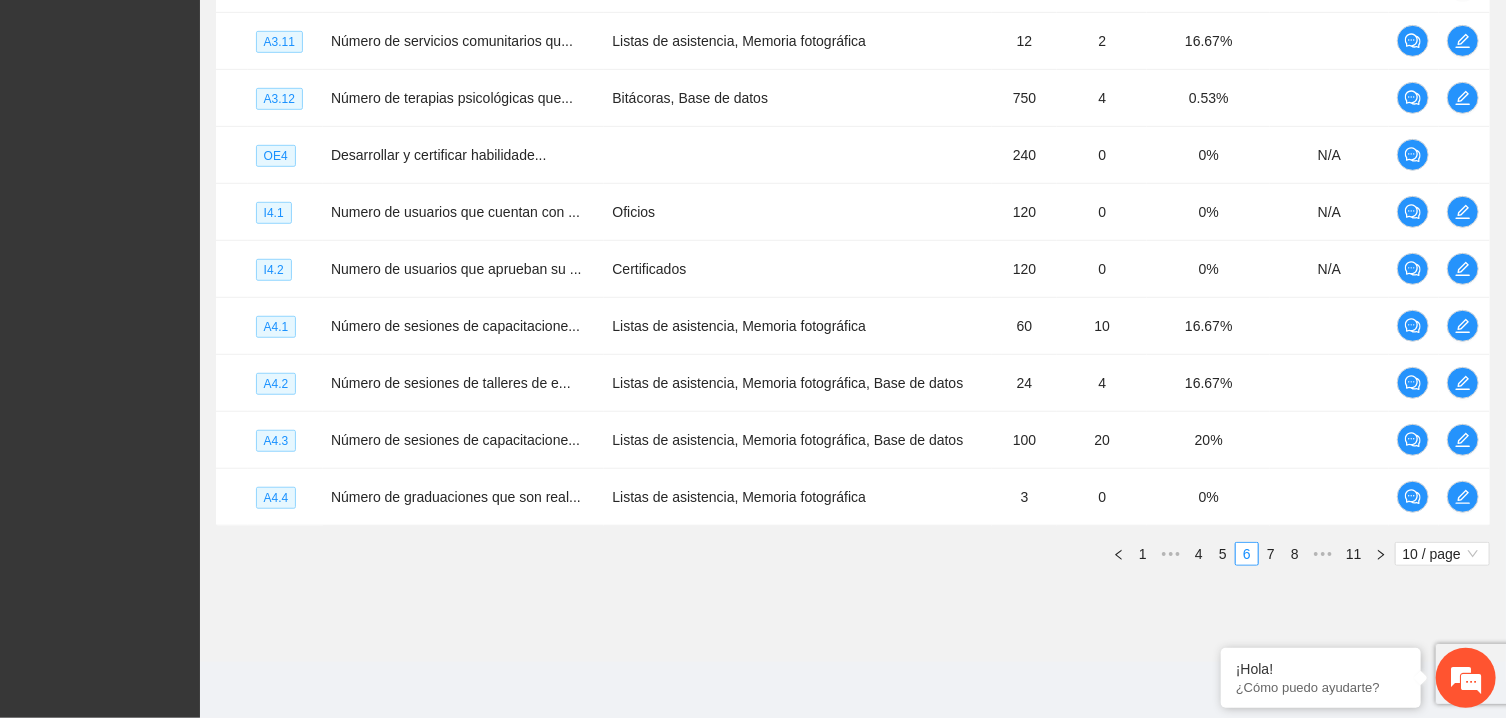 drag, startPoint x: 1265, startPoint y: 556, endPoint x: 1233, endPoint y: 532, distance: 40 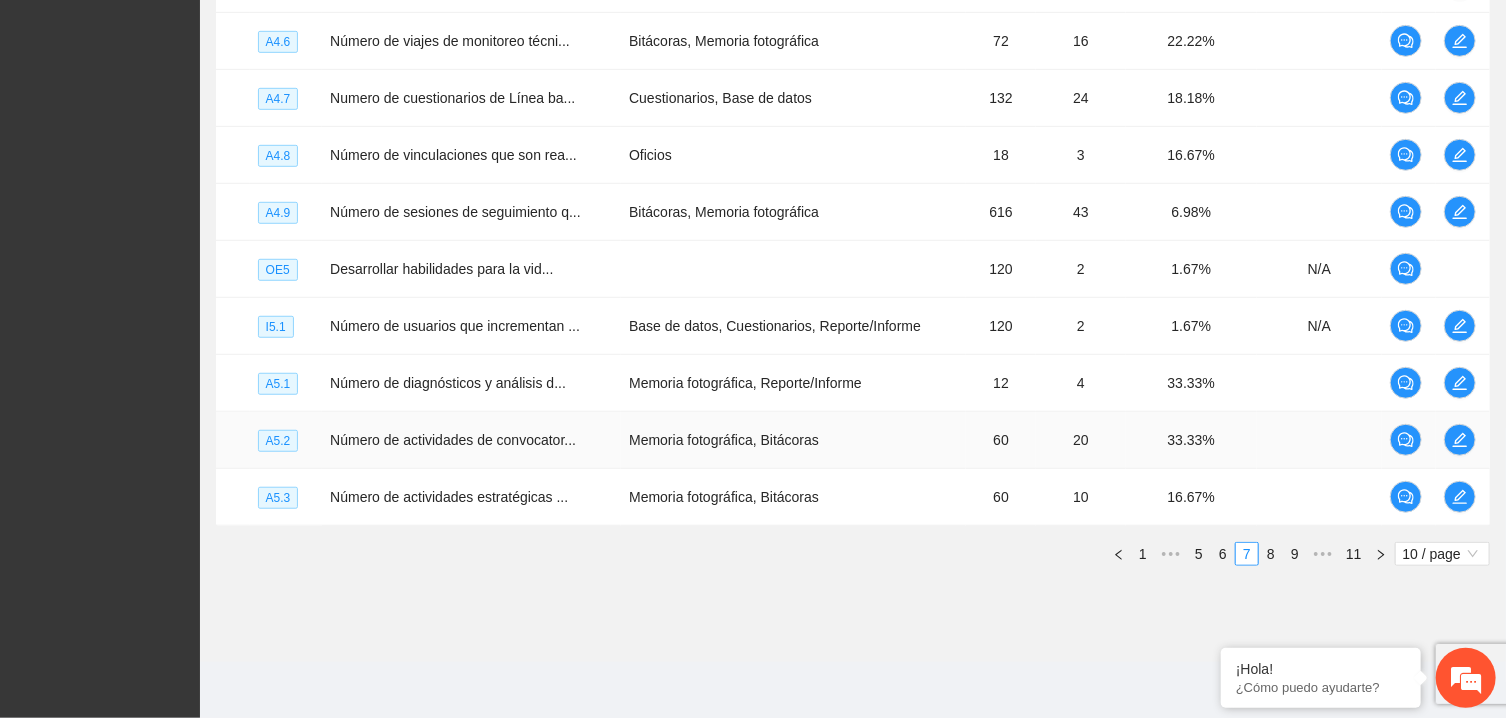 scroll, scrollTop: 375, scrollLeft: 0, axis: vertical 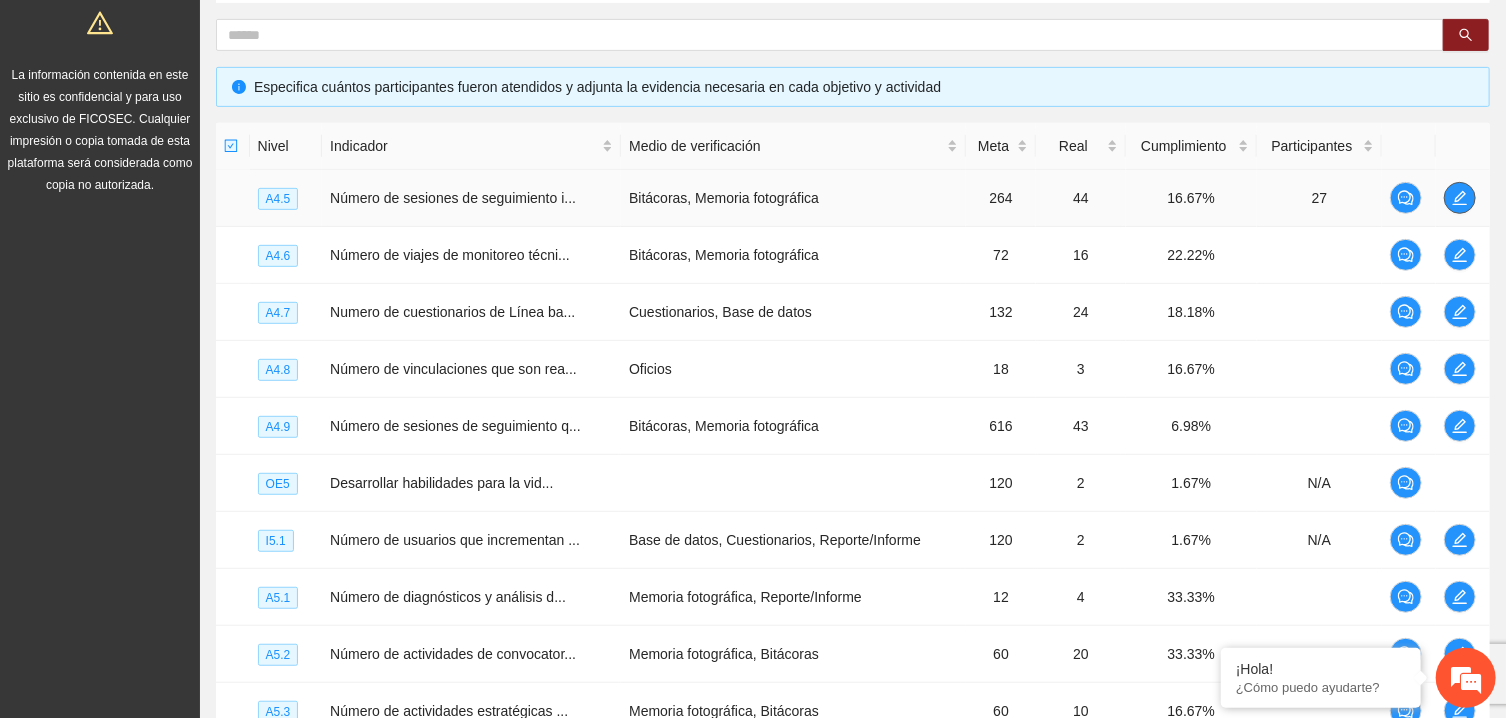 click 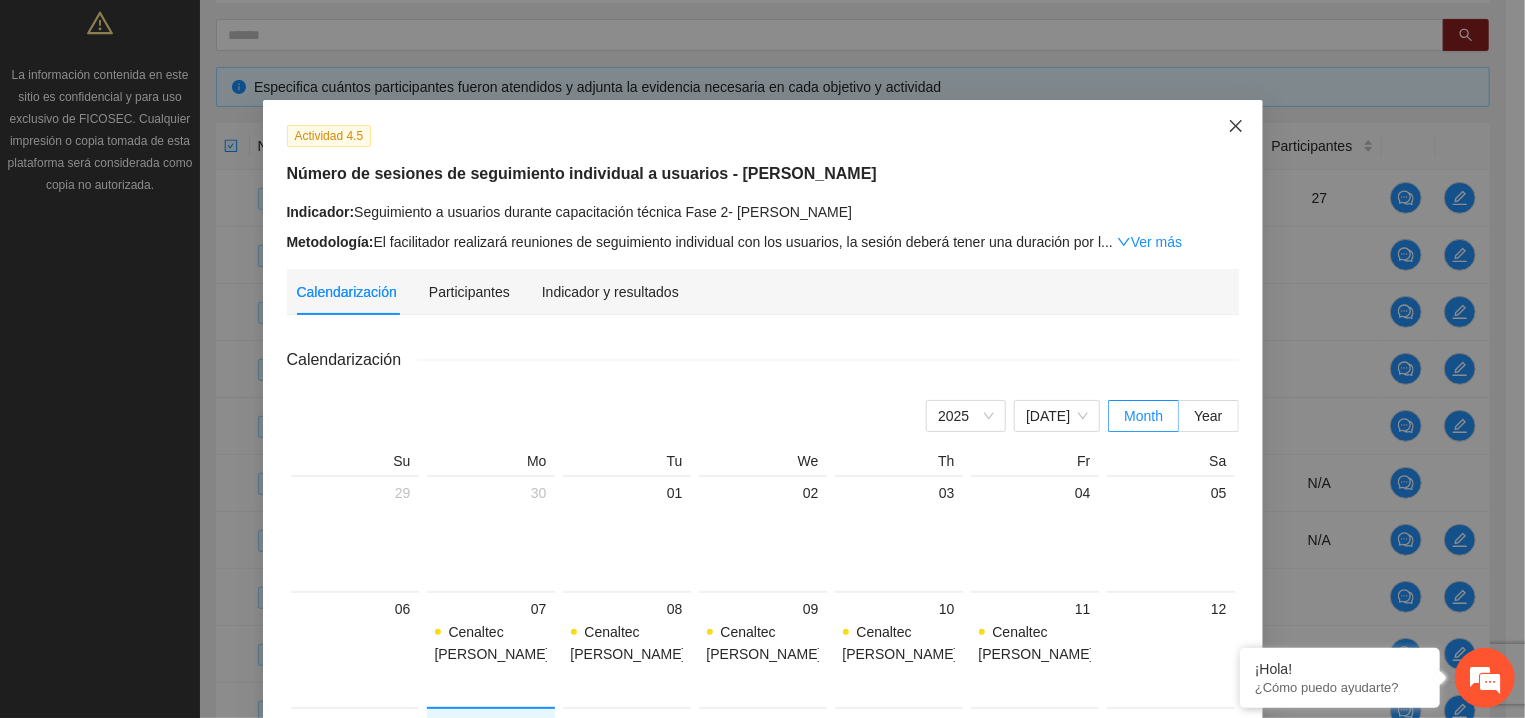 click 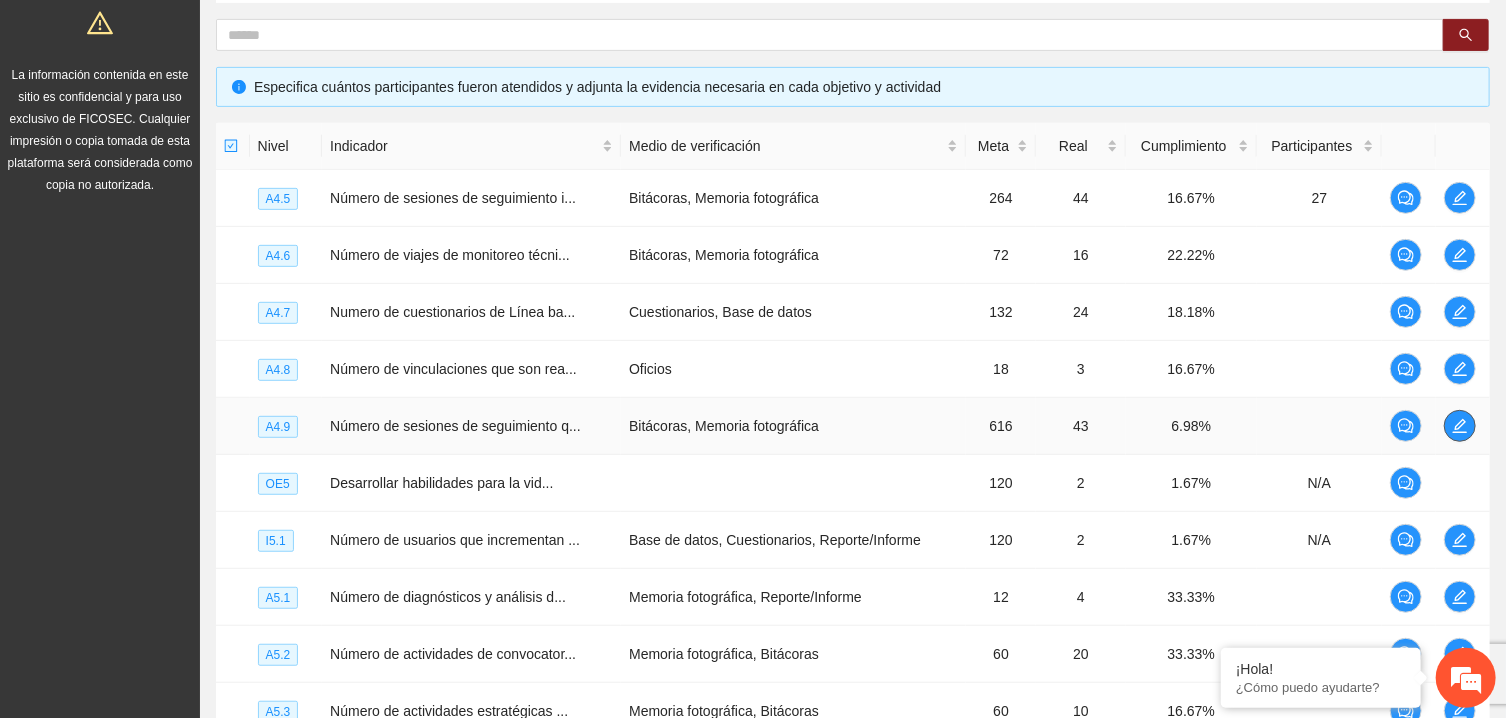 click 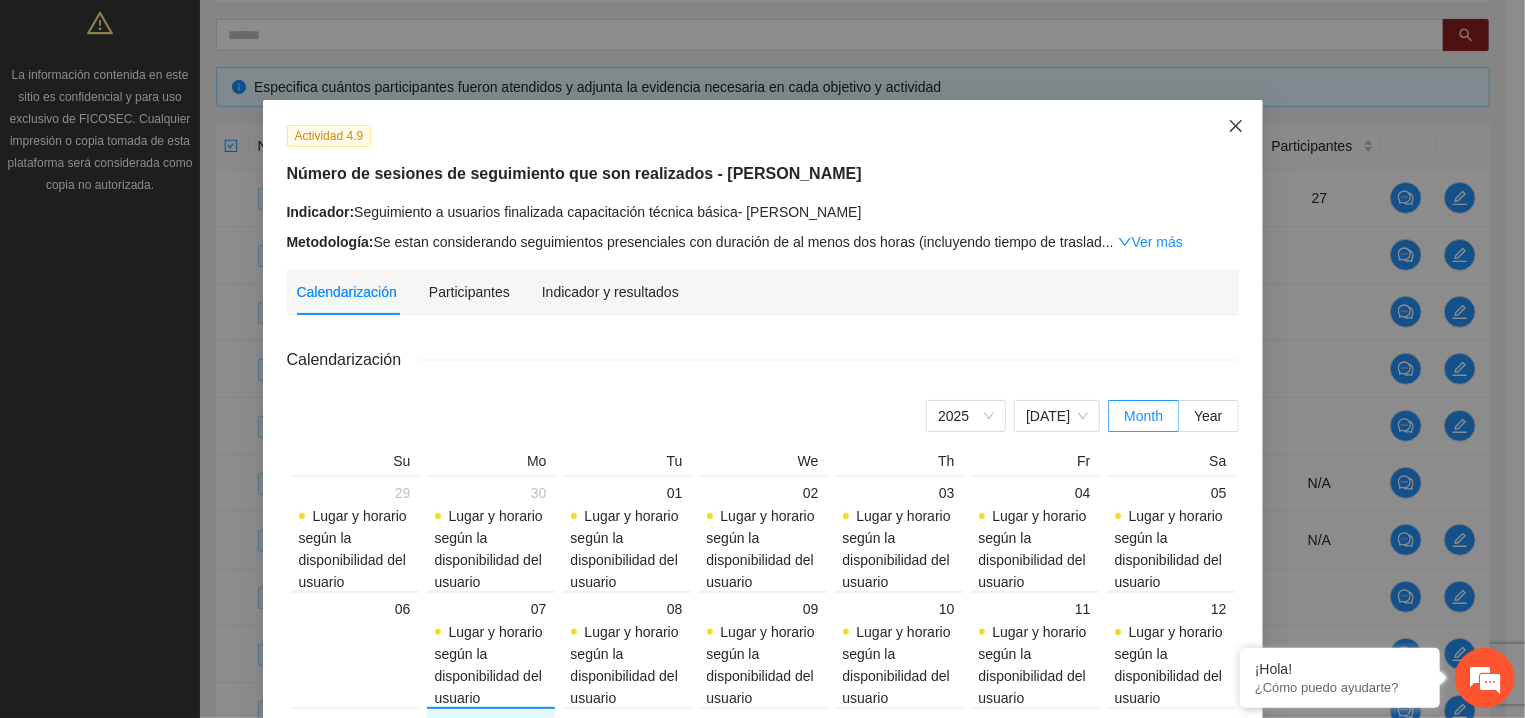 click 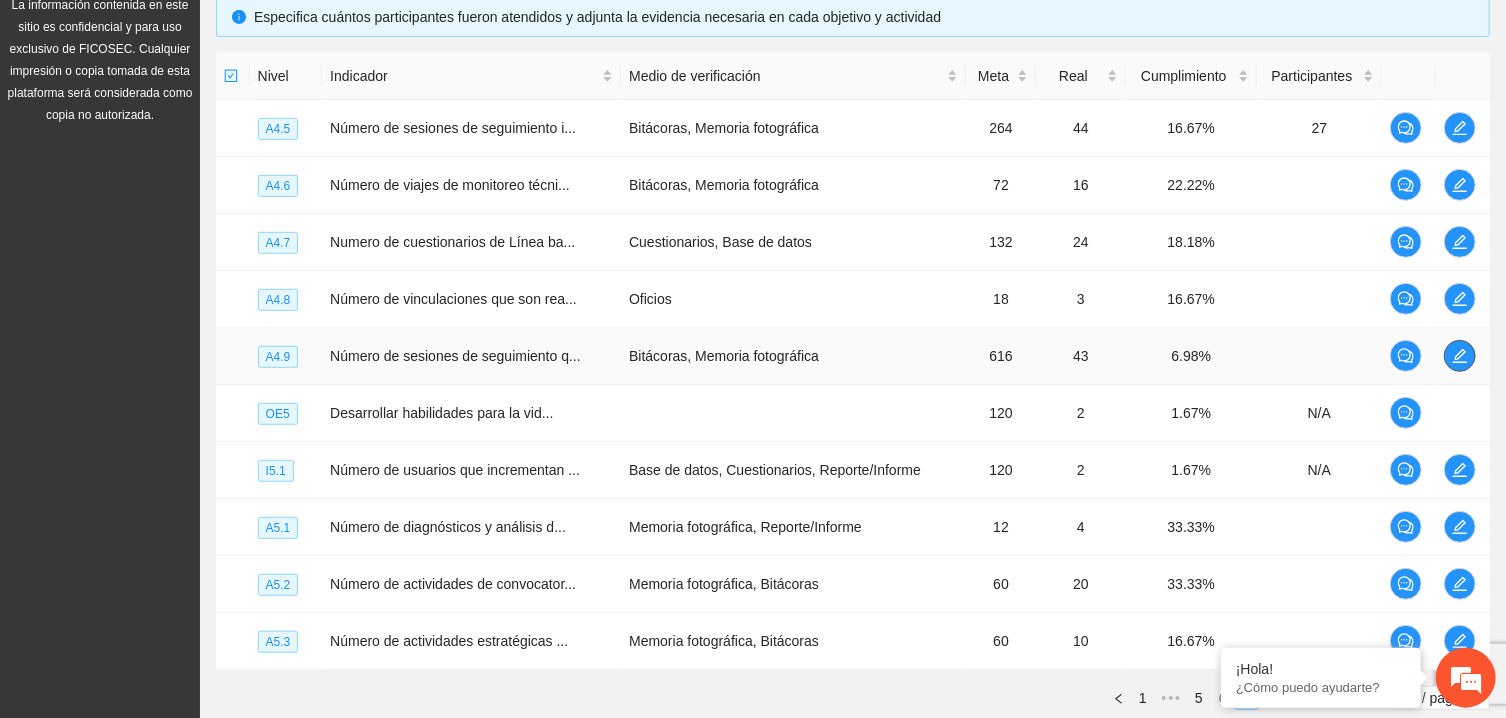 scroll, scrollTop: 482, scrollLeft: 0, axis: vertical 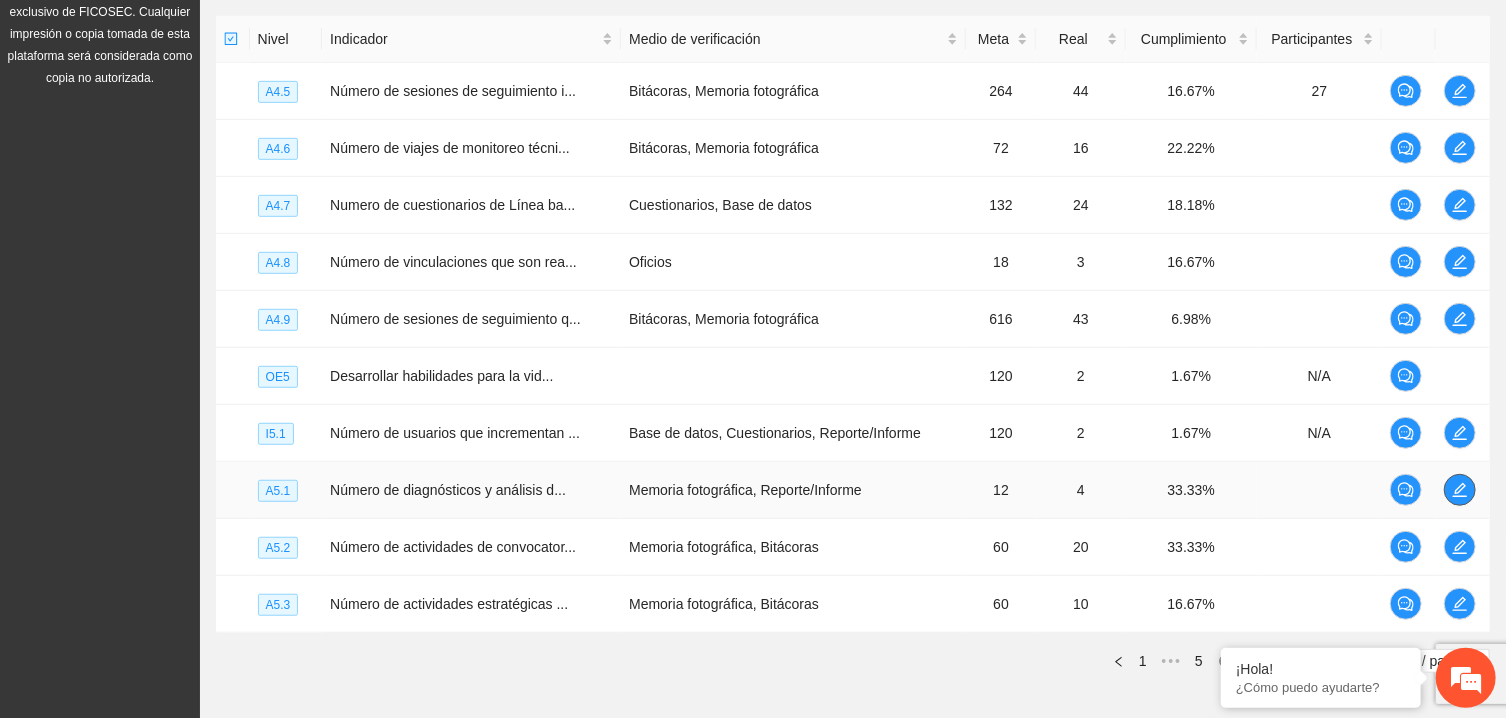 click 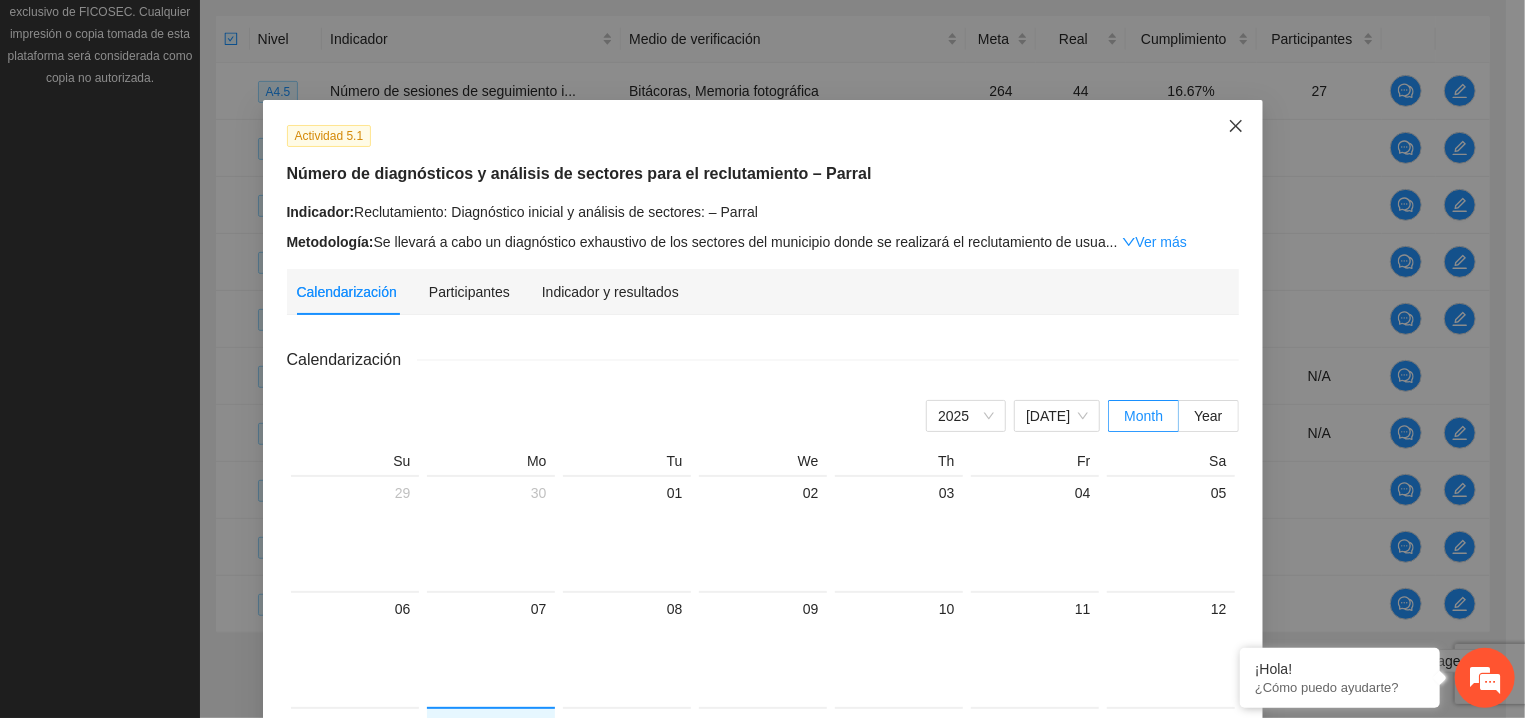 click 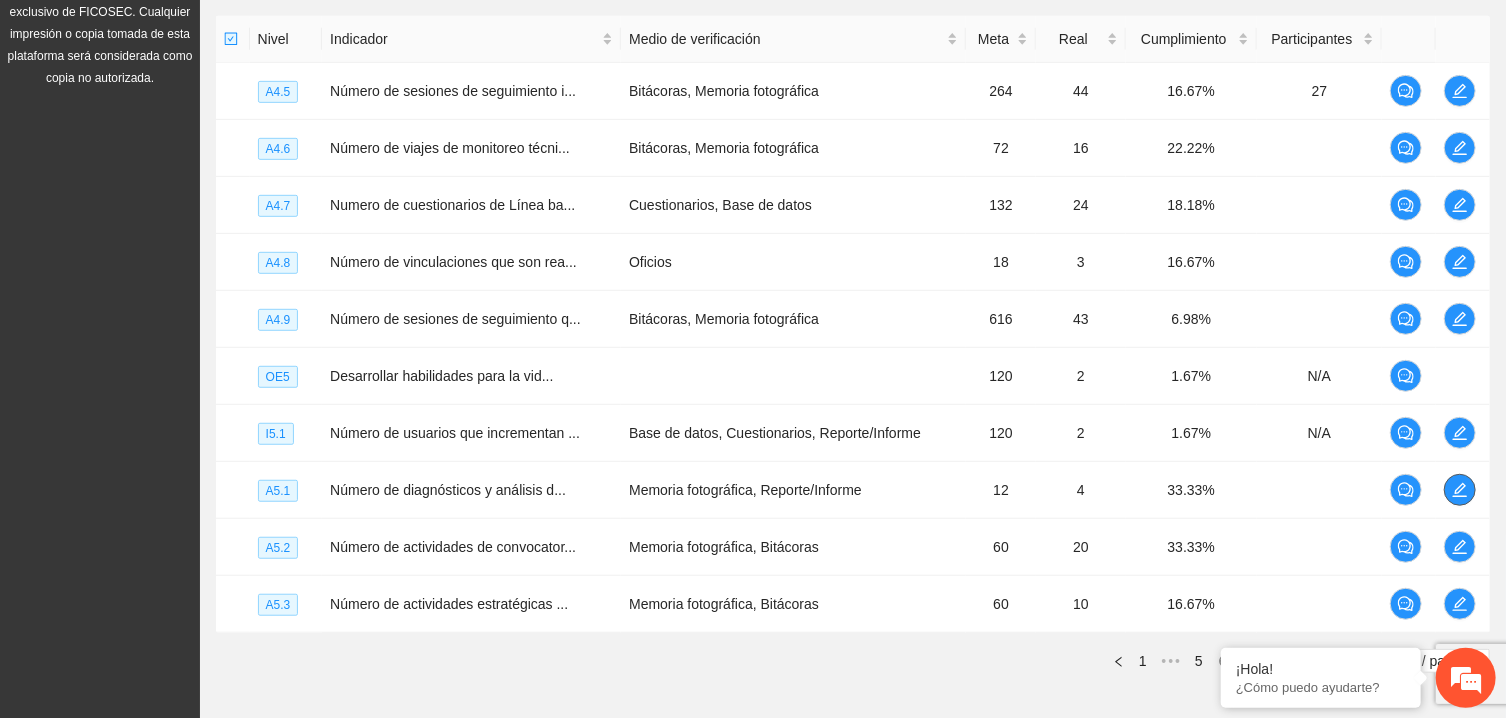 scroll, scrollTop: 589, scrollLeft: 0, axis: vertical 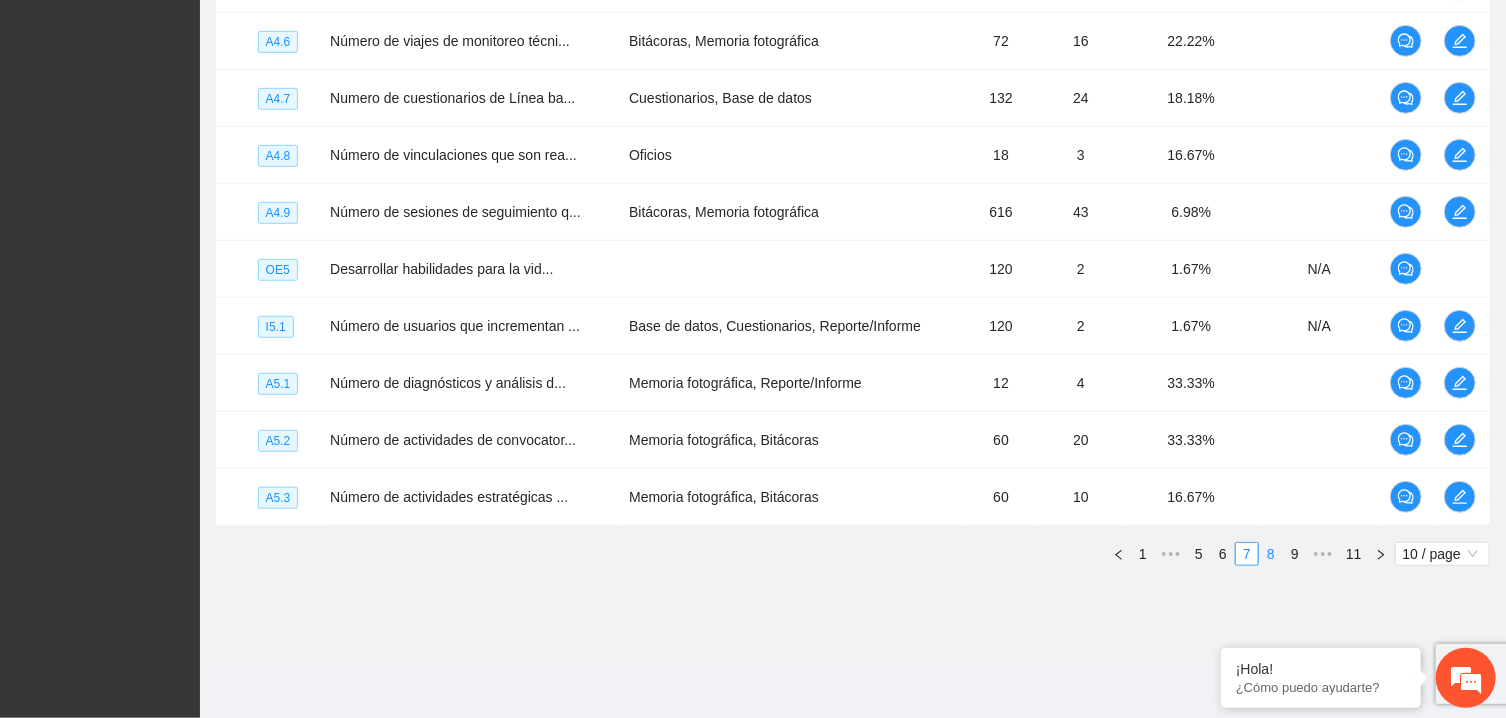 click on "8" at bounding box center (1271, 554) 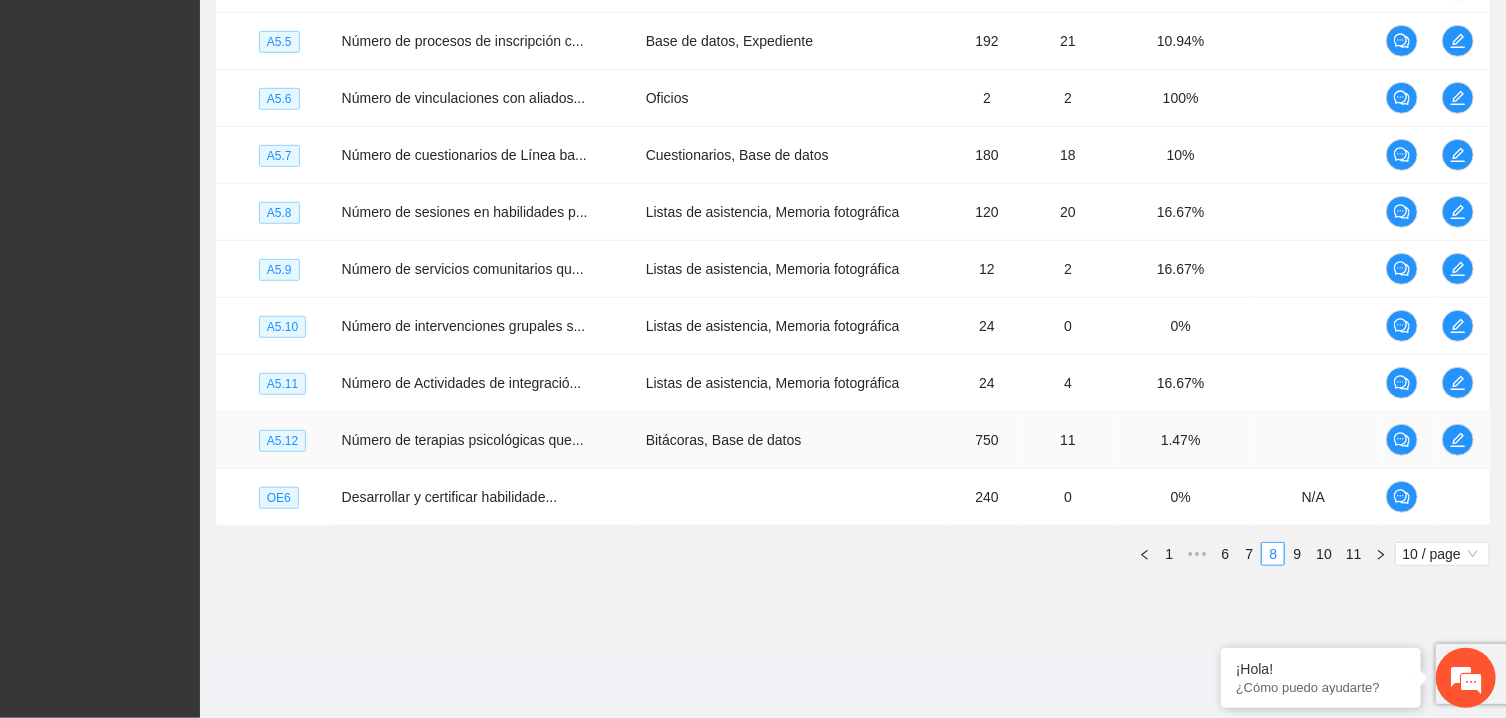 scroll, scrollTop: 375, scrollLeft: 0, axis: vertical 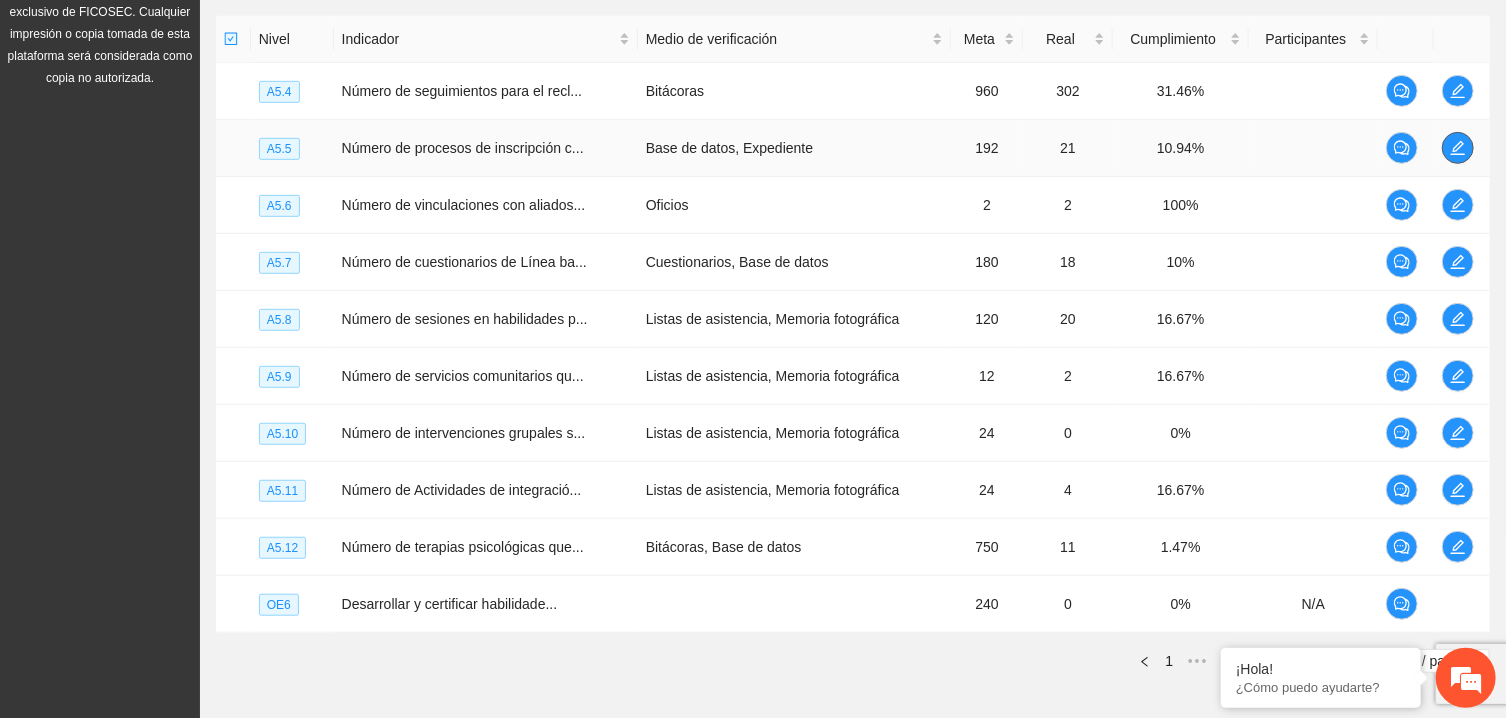 click 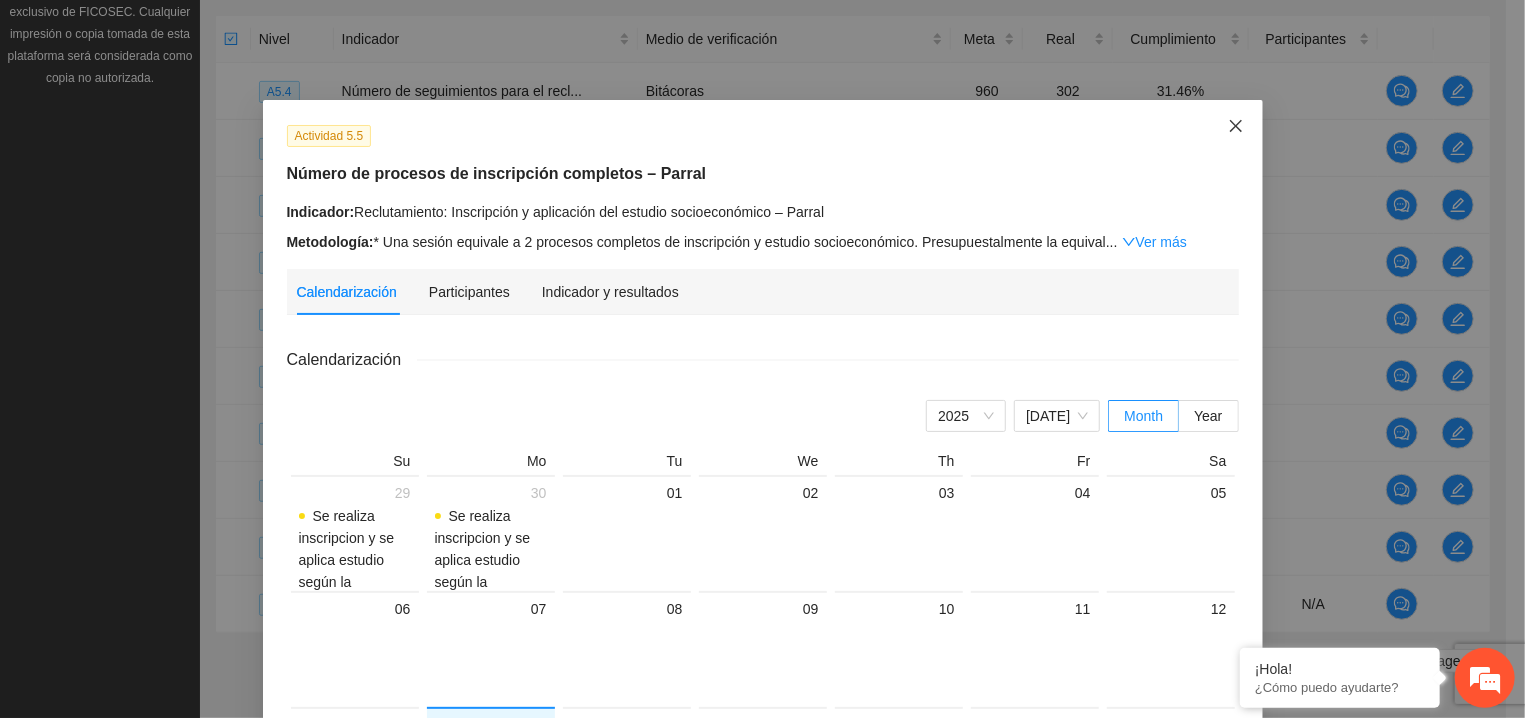 click 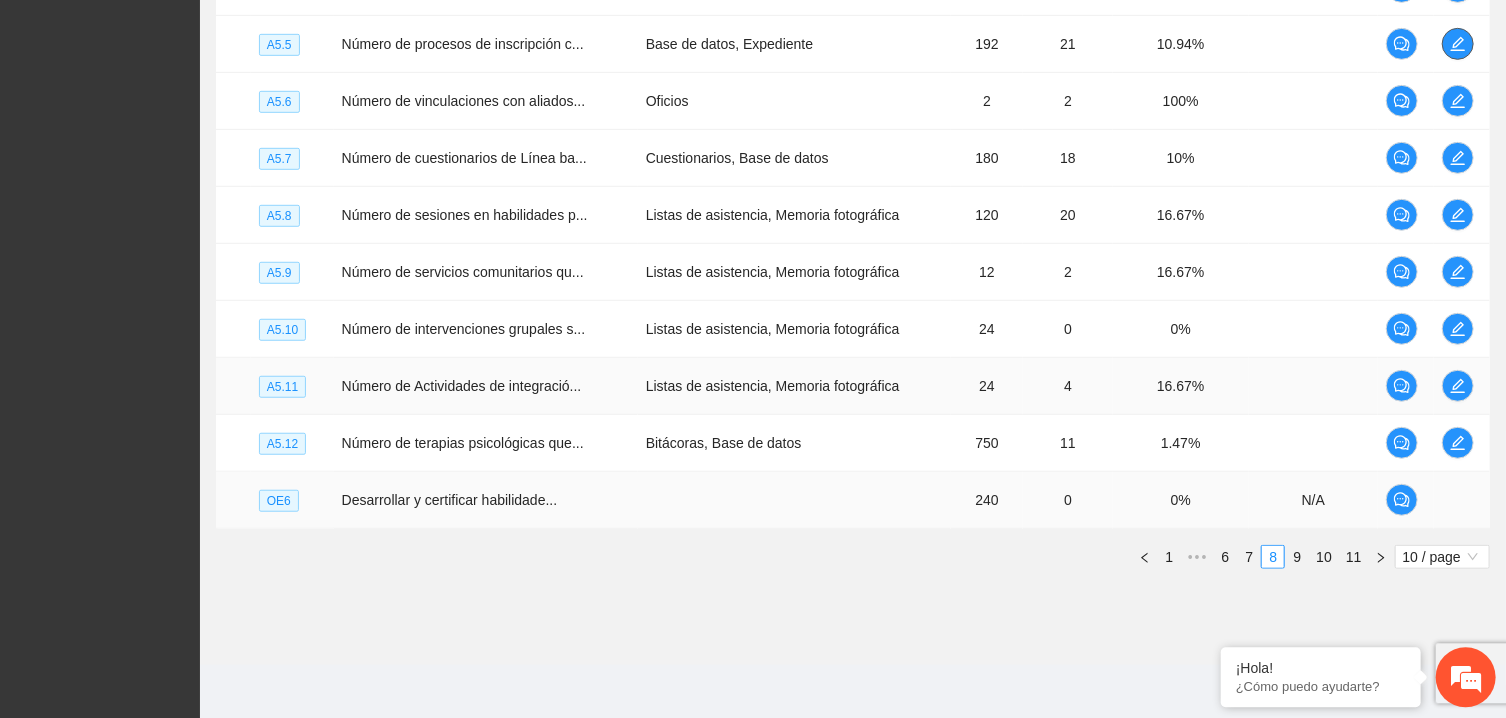 scroll, scrollTop: 589, scrollLeft: 0, axis: vertical 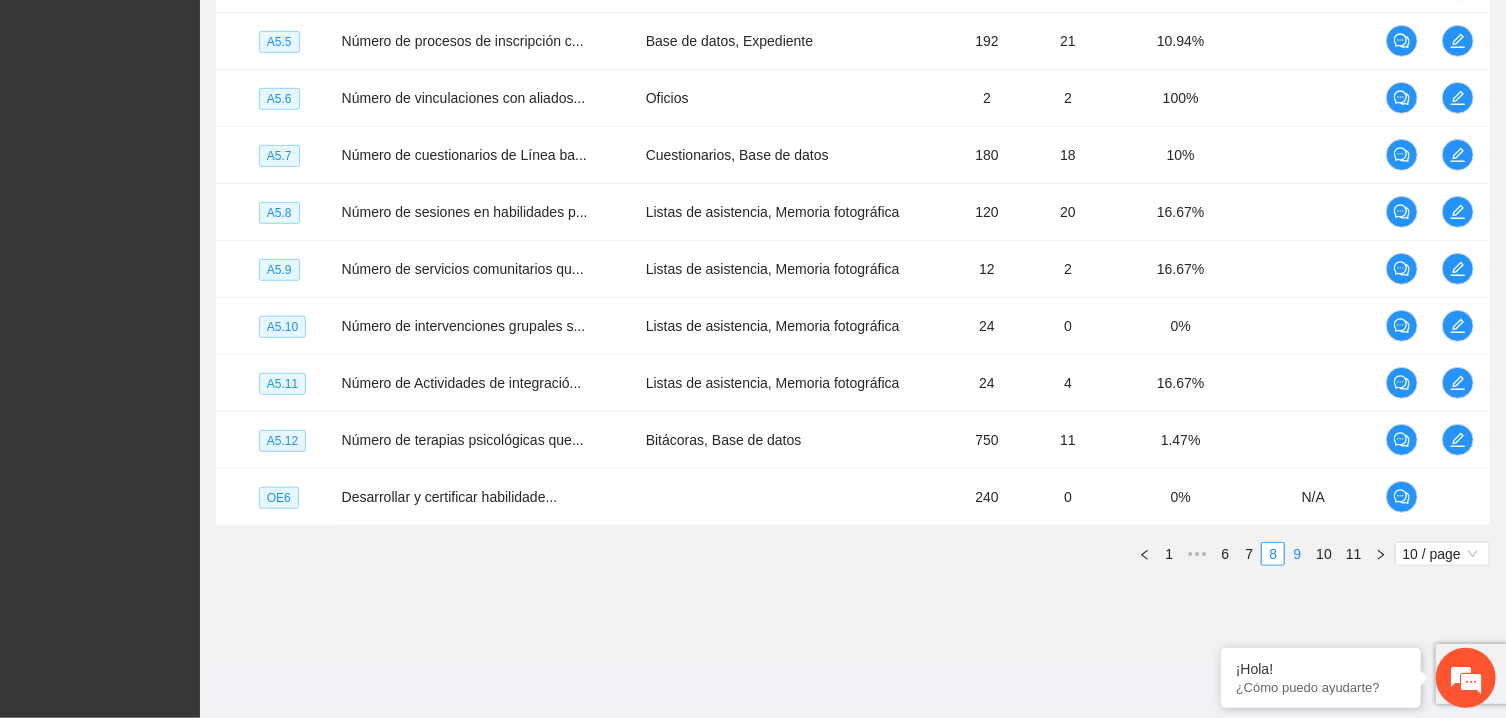 click on "9" at bounding box center [1297, 554] 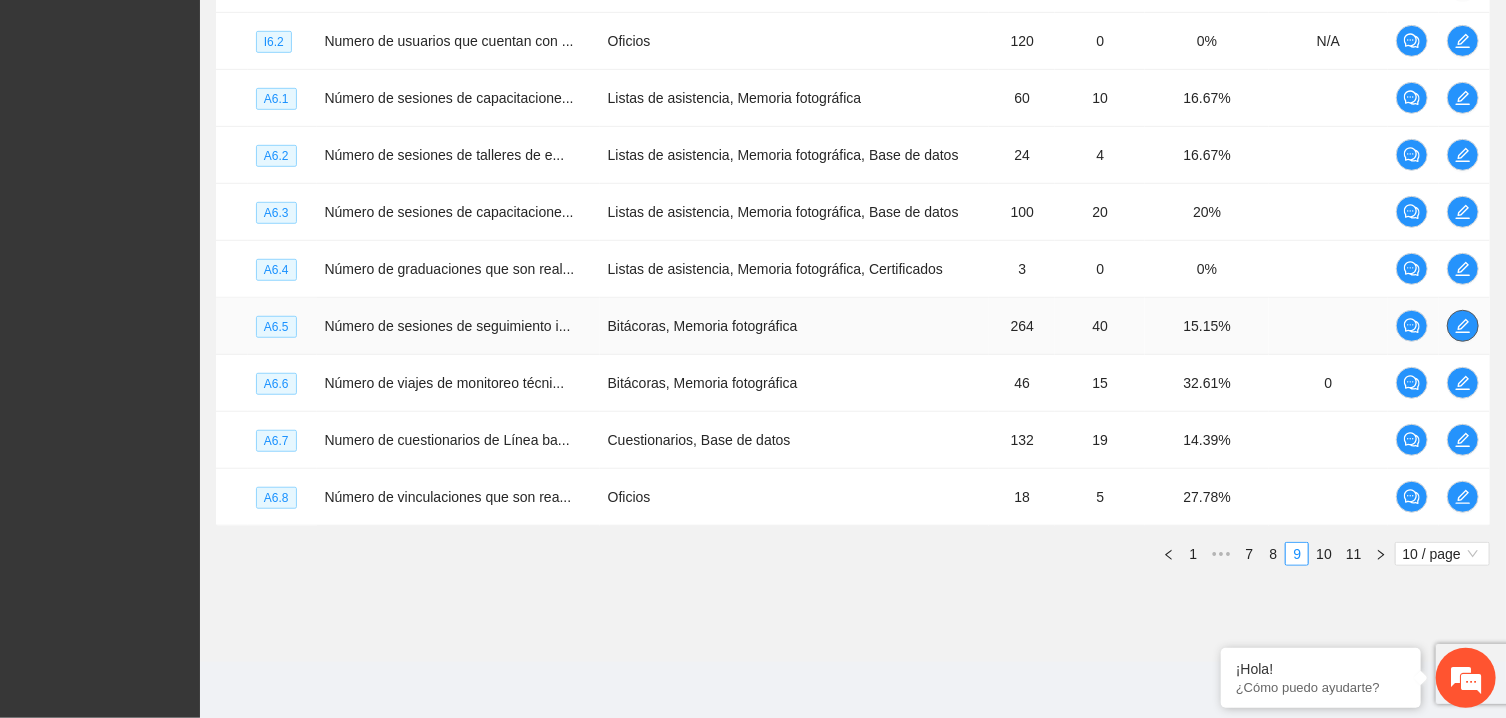click at bounding box center [1463, 326] 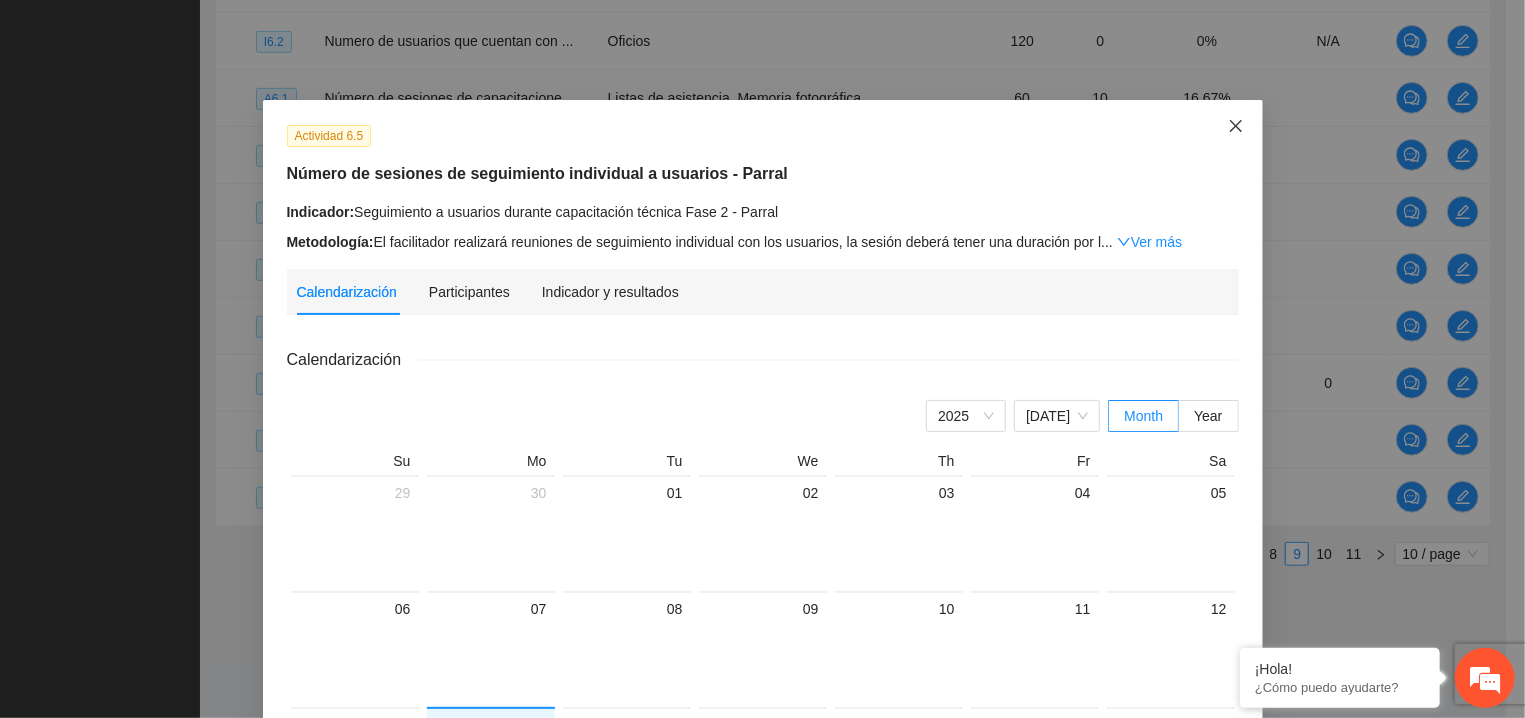 click 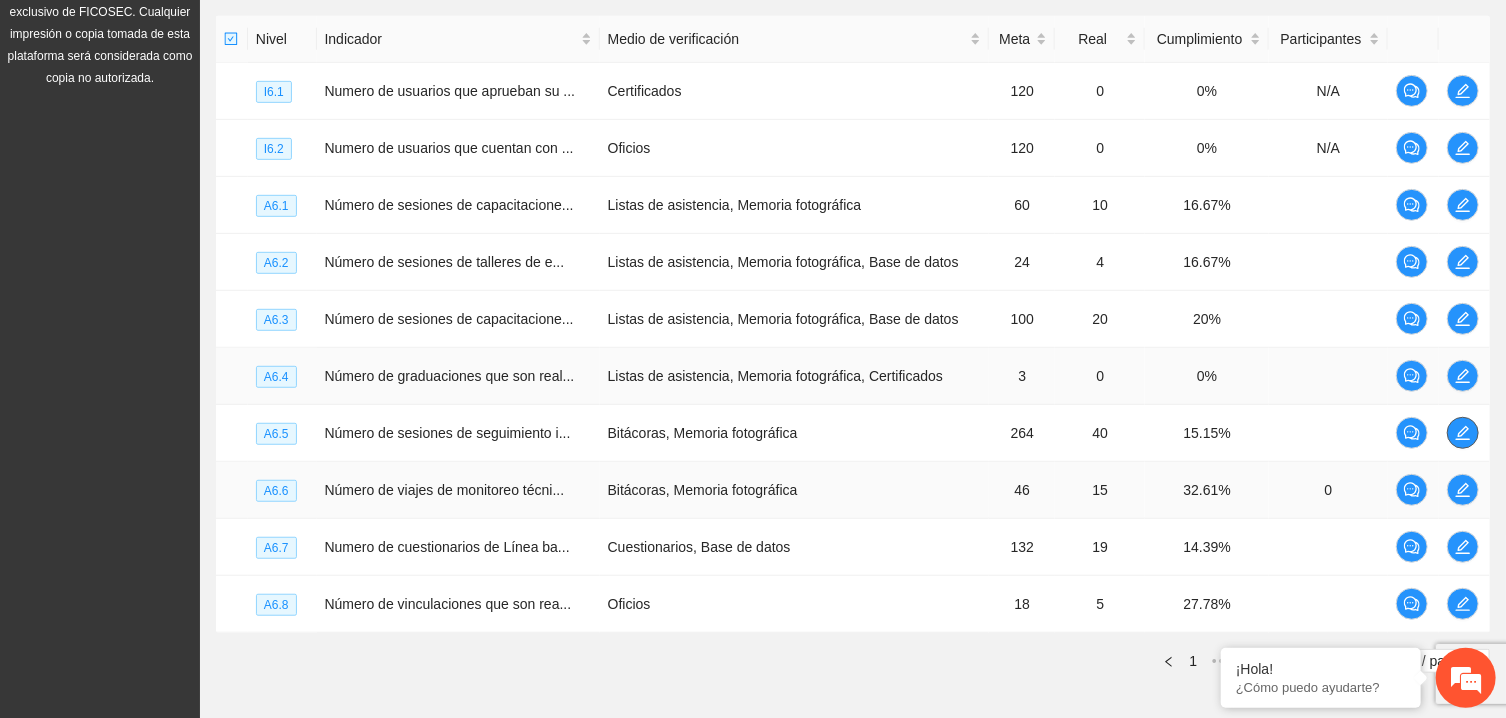 scroll, scrollTop: 589, scrollLeft: 0, axis: vertical 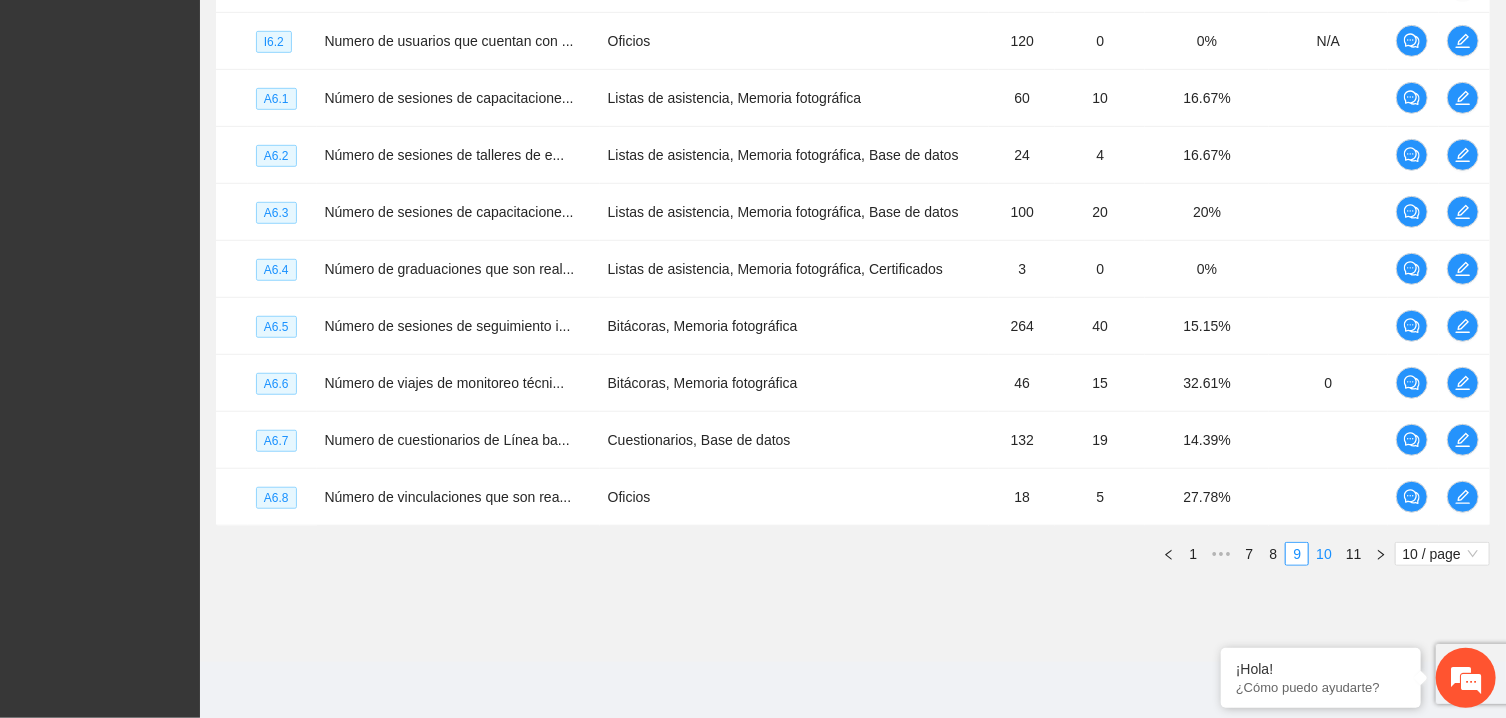 click on "10" at bounding box center [1324, 554] 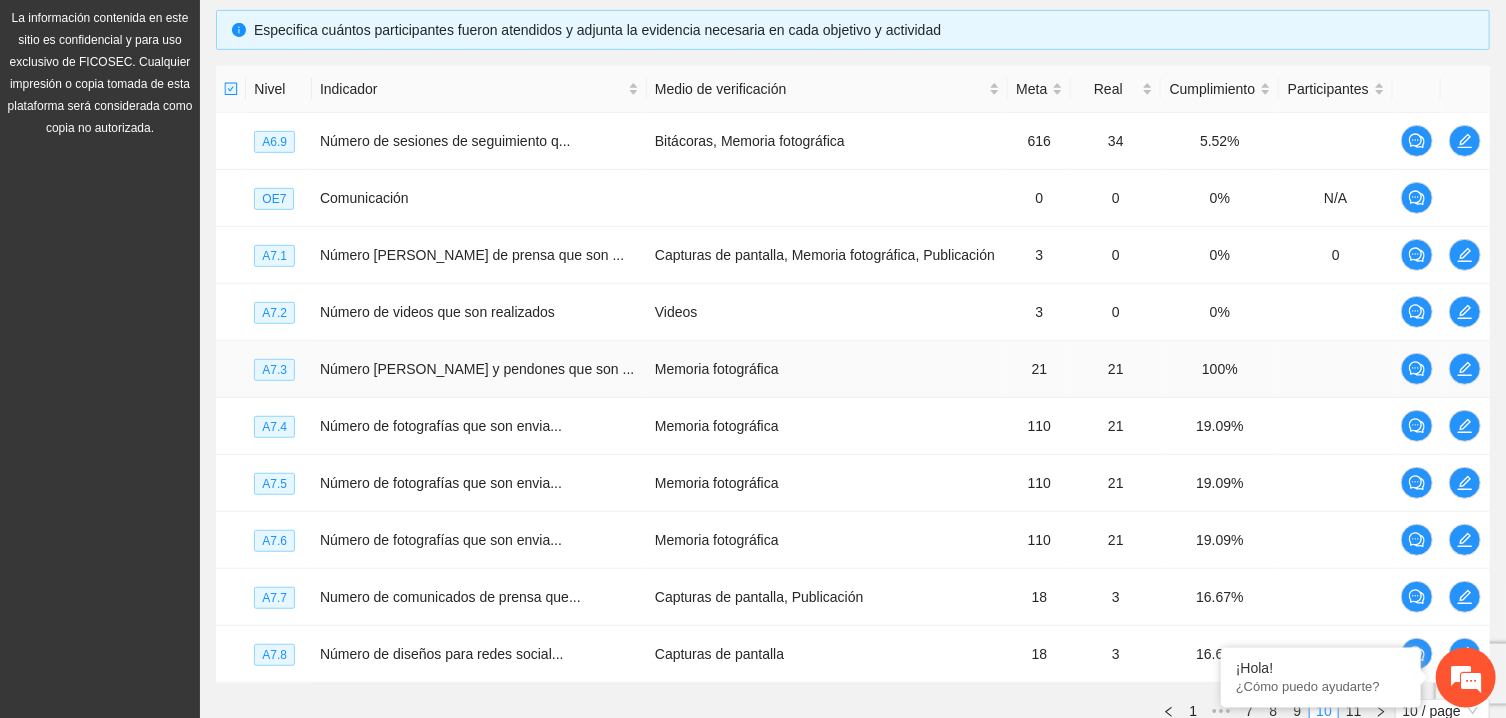 scroll, scrollTop: 375, scrollLeft: 0, axis: vertical 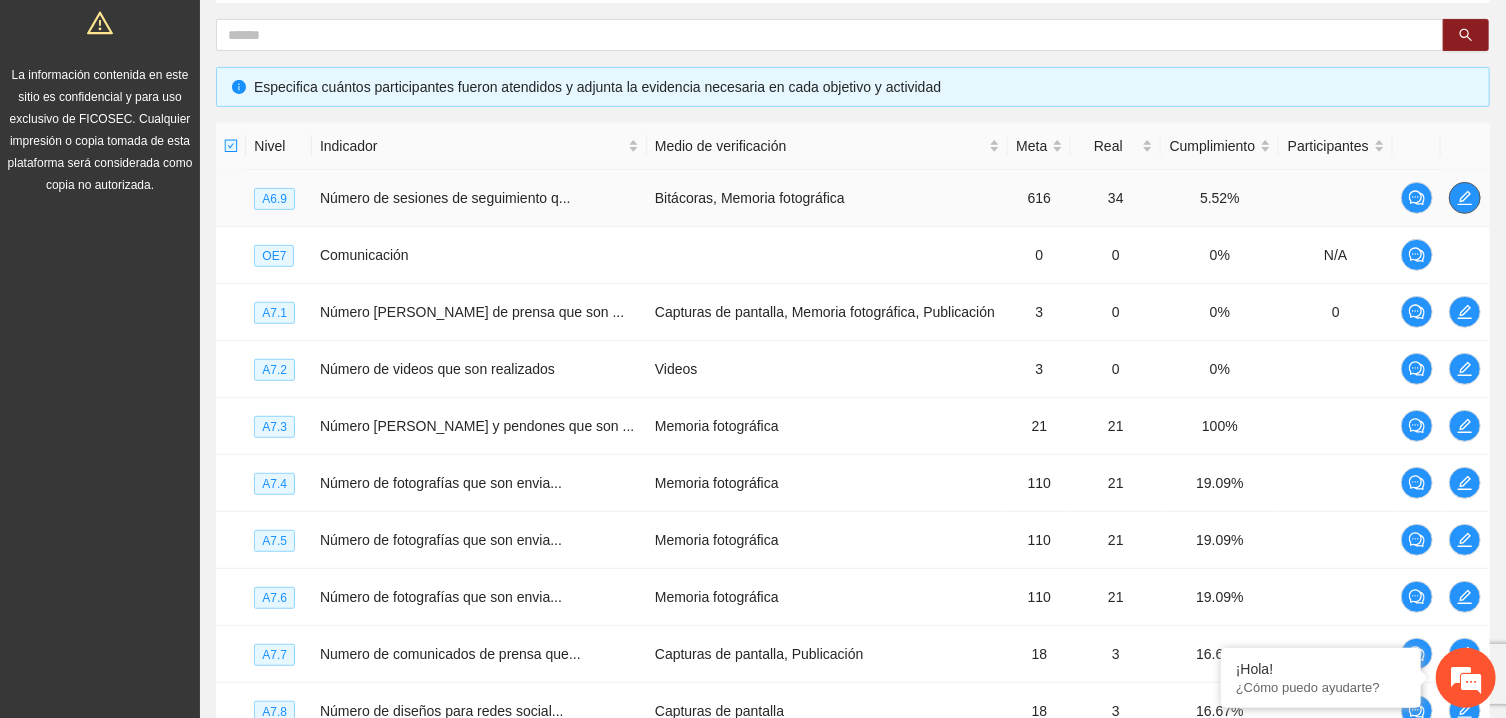 click at bounding box center [1465, 198] 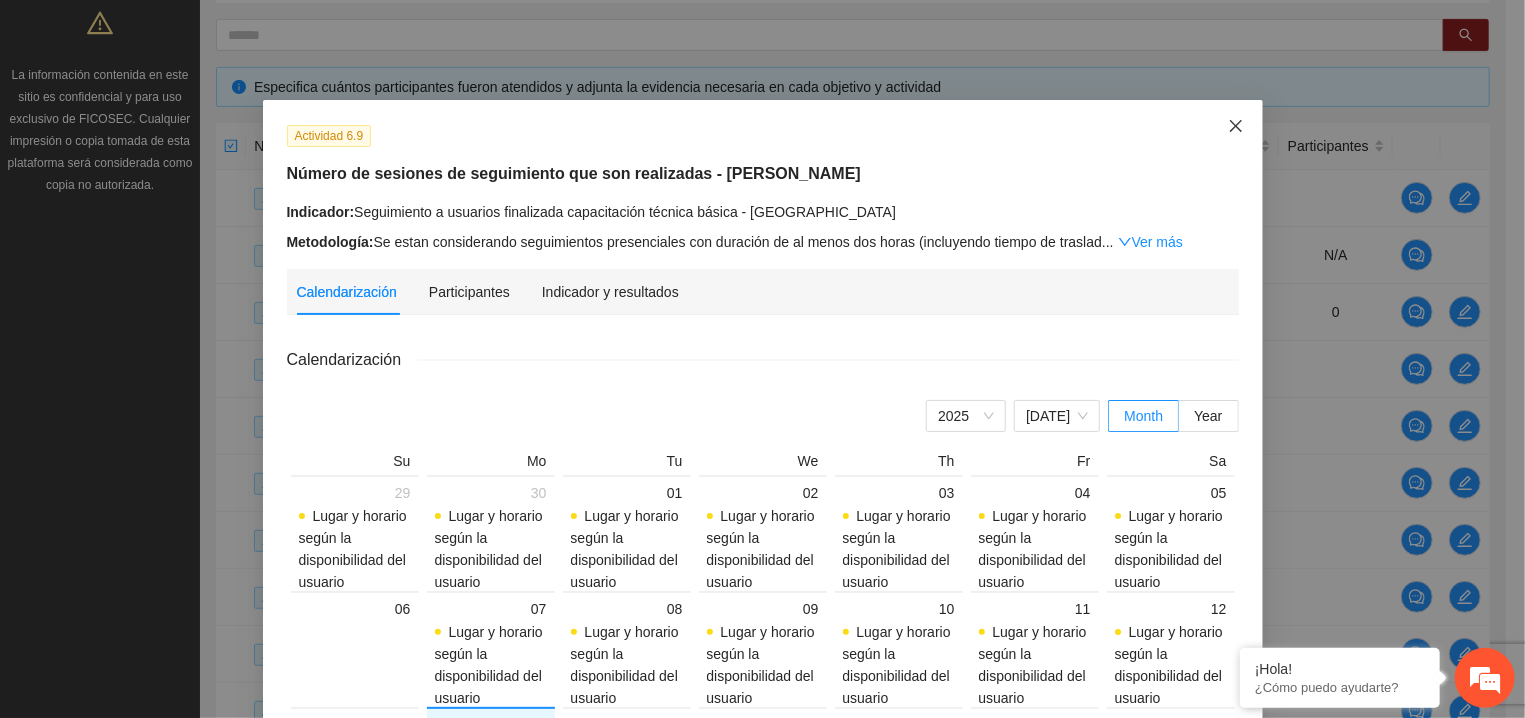 click 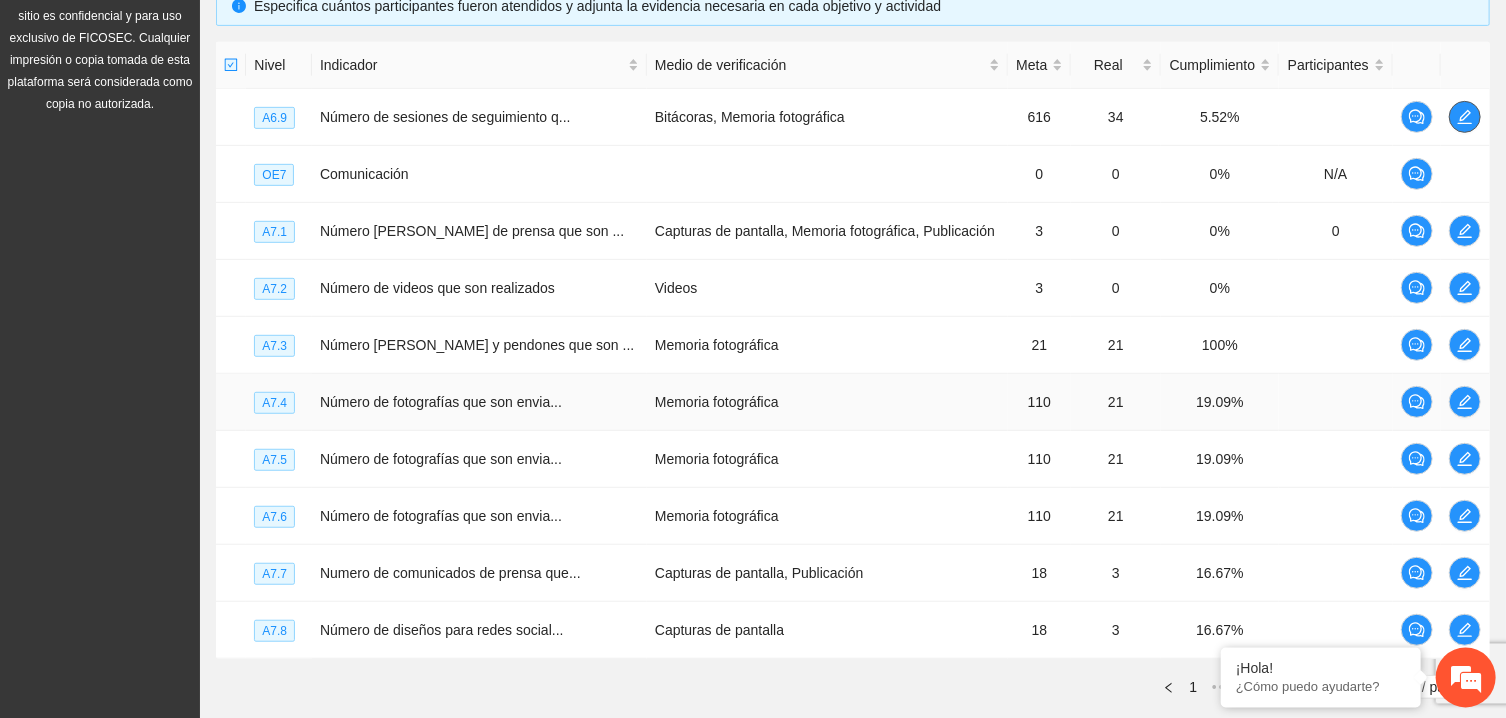 scroll, scrollTop: 589, scrollLeft: 0, axis: vertical 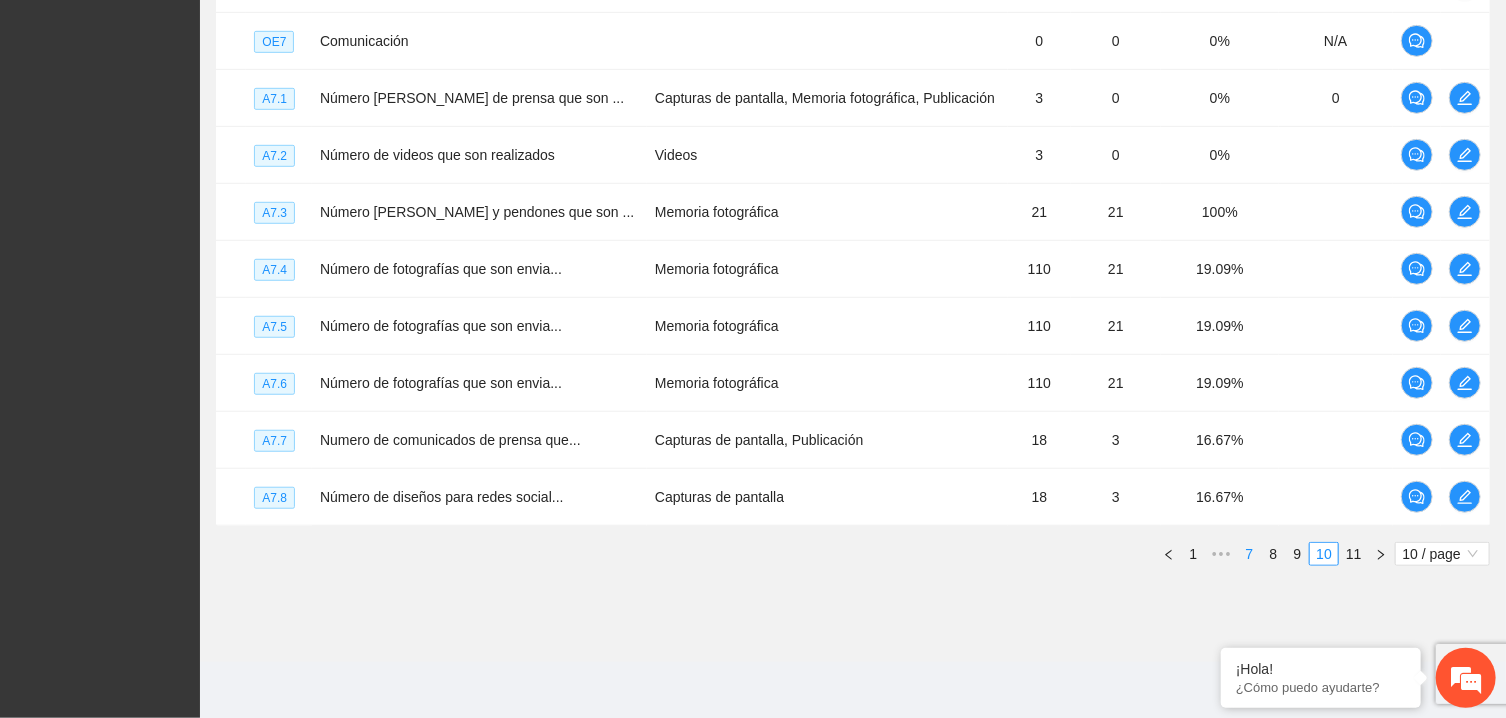 click on "7" at bounding box center (1249, 554) 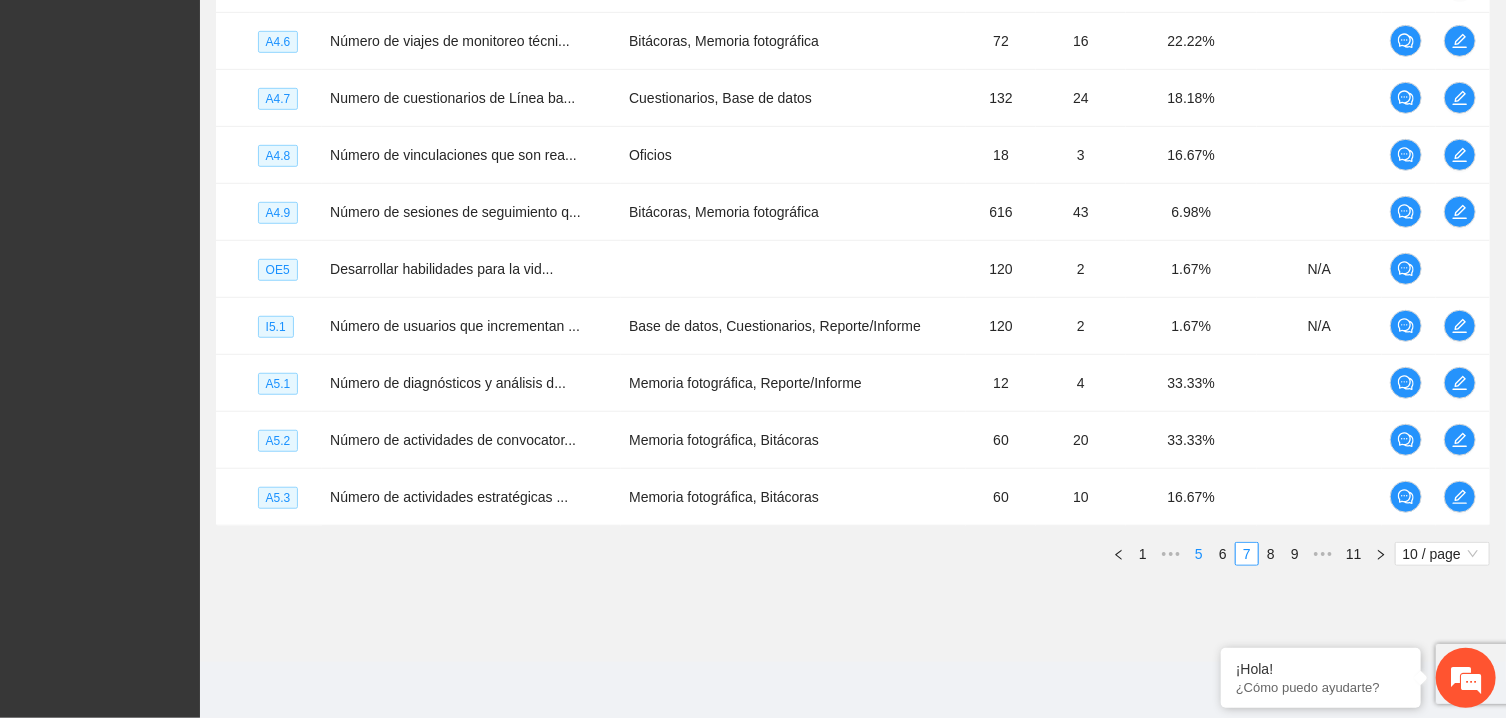 click on "5" at bounding box center (1199, 554) 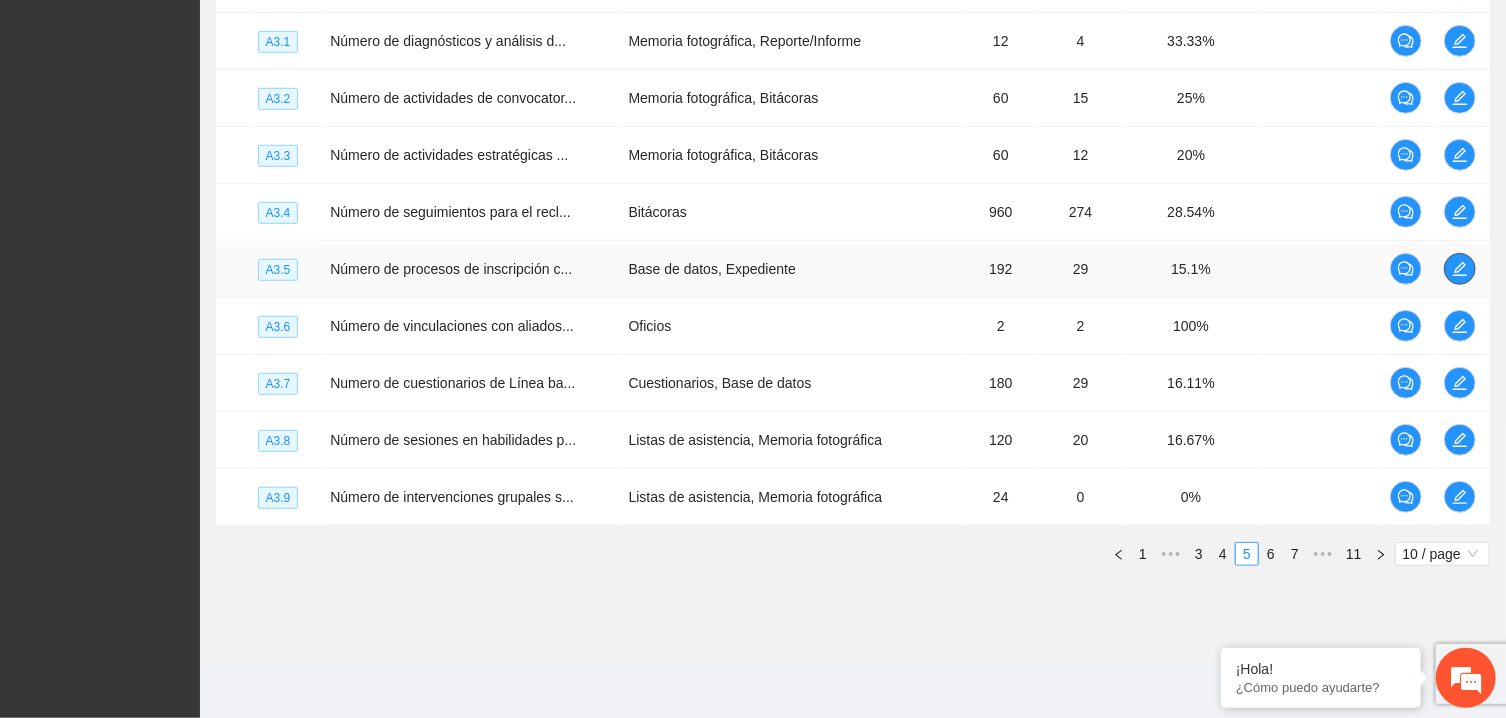 click 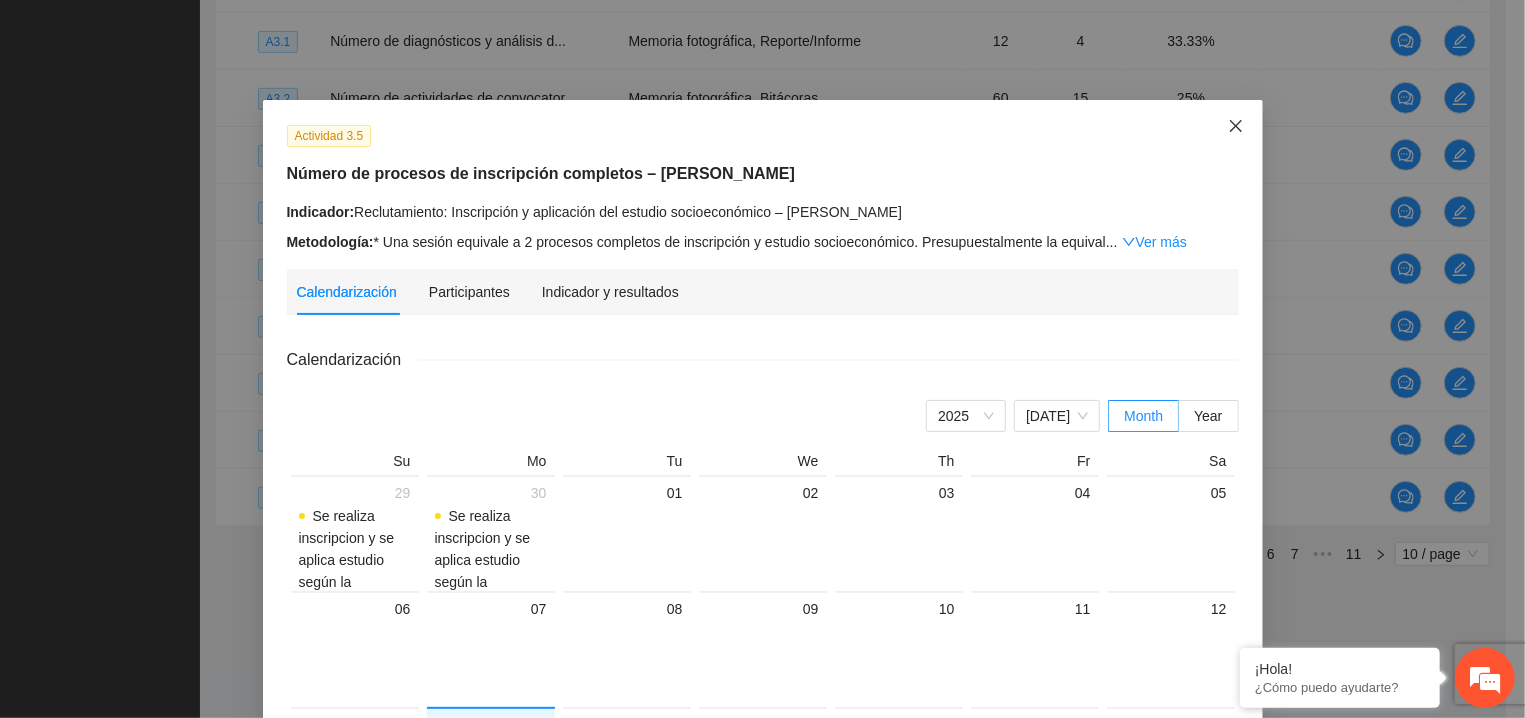 click 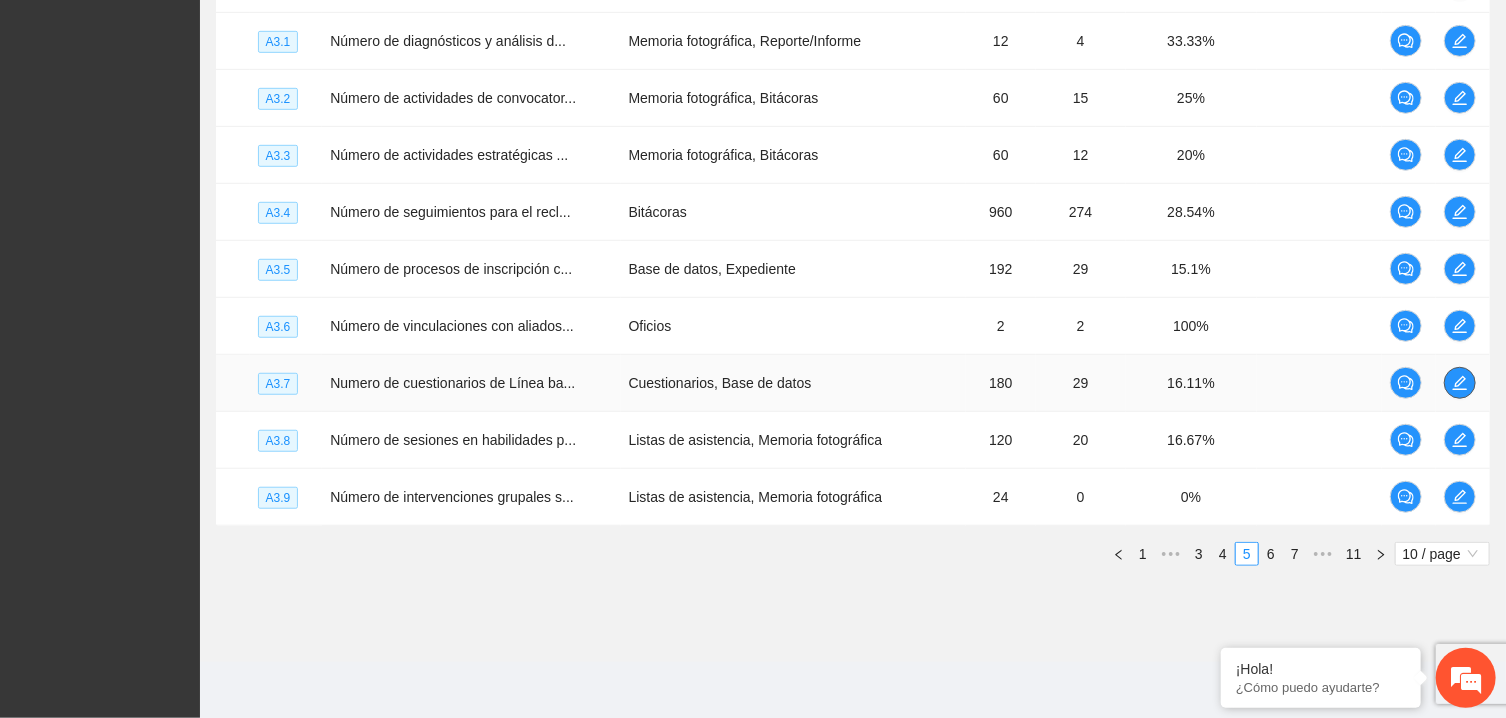 click 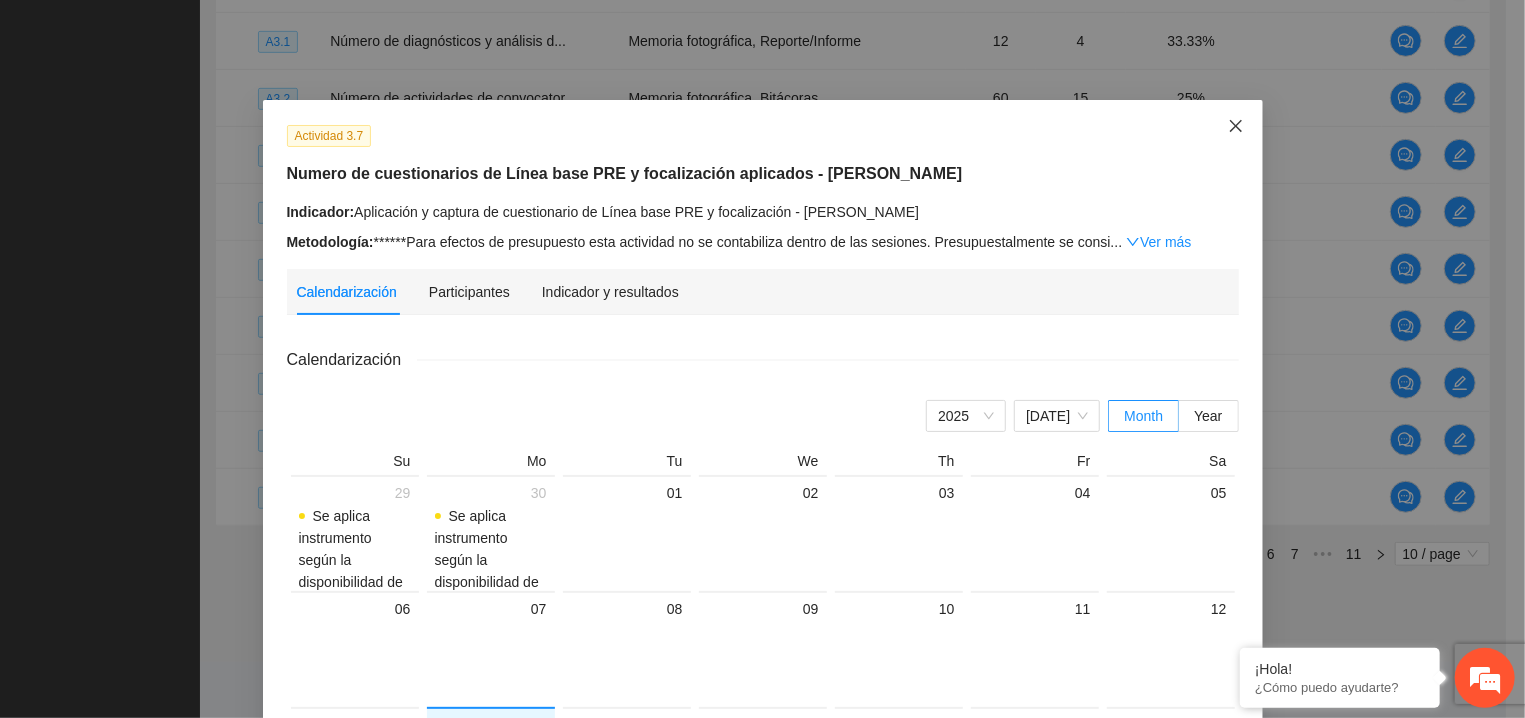 click at bounding box center (1236, 127) 